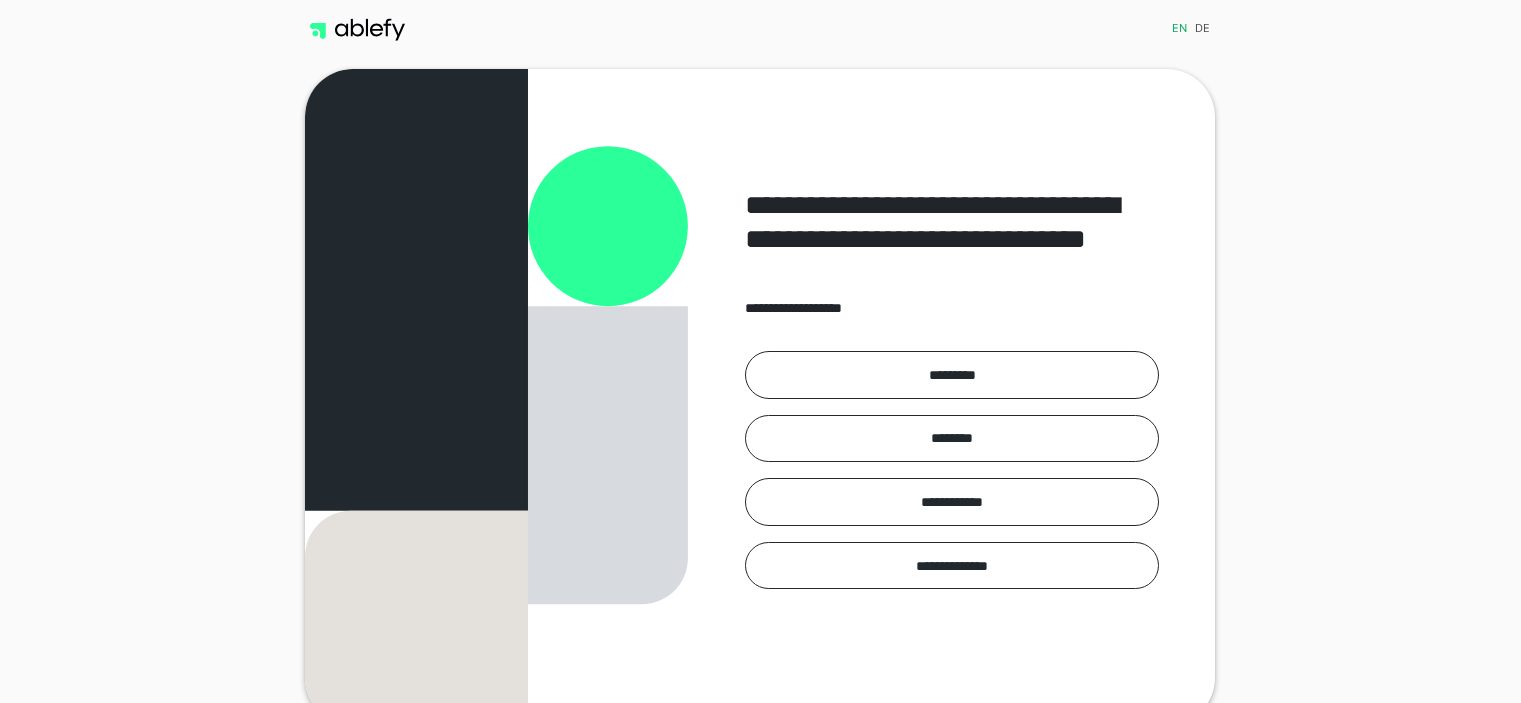 scroll, scrollTop: 0, scrollLeft: 0, axis: both 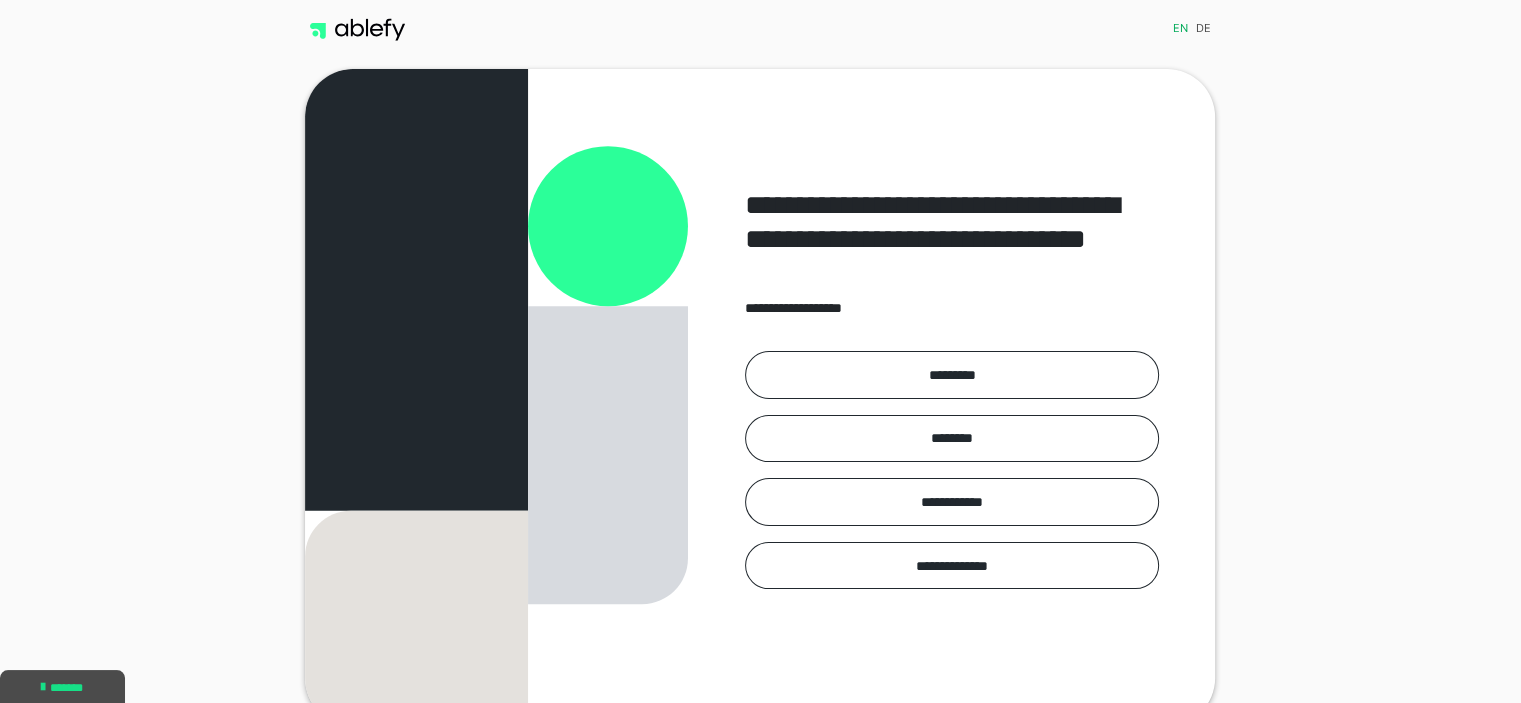 click on "*********" at bounding box center [952, 375] 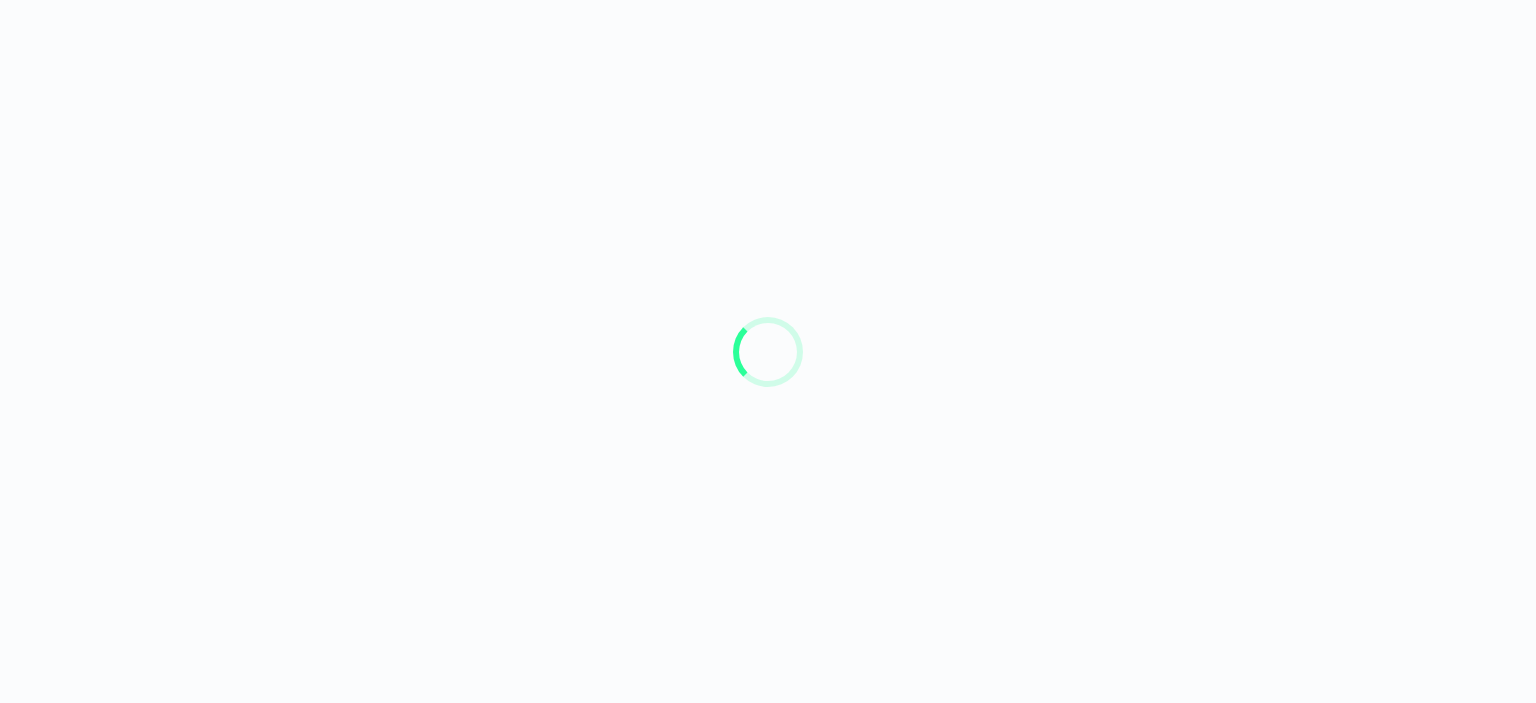 scroll, scrollTop: 0, scrollLeft: 0, axis: both 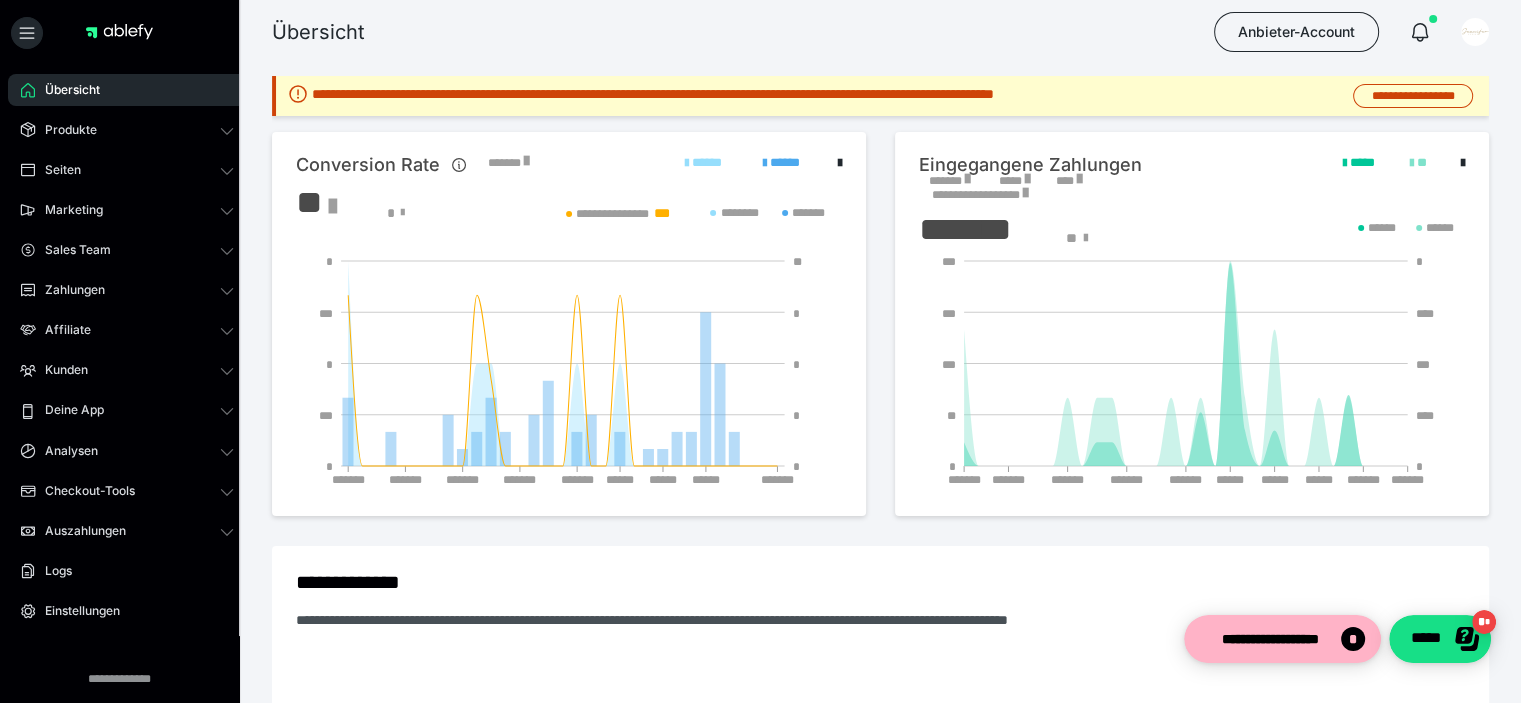 click on "Produkte" at bounding box center (127, 130) 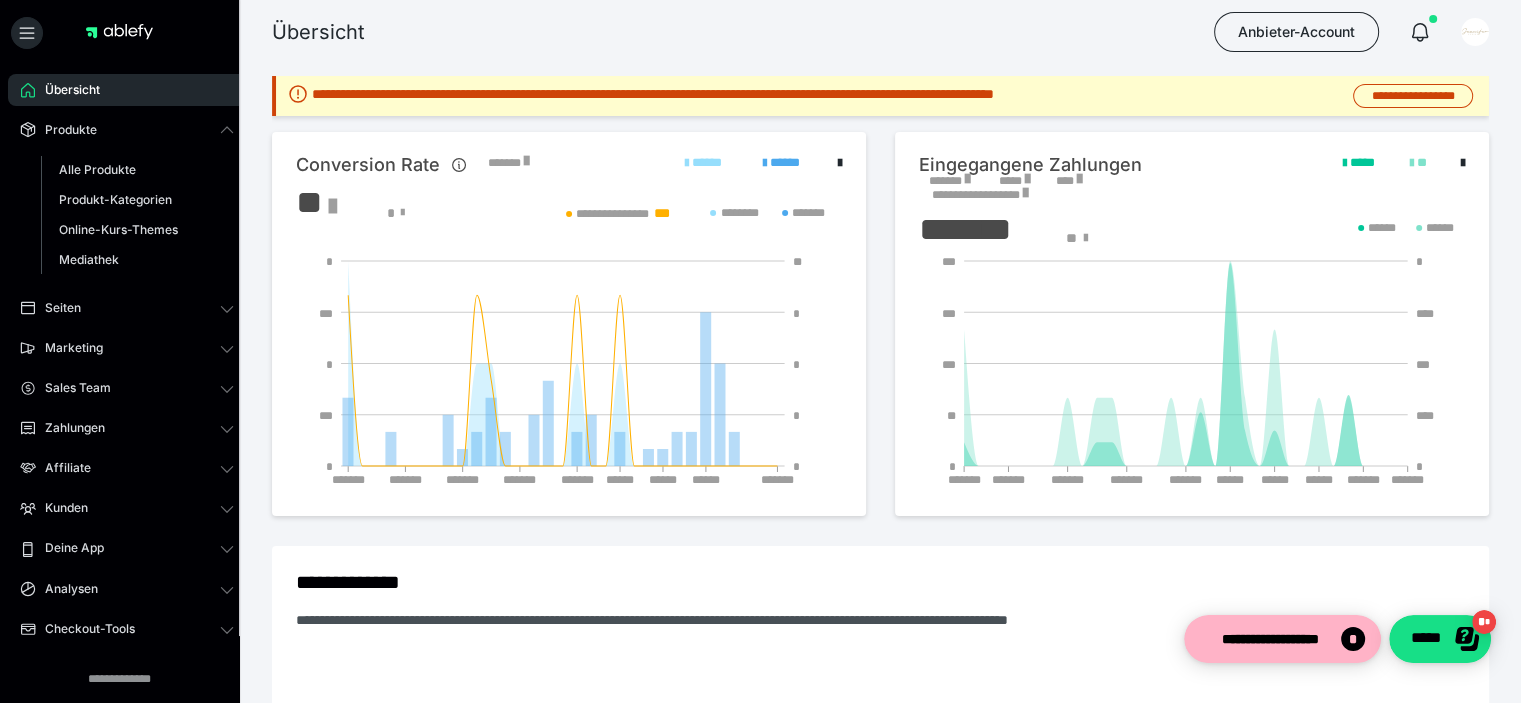 click on "Alle Produkte" at bounding box center [97, 169] 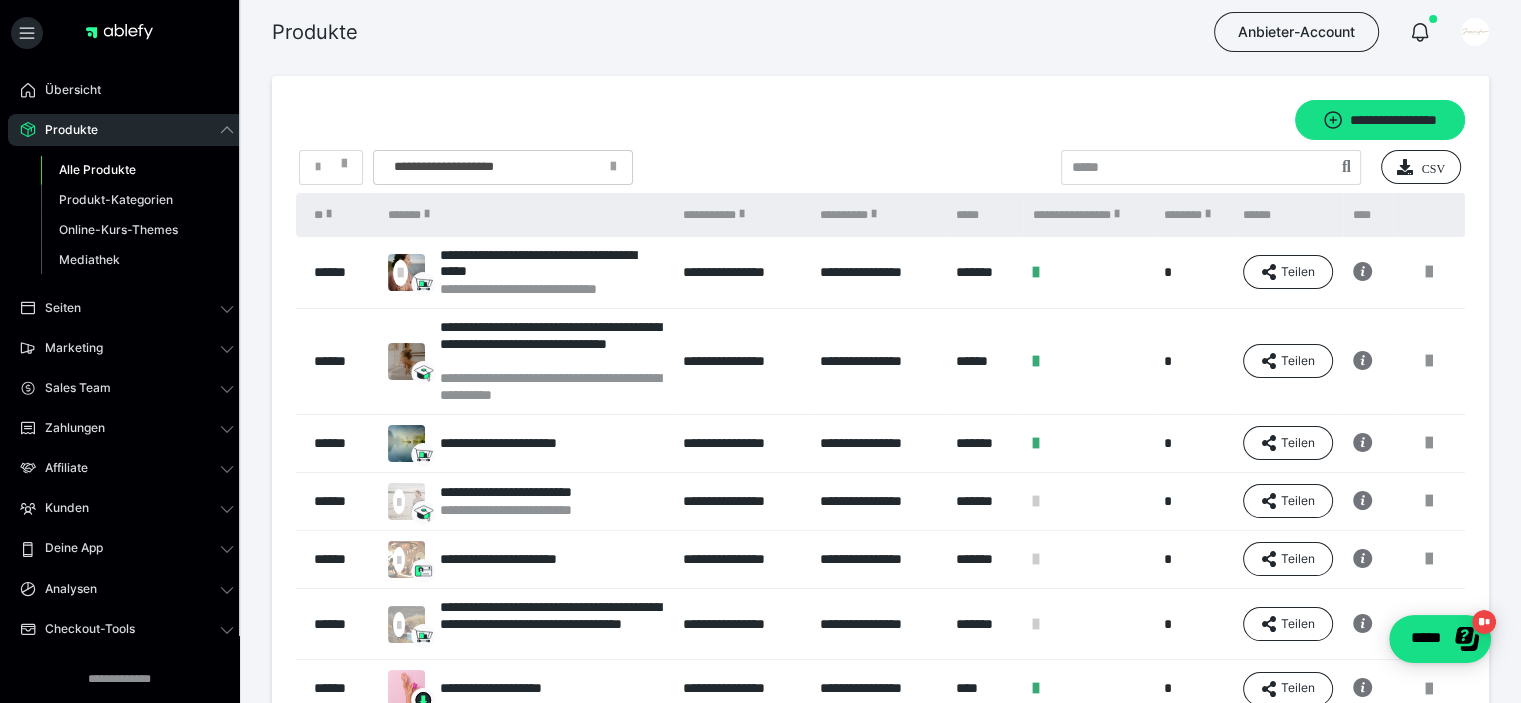 click at bounding box center (1429, 361) 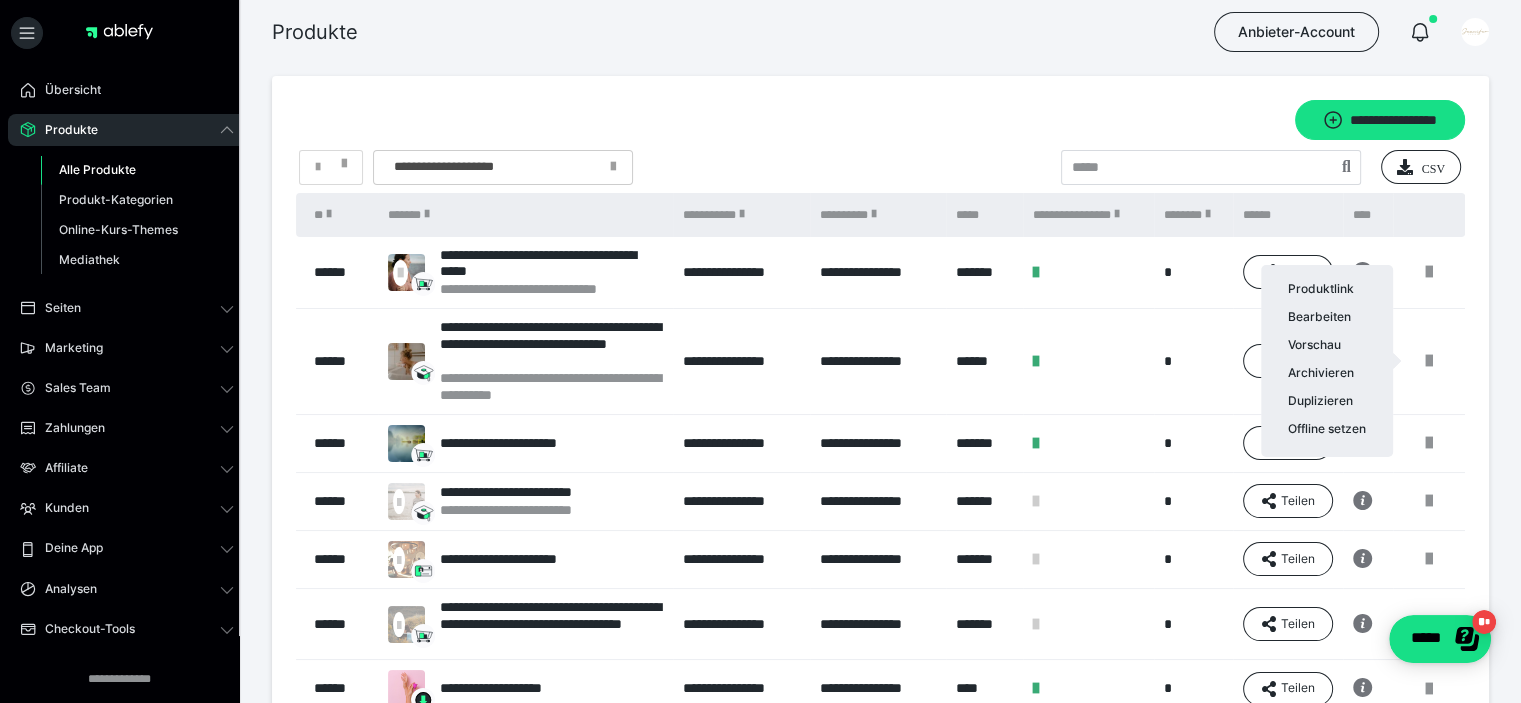 click on "Duplizieren" at bounding box center (1327, 403) 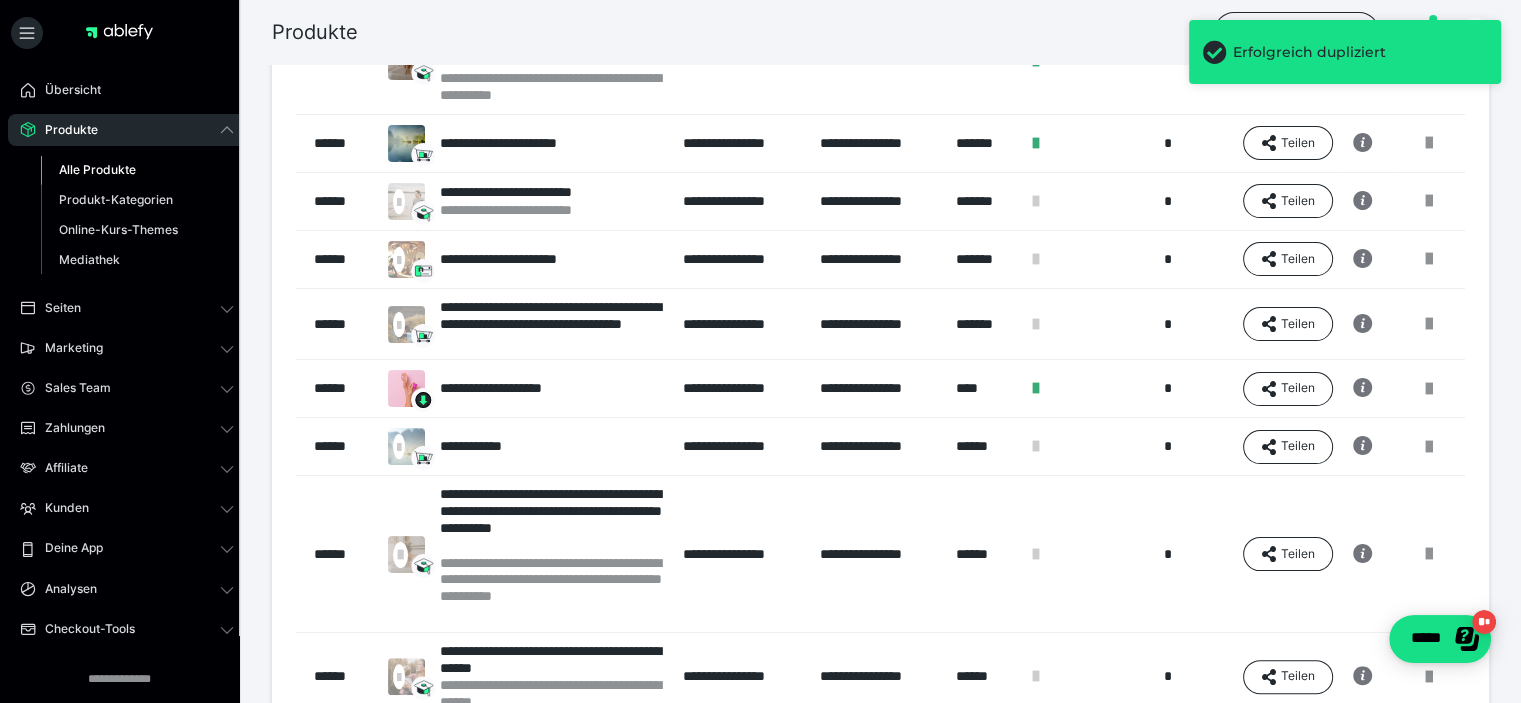 scroll, scrollTop: 524, scrollLeft: 0, axis: vertical 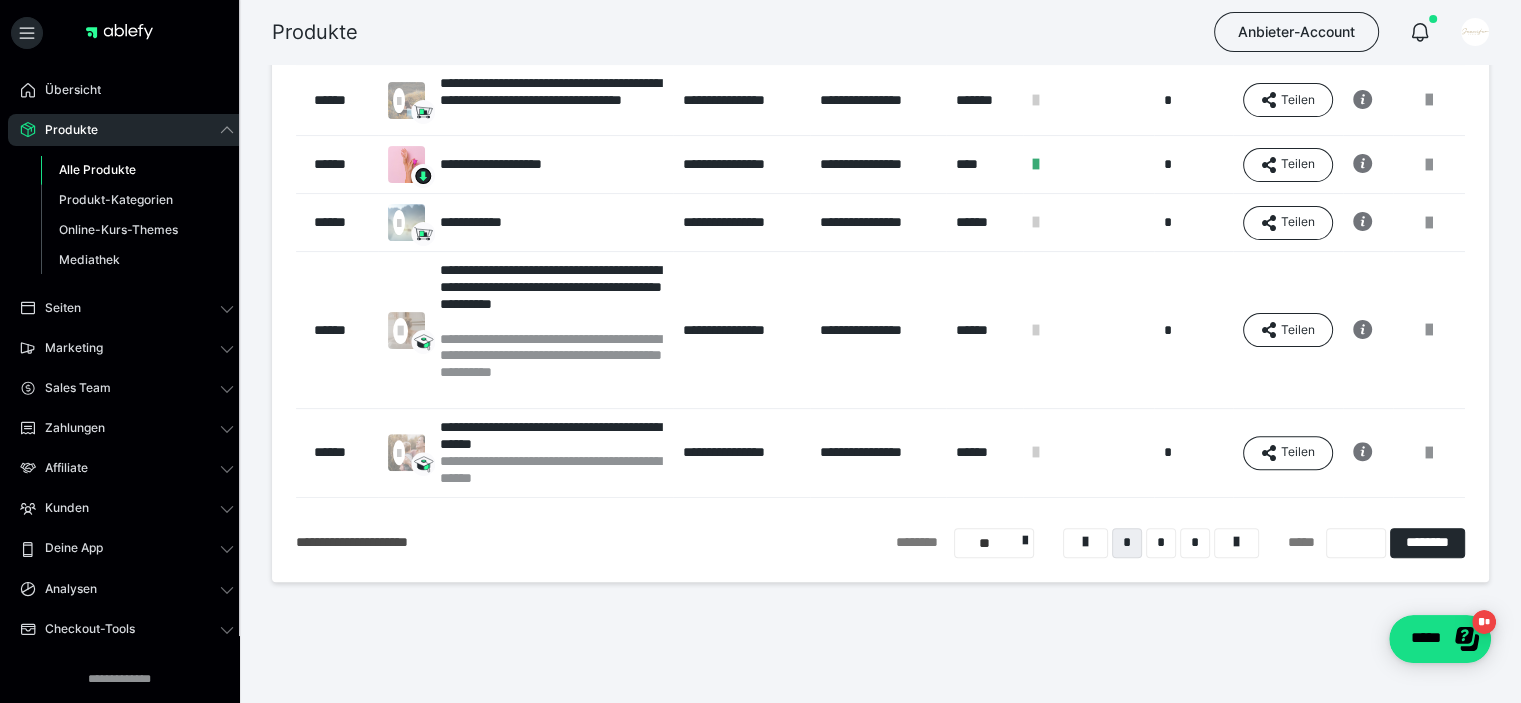 click on "*" at bounding box center (1195, 543) 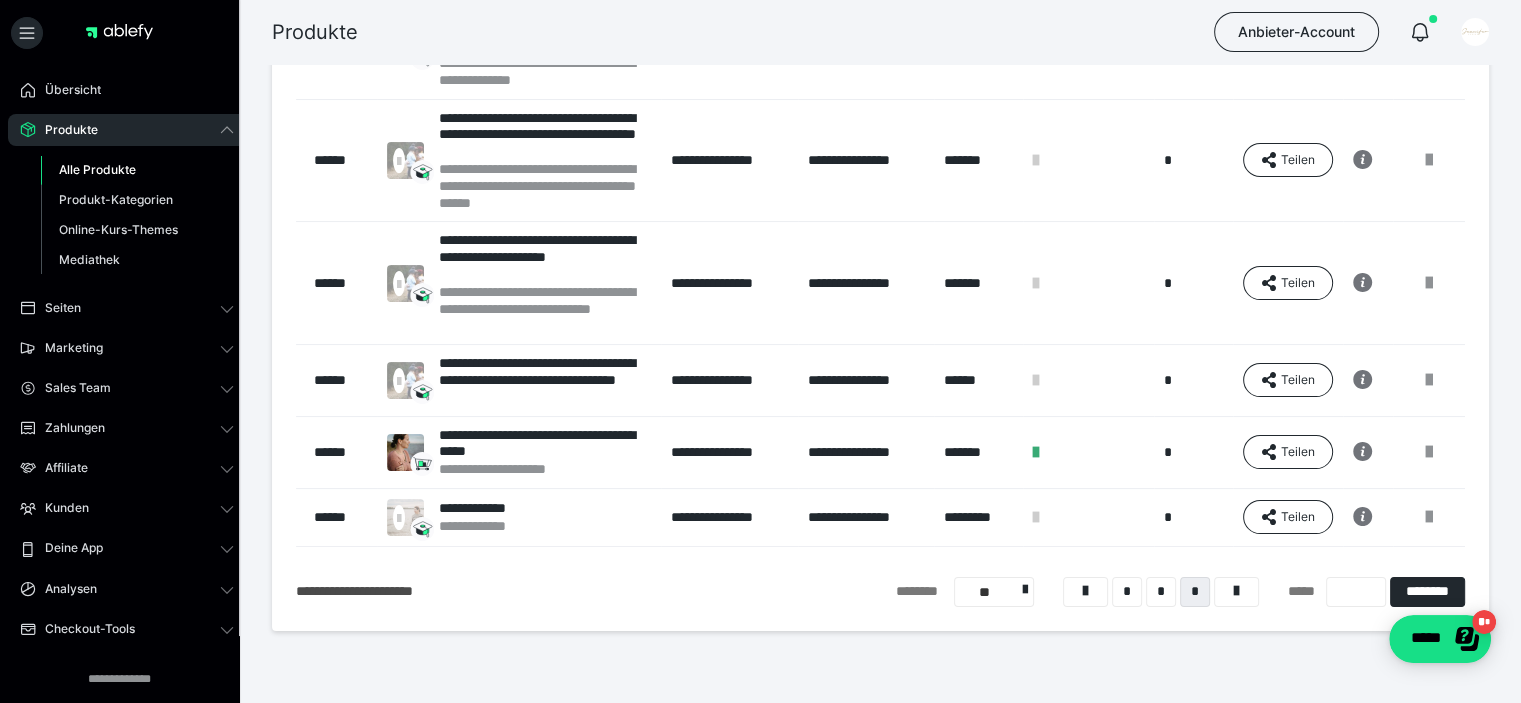 scroll, scrollTop: 293, scrollLeft: 0, axis: vertical 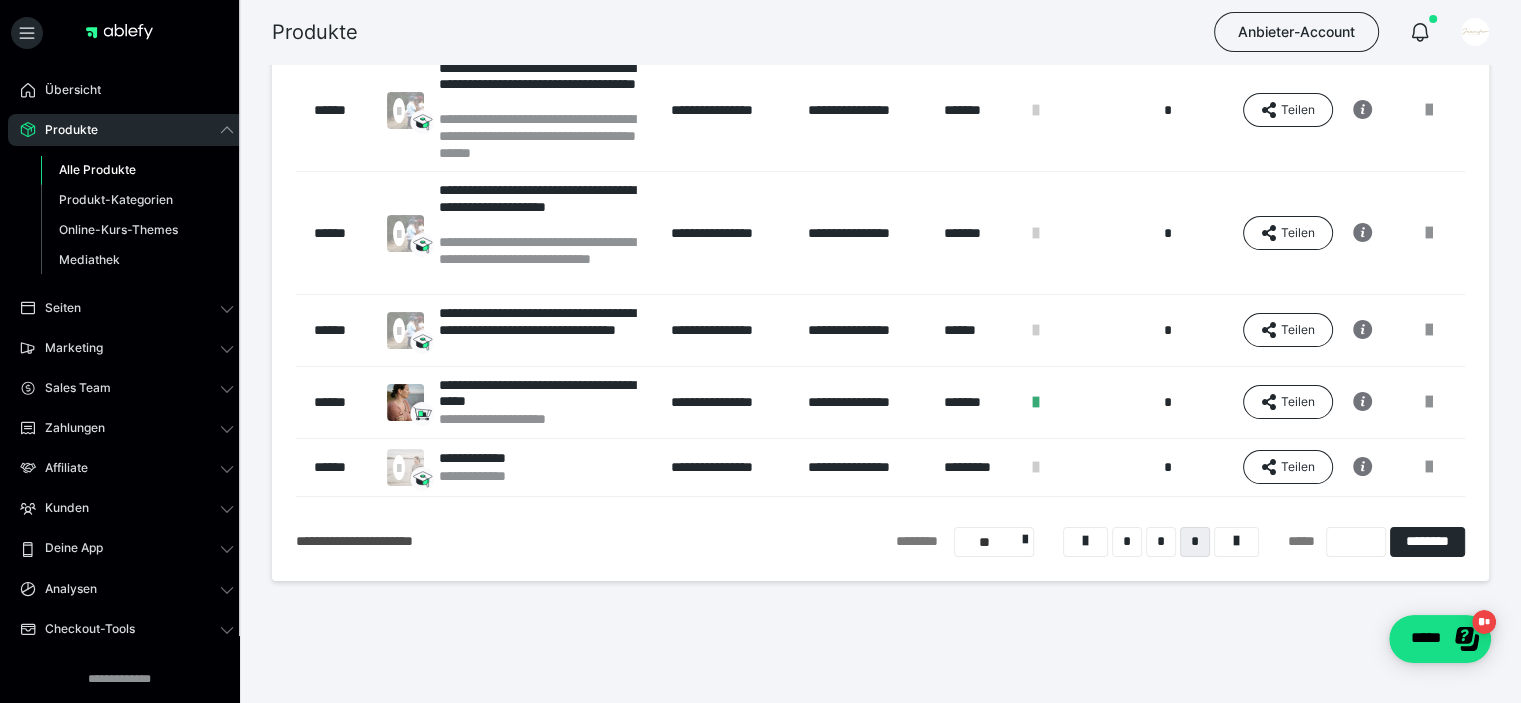 click on "*" at bounding box center [1127, 542] 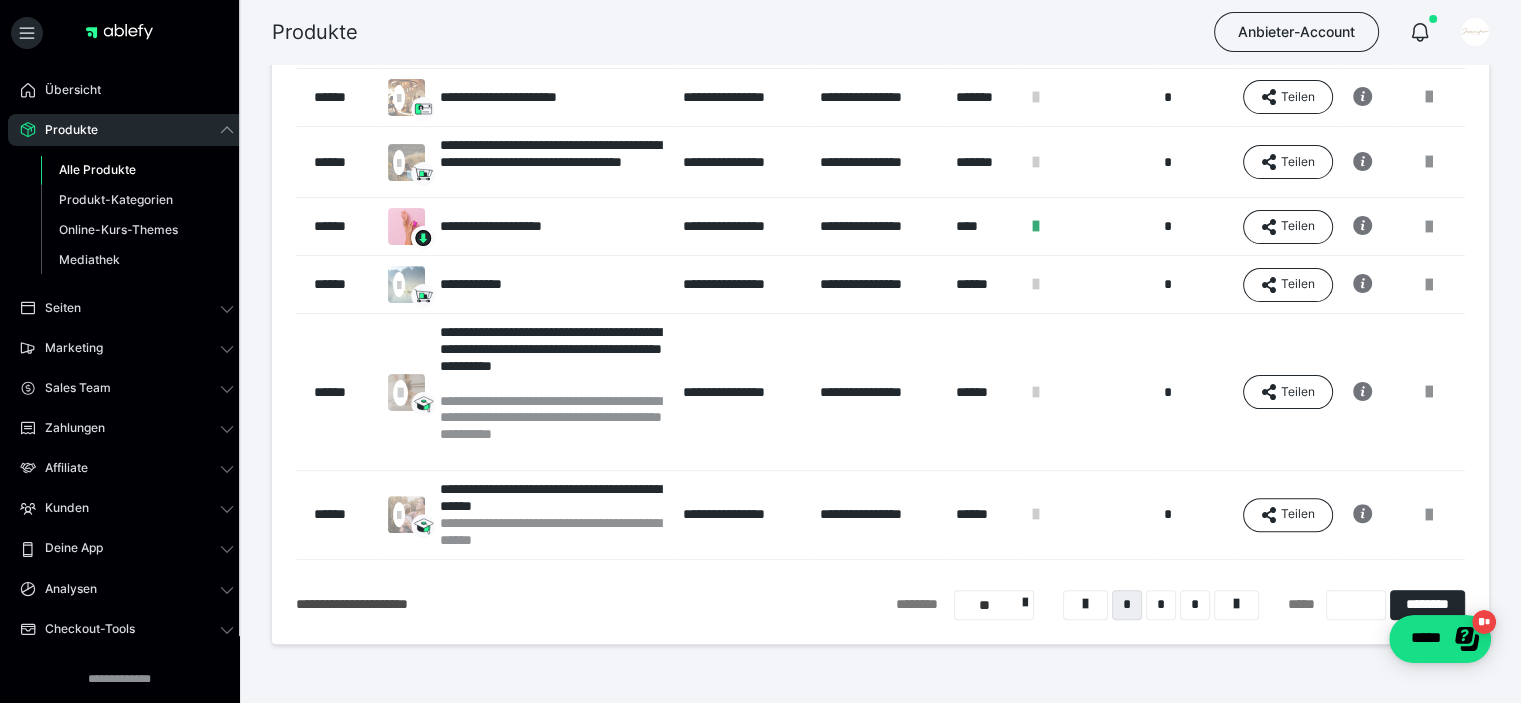 scroll, scrollTop: 516, scrollLeft: 0, axis: vertical 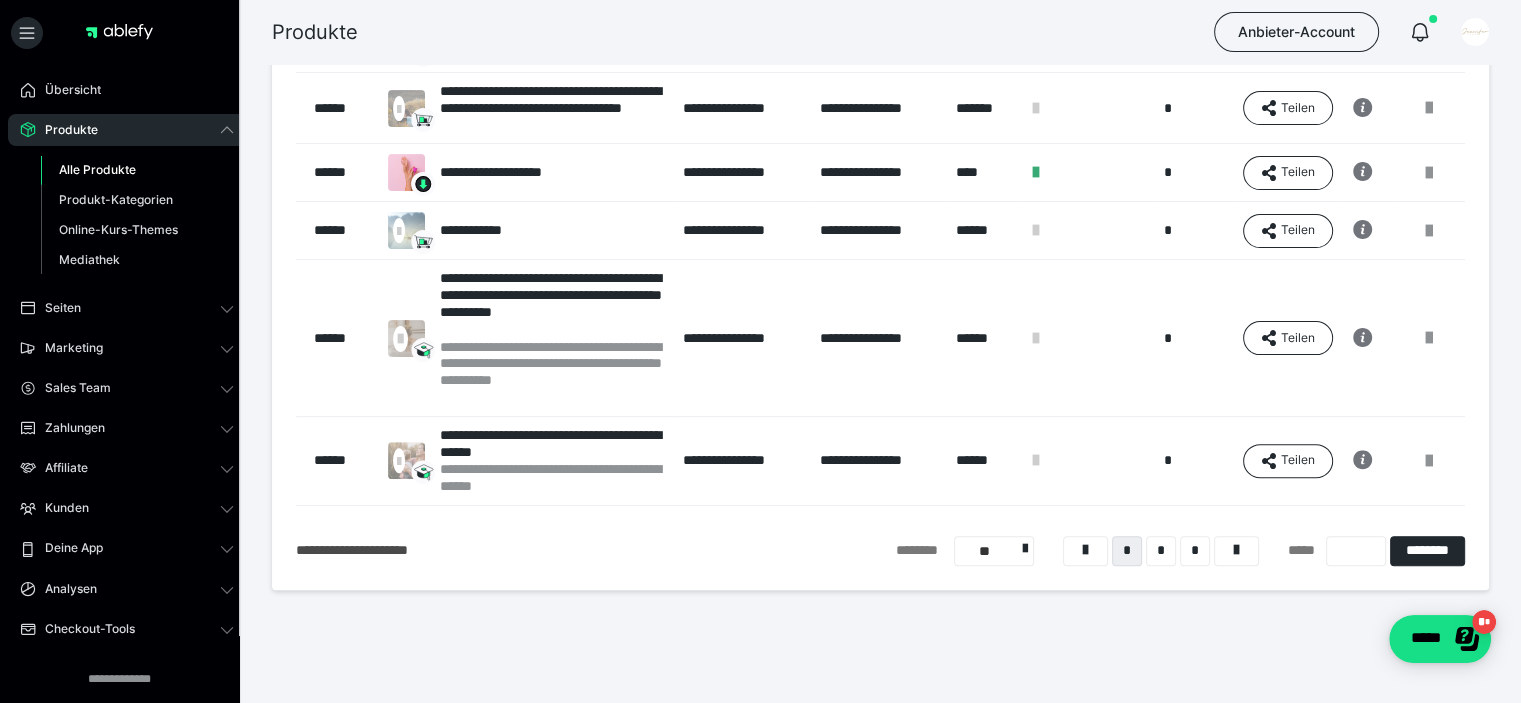click on "*" at bounding box center (1161, 551) 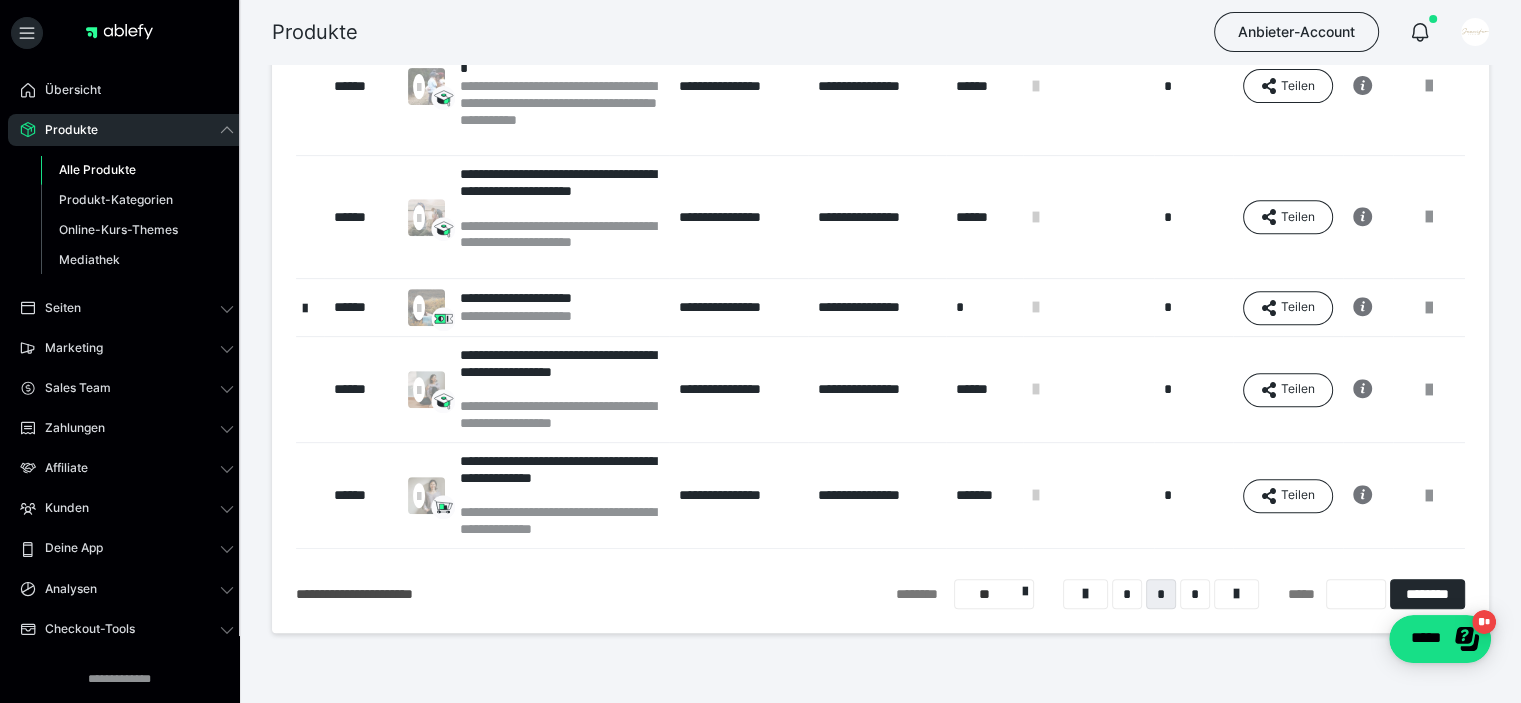 scroll, scrollTop: 816, scrollLeft: 0, axis: vertical 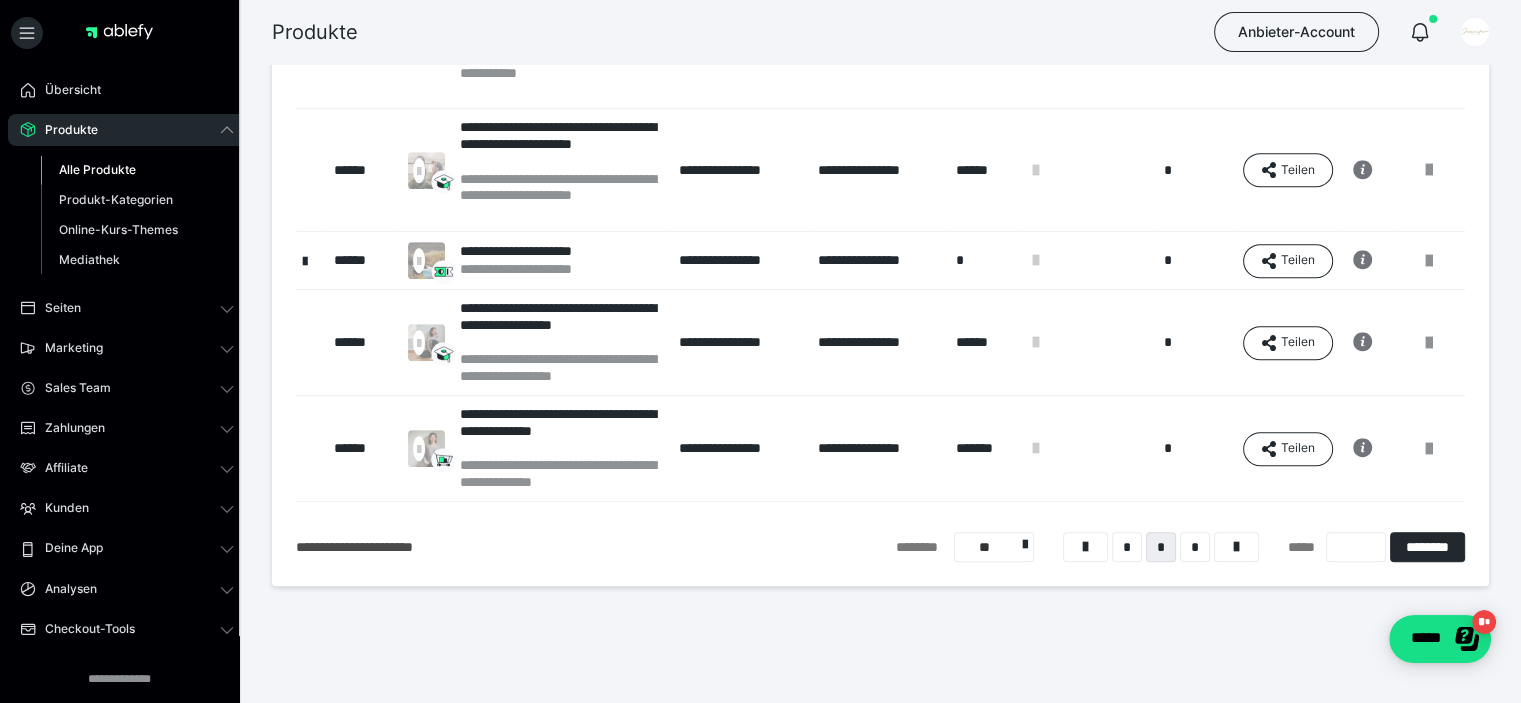 click on "*" at bounding box center (1195, 547) 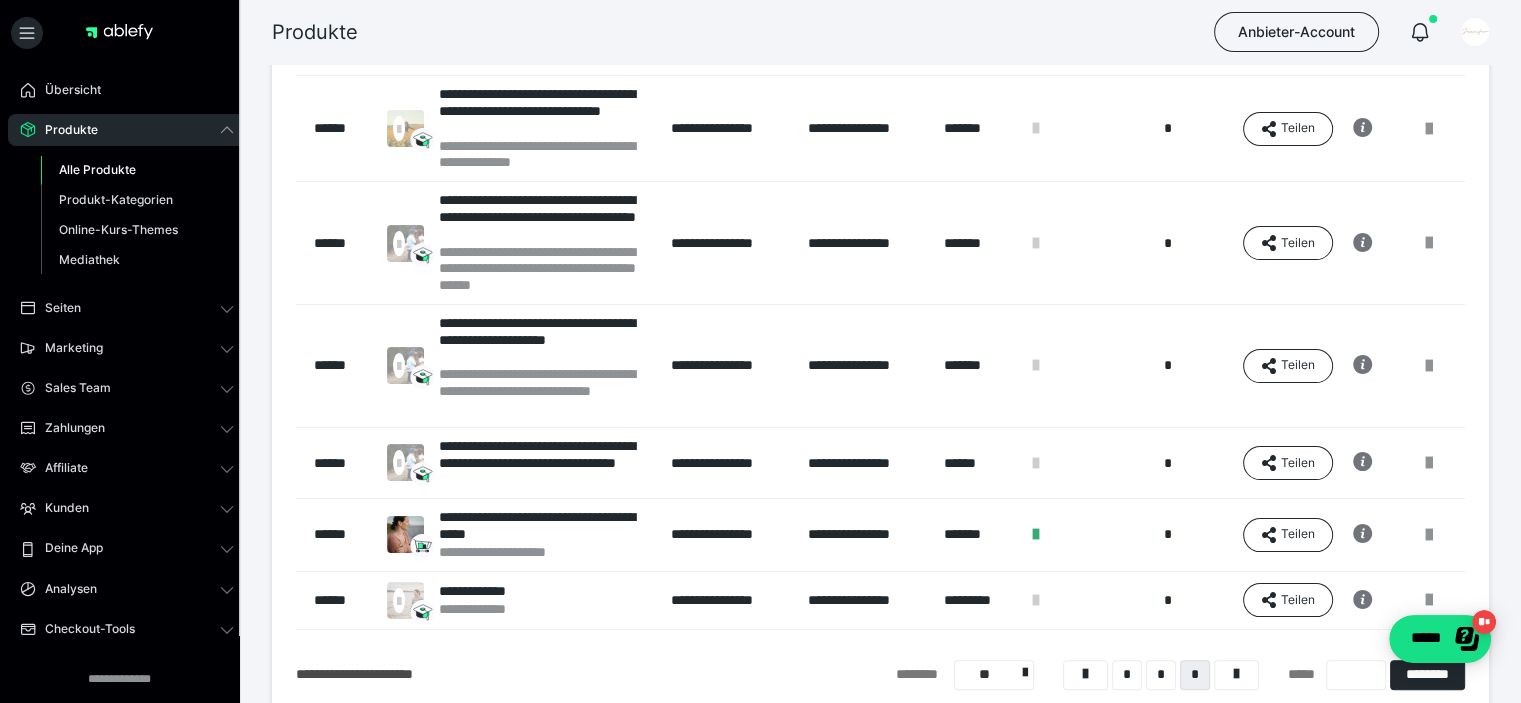 scroll, scrollTop: 316, scrollLeft: 0, axis: vertical 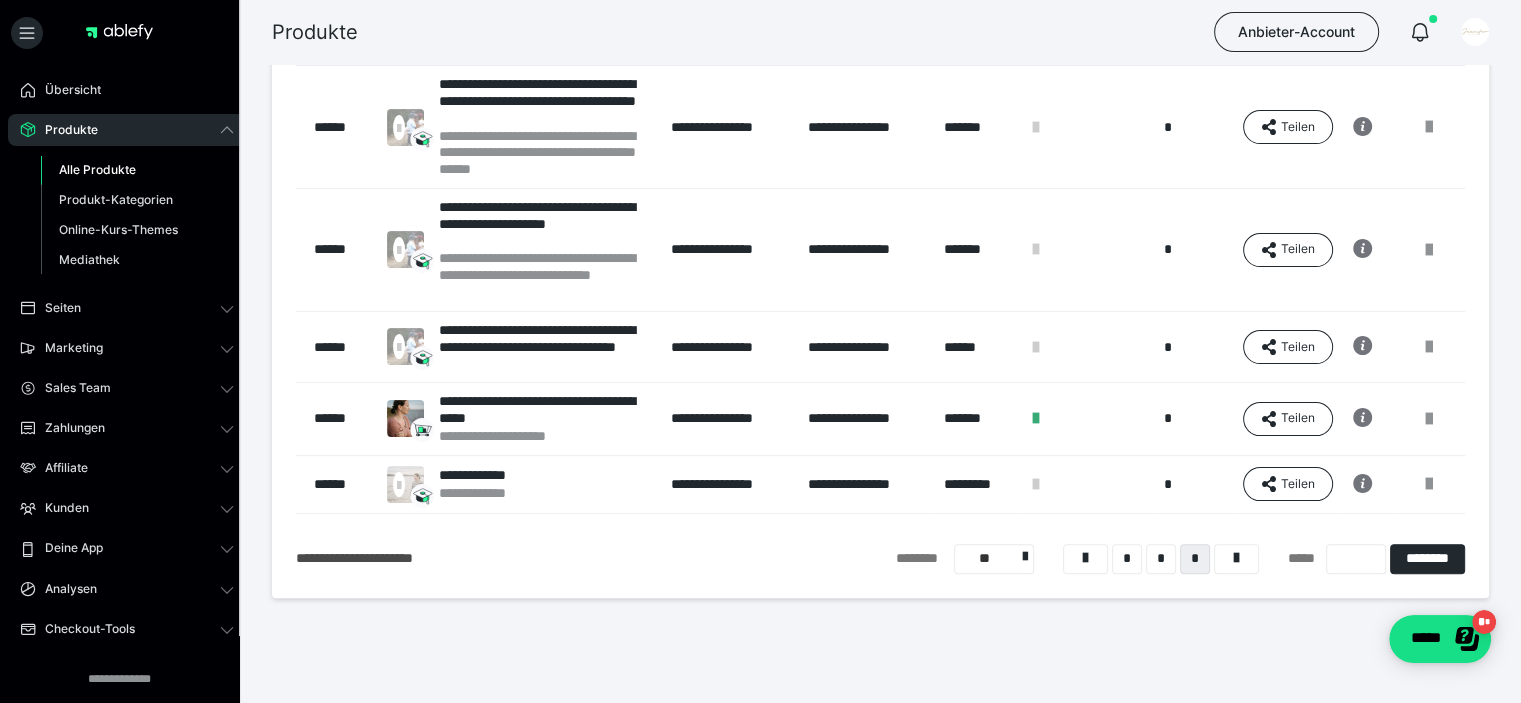 click on "*" at bounding box center [1127, 559] 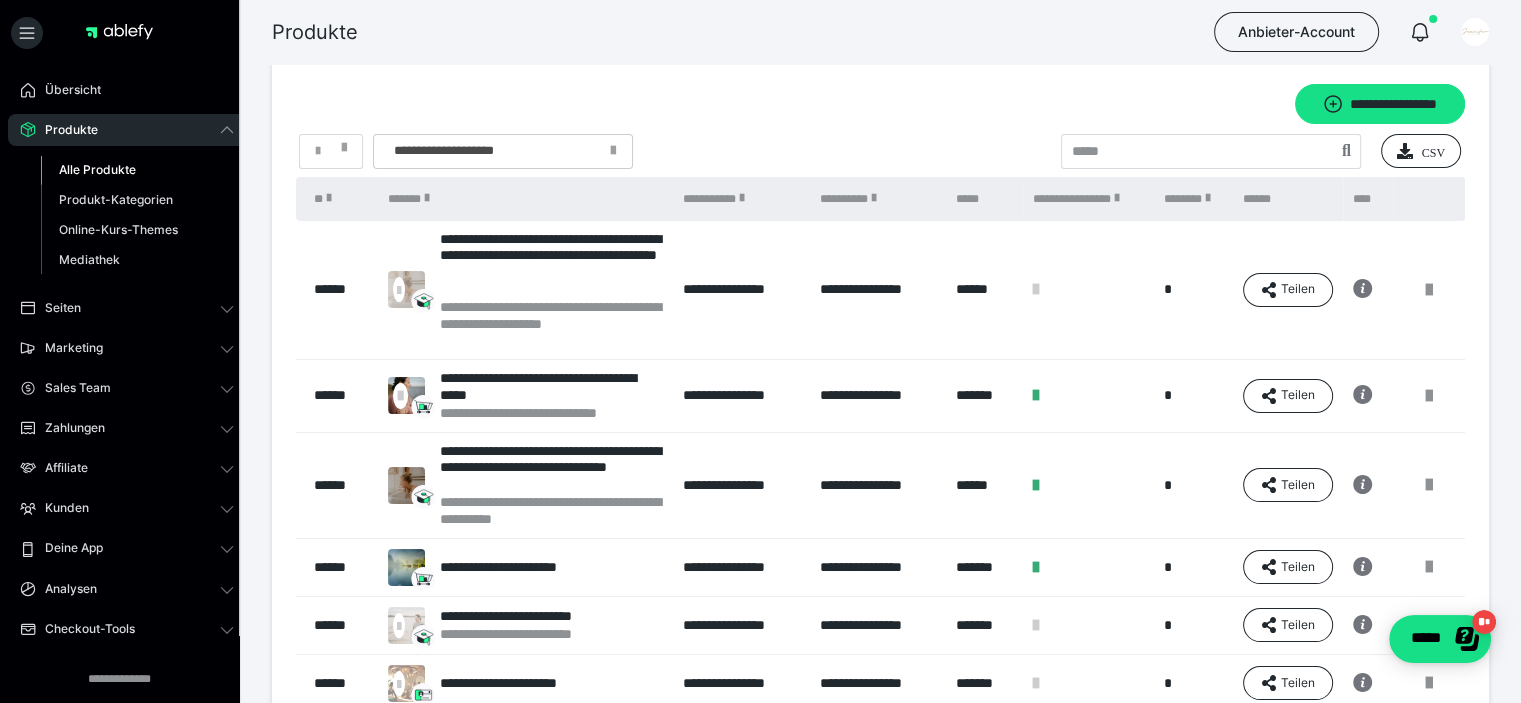 click at bounding box center (1429, 290) 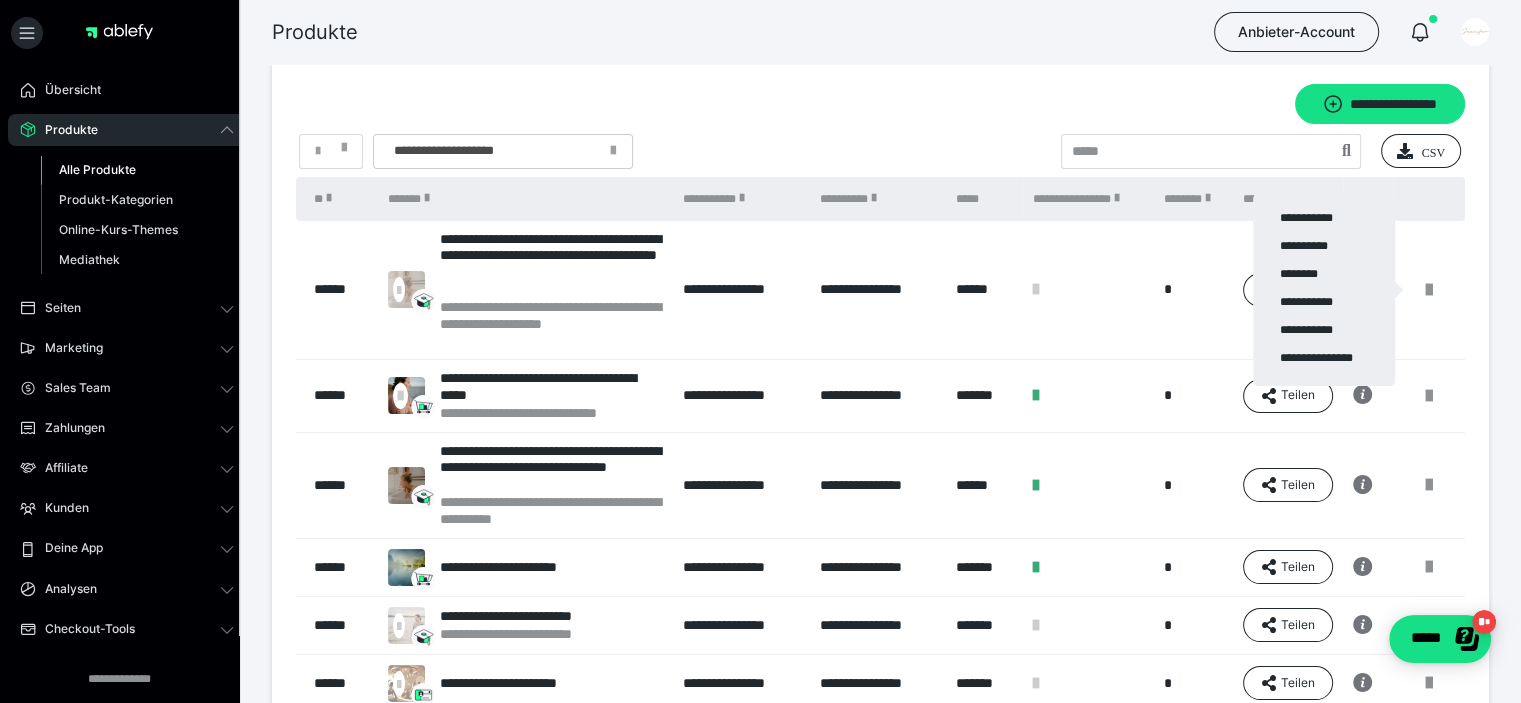 click on "**********" at bounding box center [1324, 248] 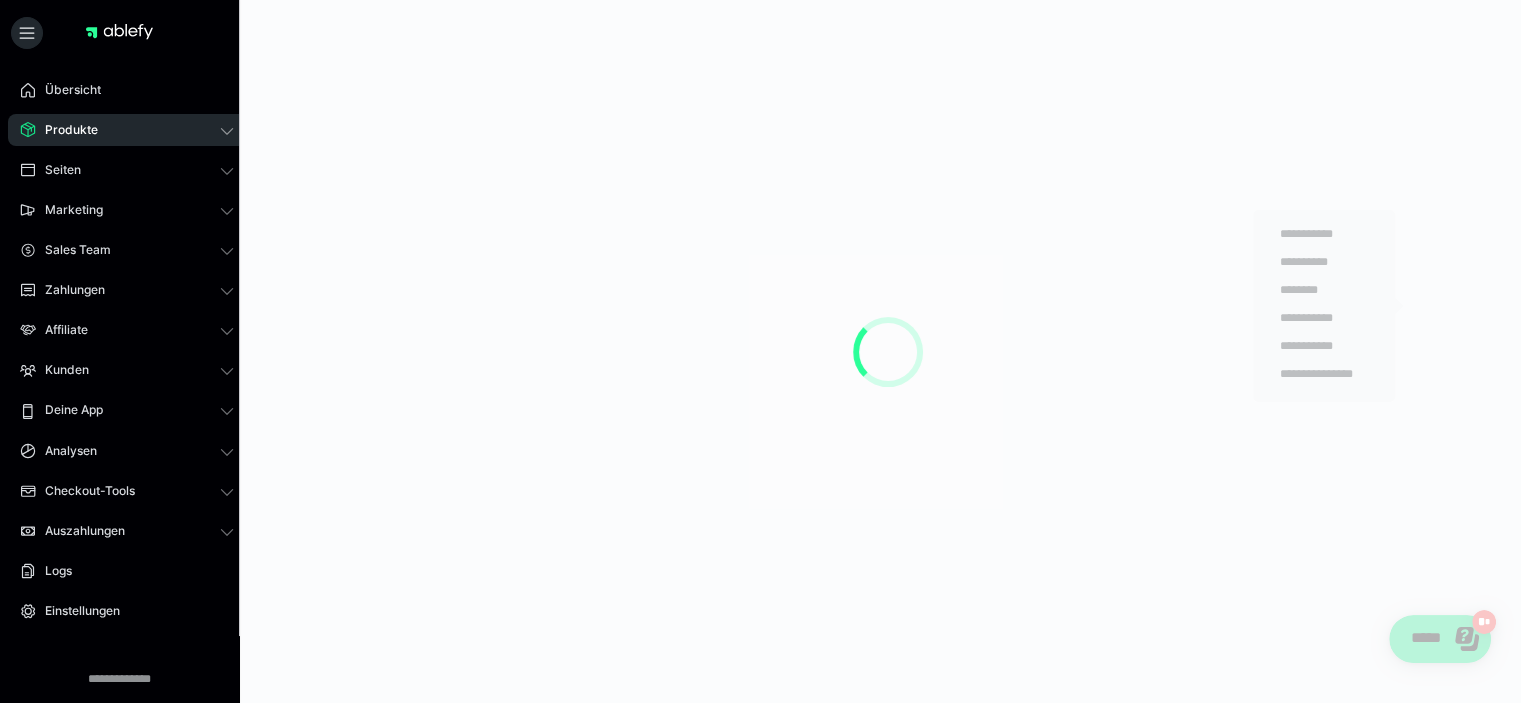 scroll, scrollTop: 0, scrollLeft: 0, axis: both 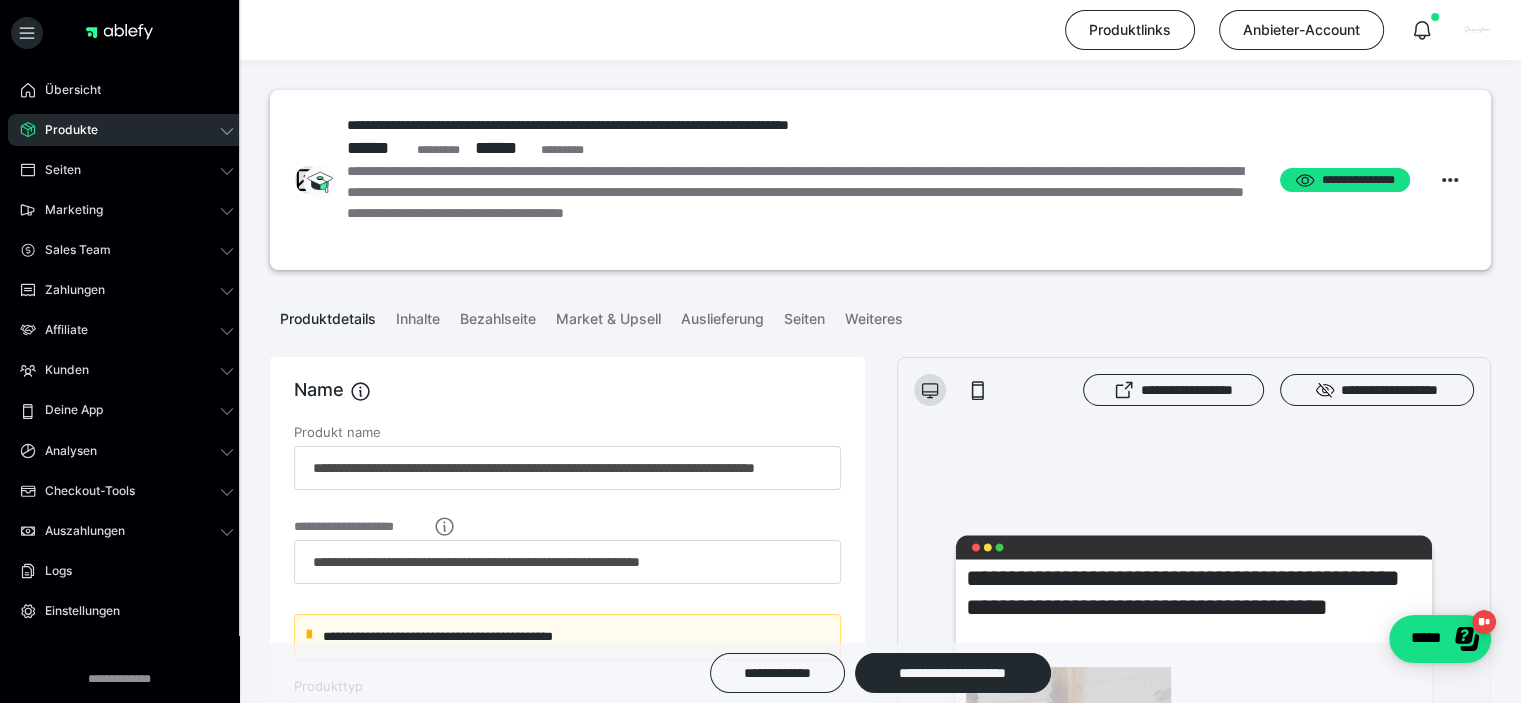 click on "**********" at bounding box center [880, 177] 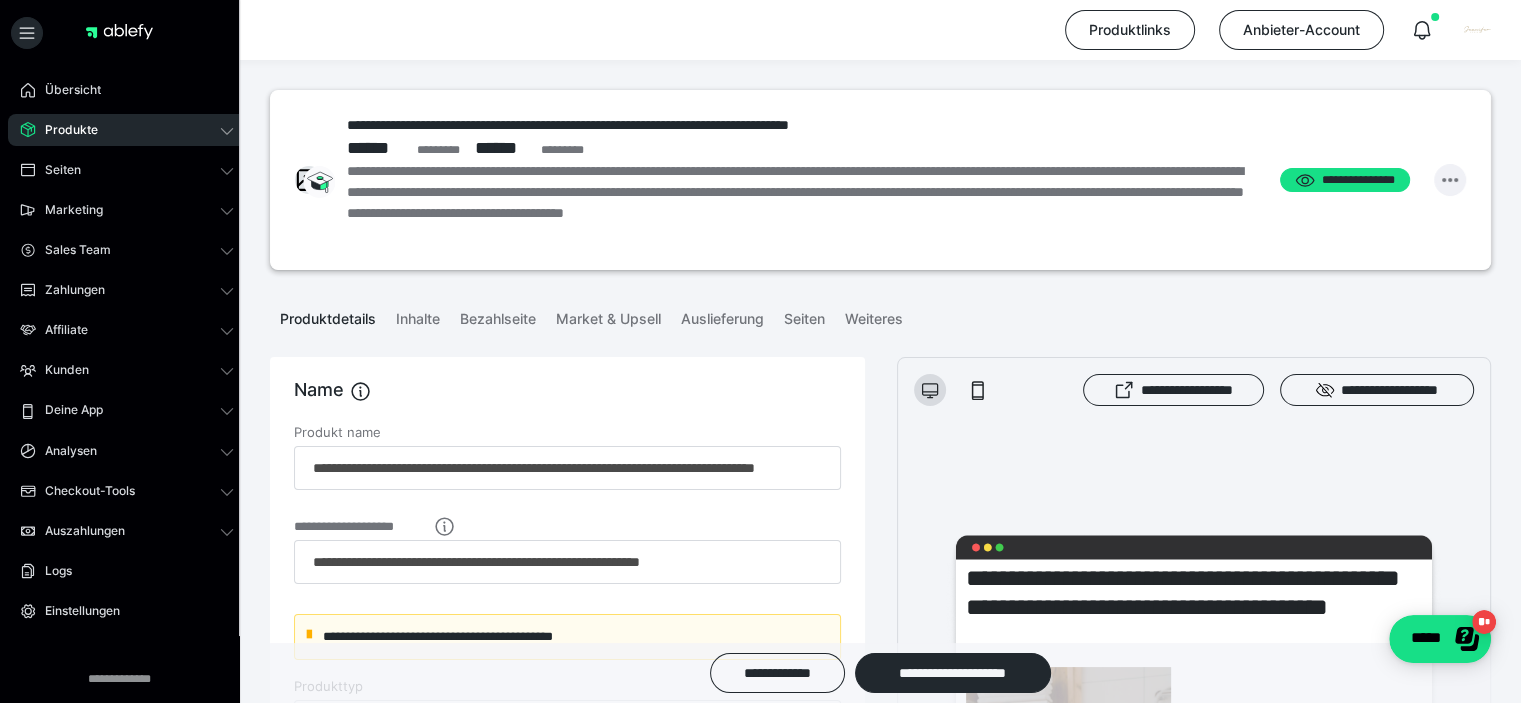 click 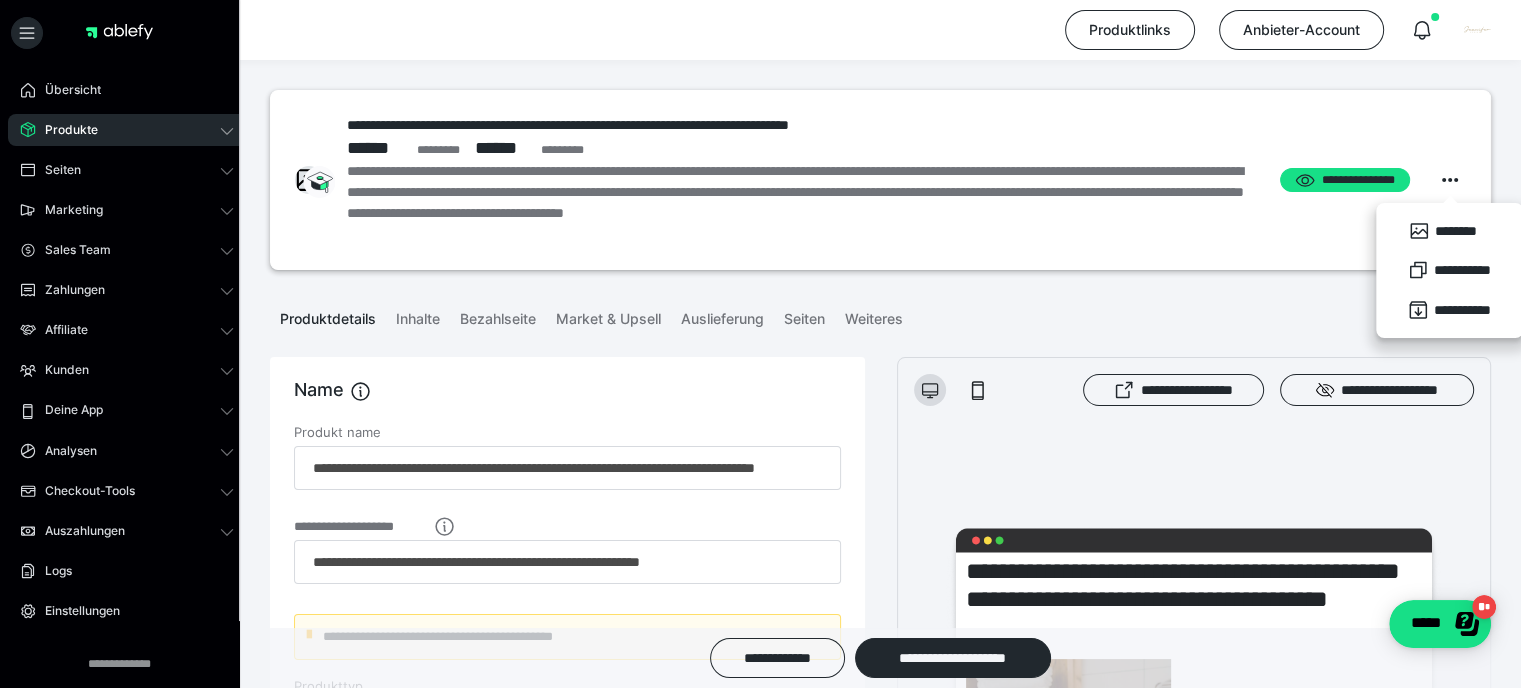 click on "**********" at bounding box center [1345, 180] 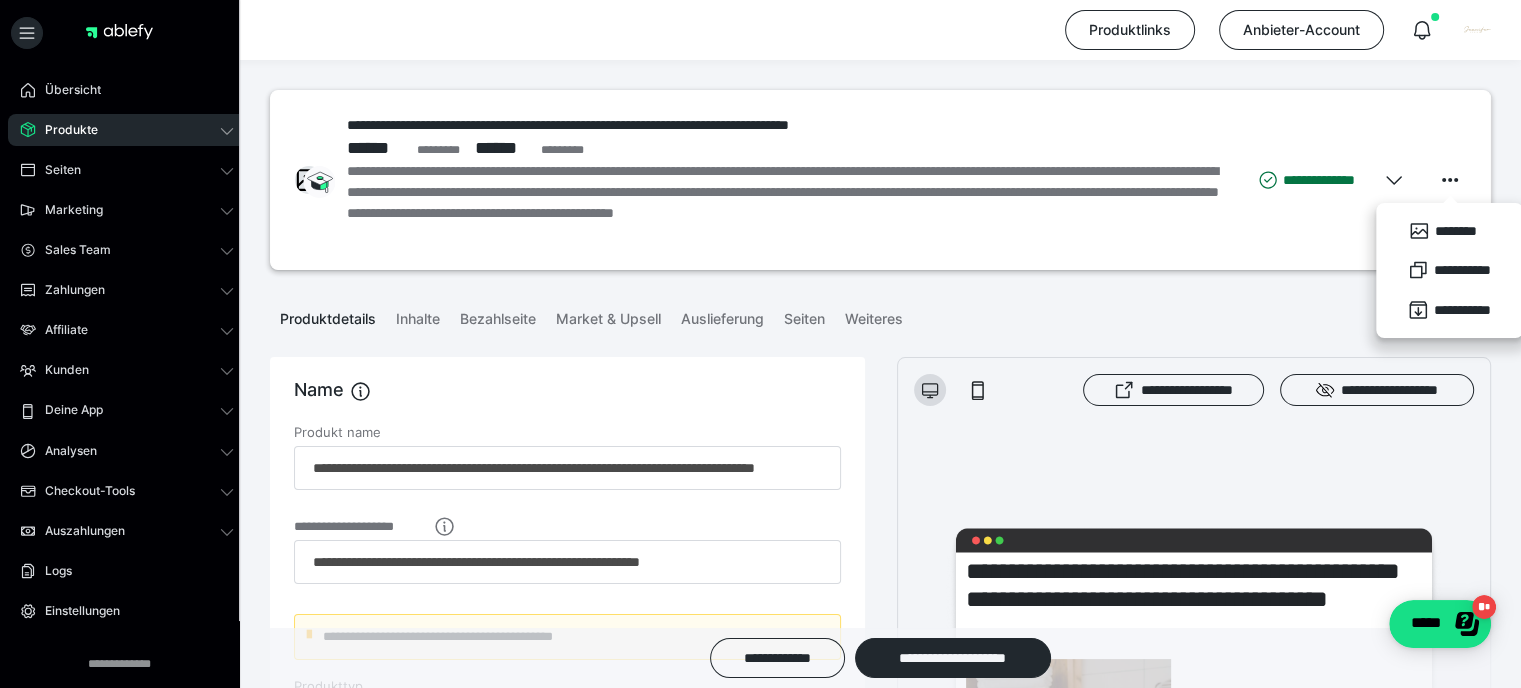drag, startPoint x: 1284, startPoint y: 242, endPoint x: 1316, endPoint y: 217, distance: 40.60788 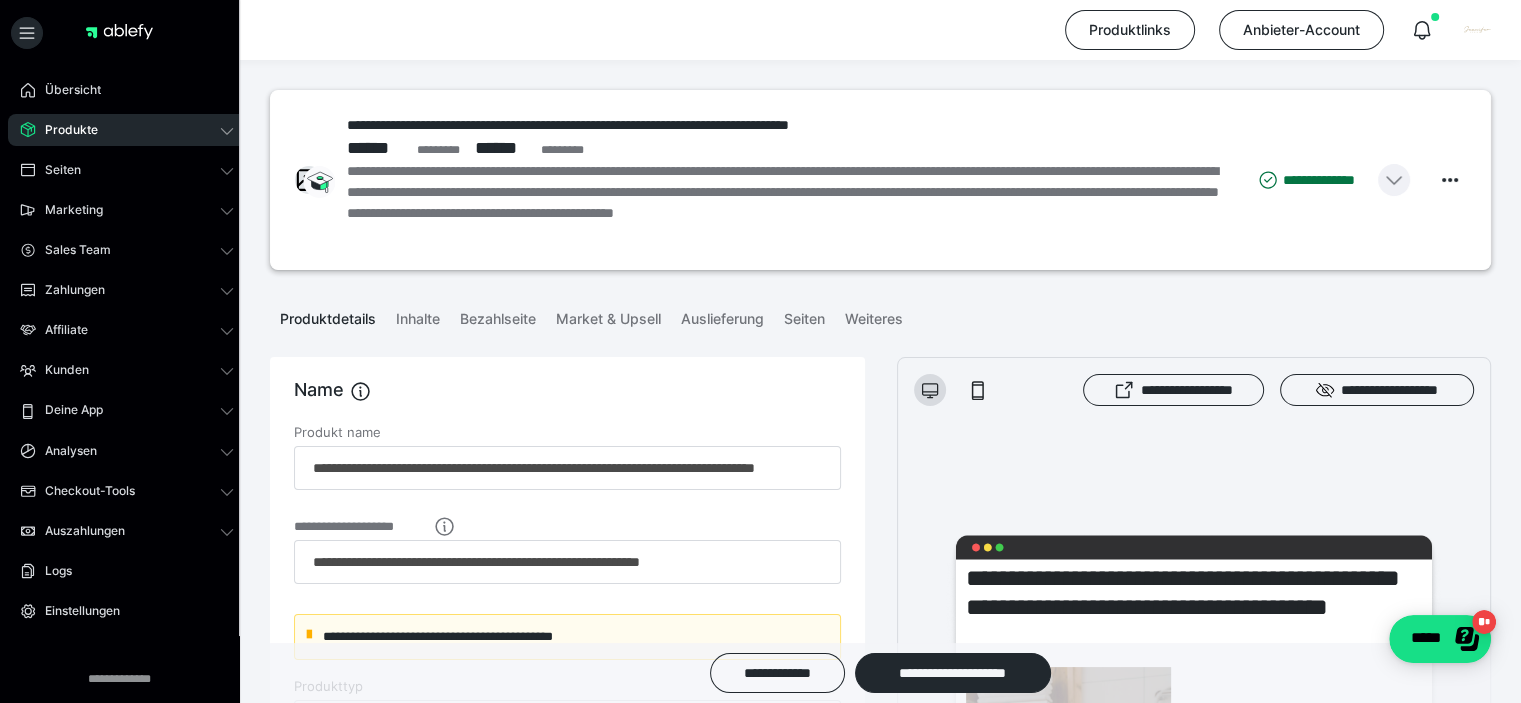 click 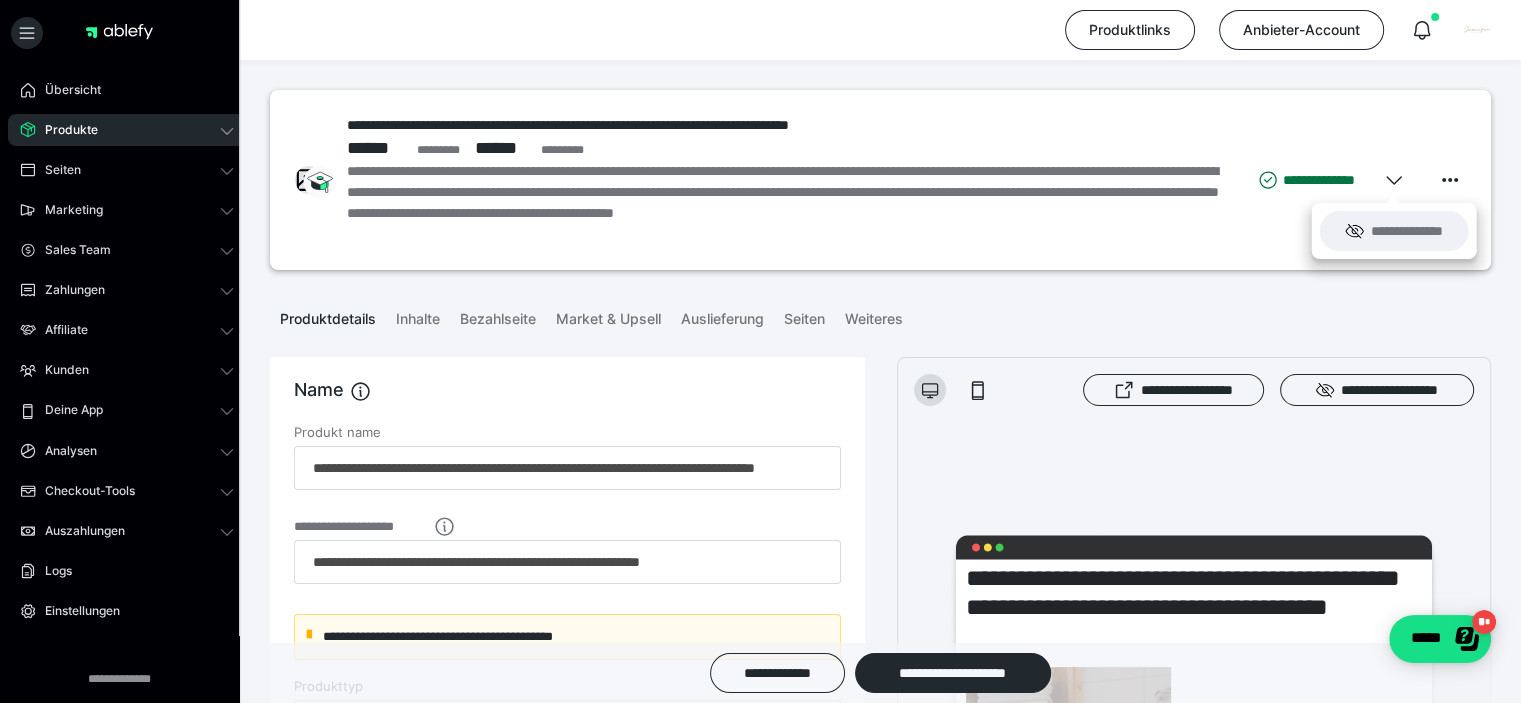 click on "**********" at bounding box center [1393, 231] 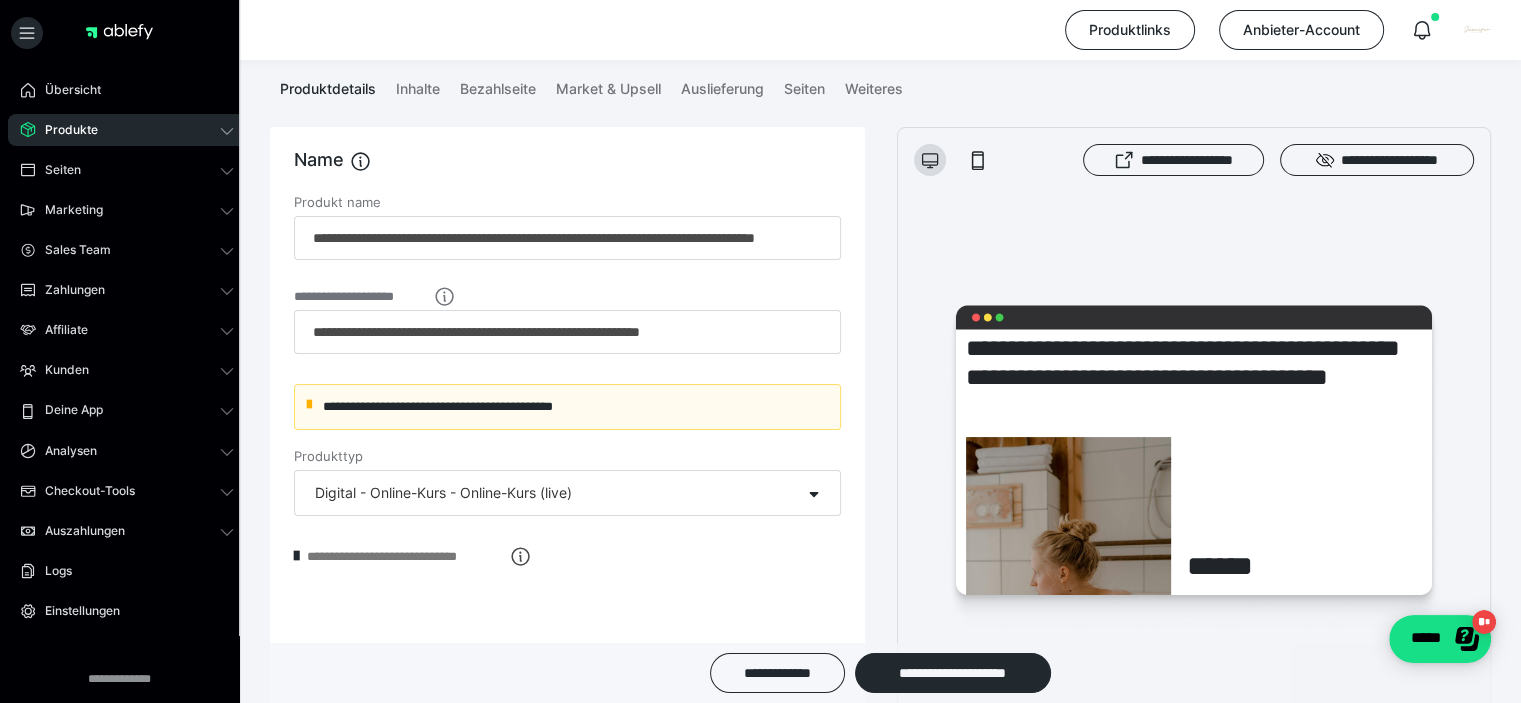 scroll, scrollTop: 300, scrollLeft: 0, axis: vertical 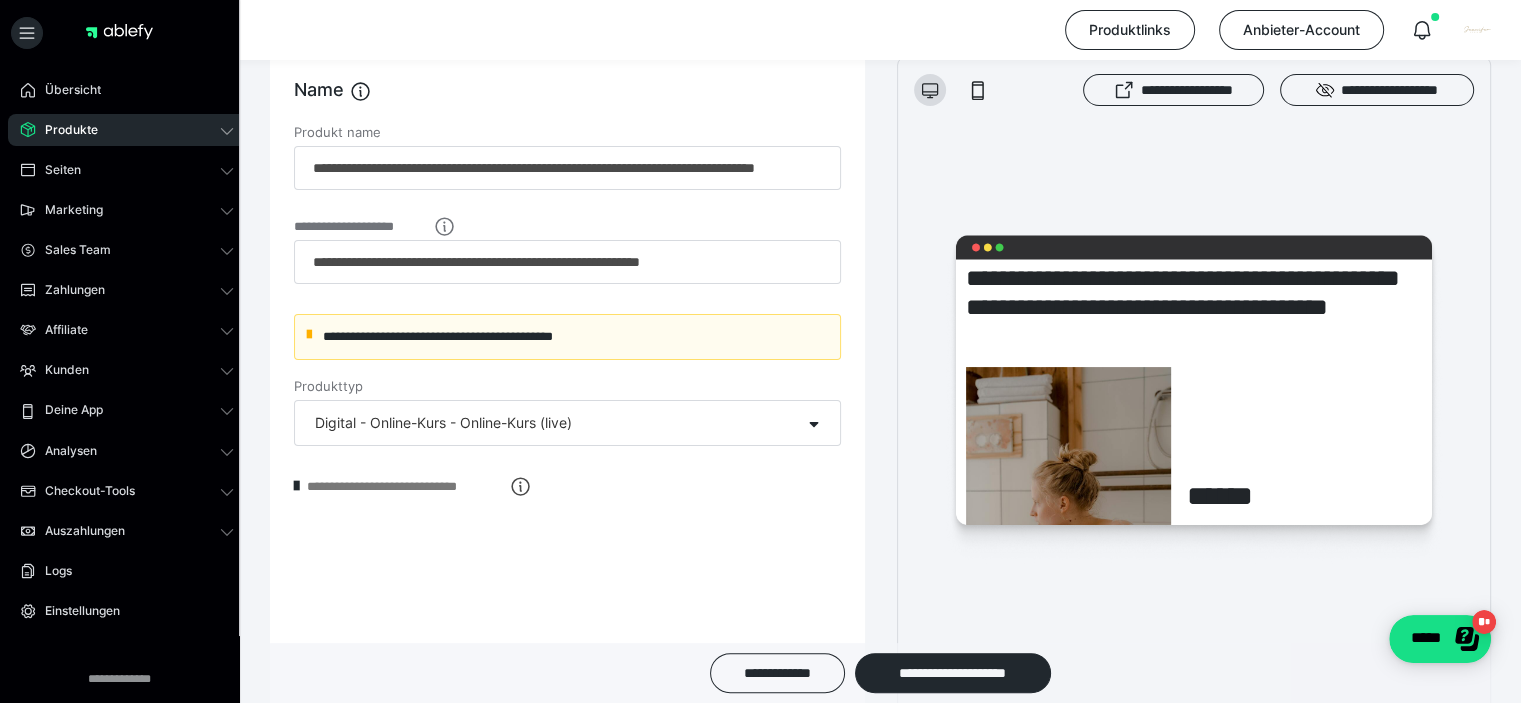 click on "Produkttyp Digital - Online-Kurs - Online-Kurs (live)" at bounding box center [567, 413] 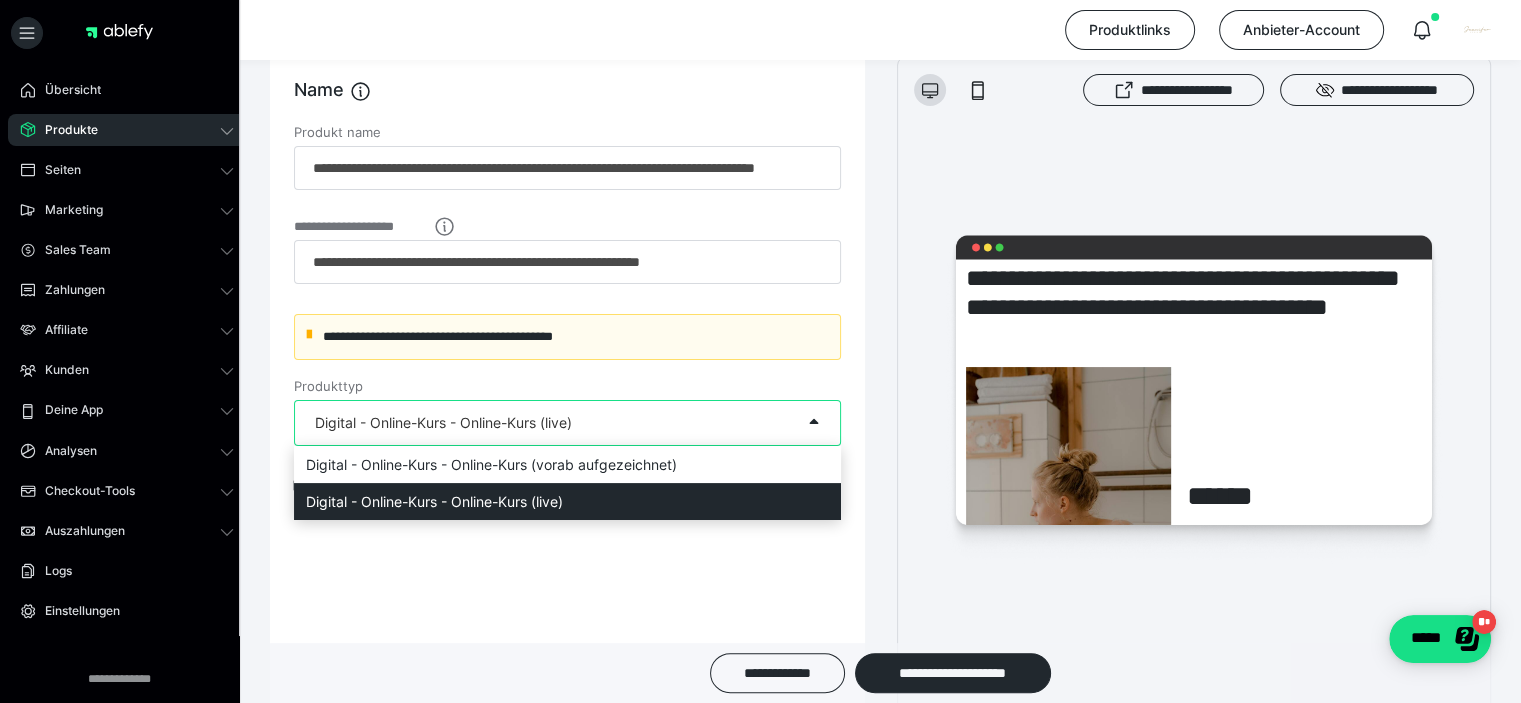 click on "Digital - Online-Kurs - Online-Kurs (live)" at bounding box center [548, 423] 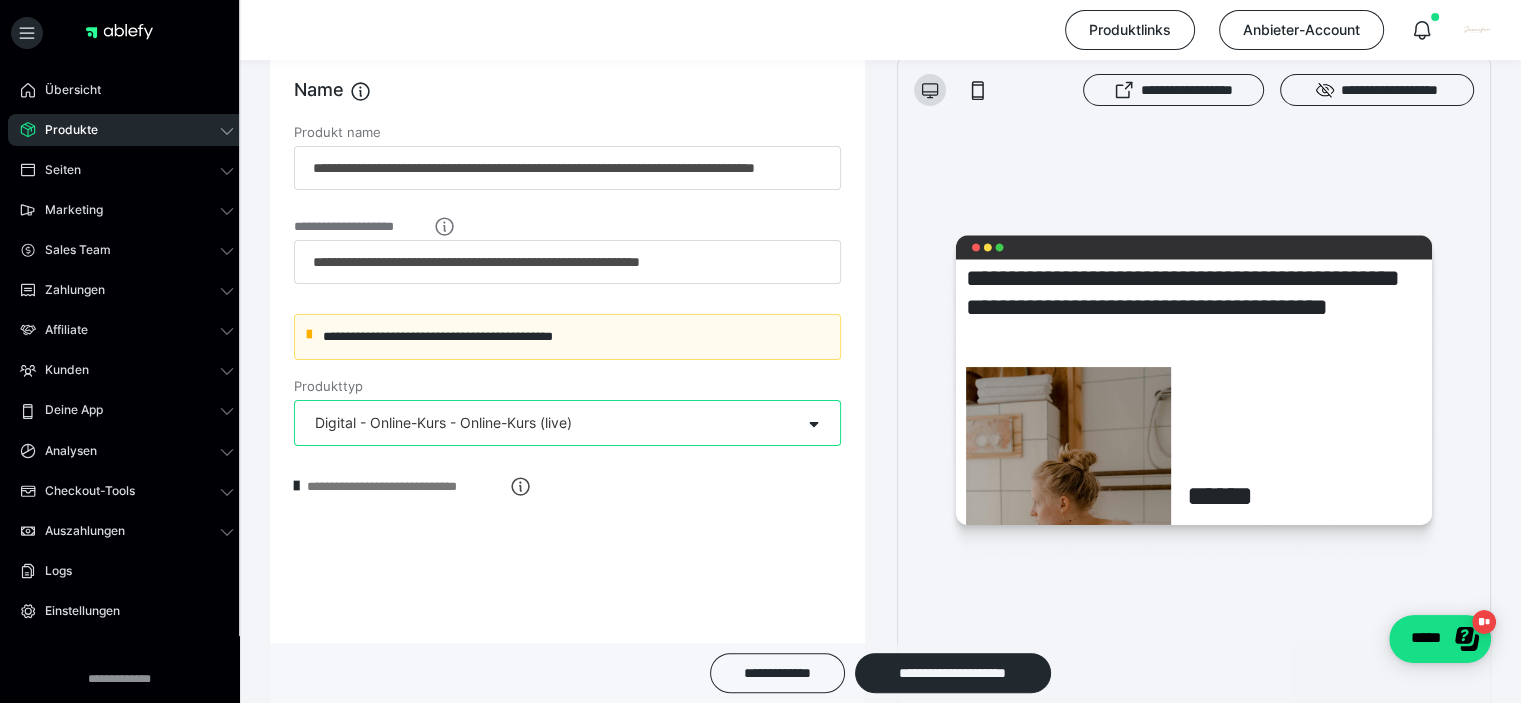 click on "**********" at bounding box center [567, 408] 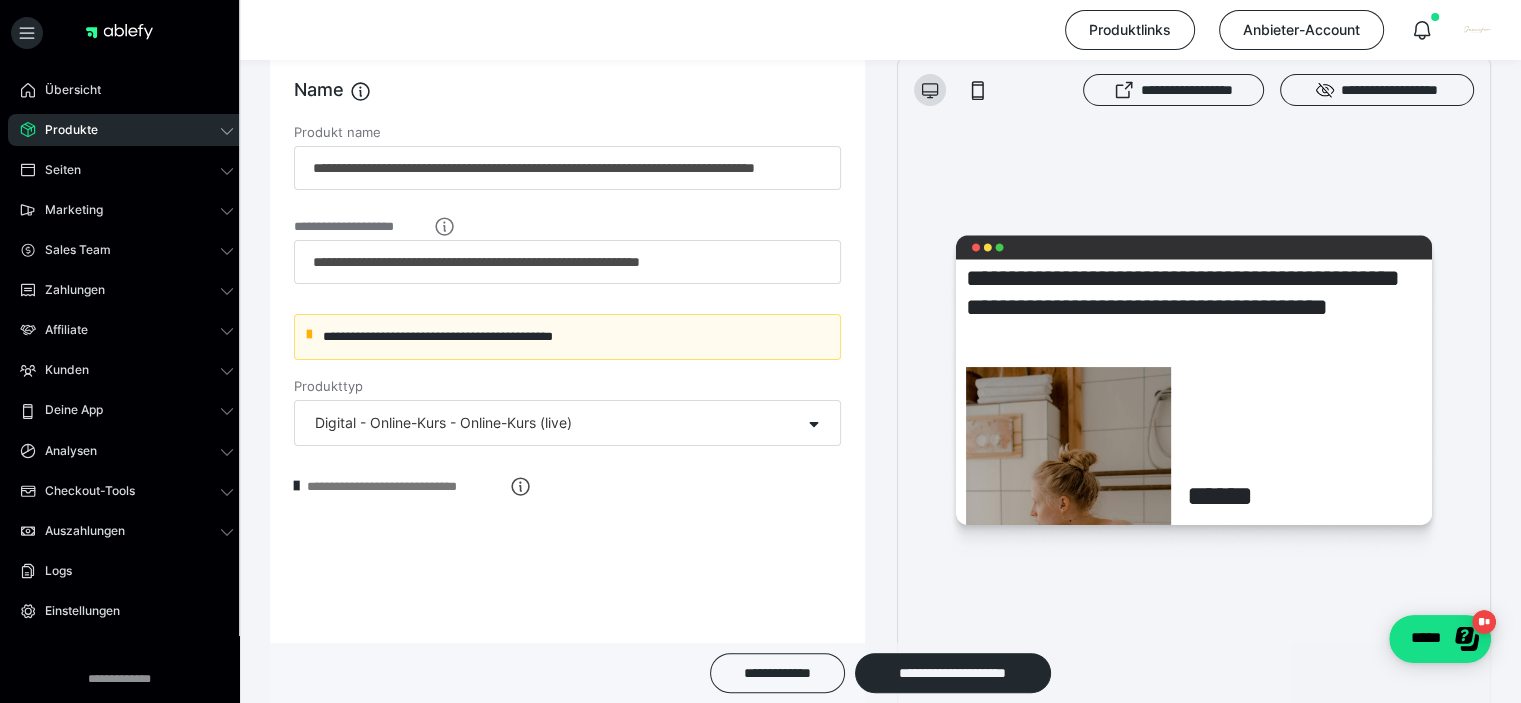 click on "**********" at bounding box center [567, 408] 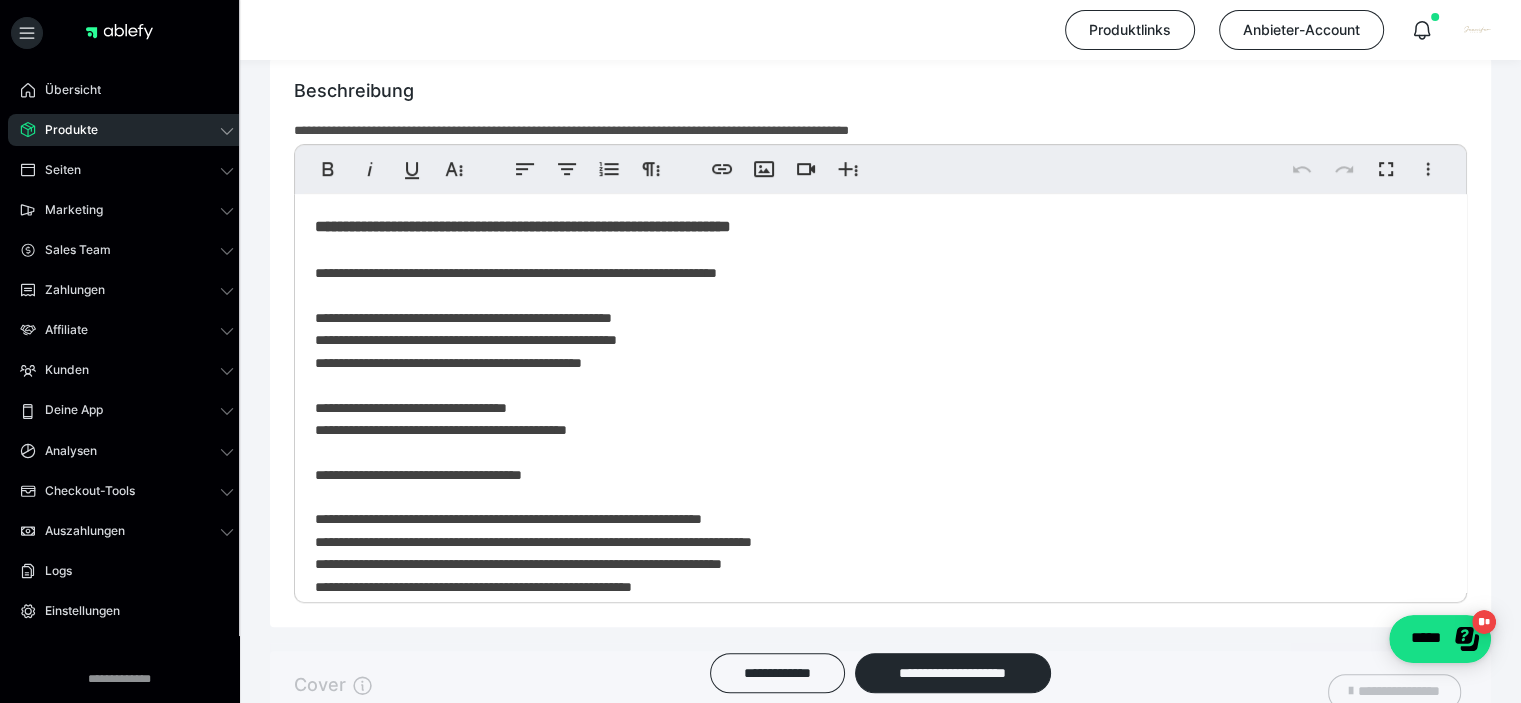 scroll, scrollTop: 1300, scrollLeft: 0, axis: vertical 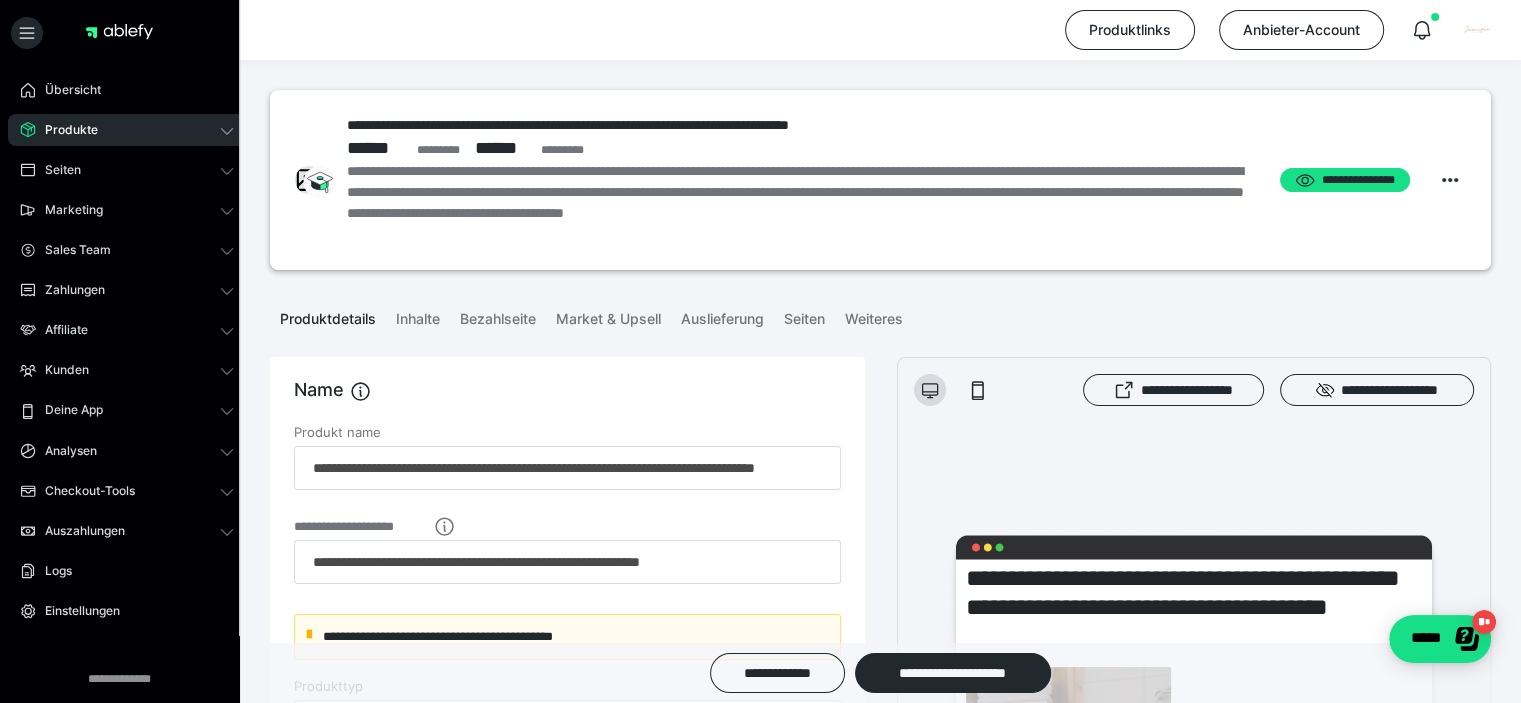 click on "Inhalte" at bounding box center (418, 315) 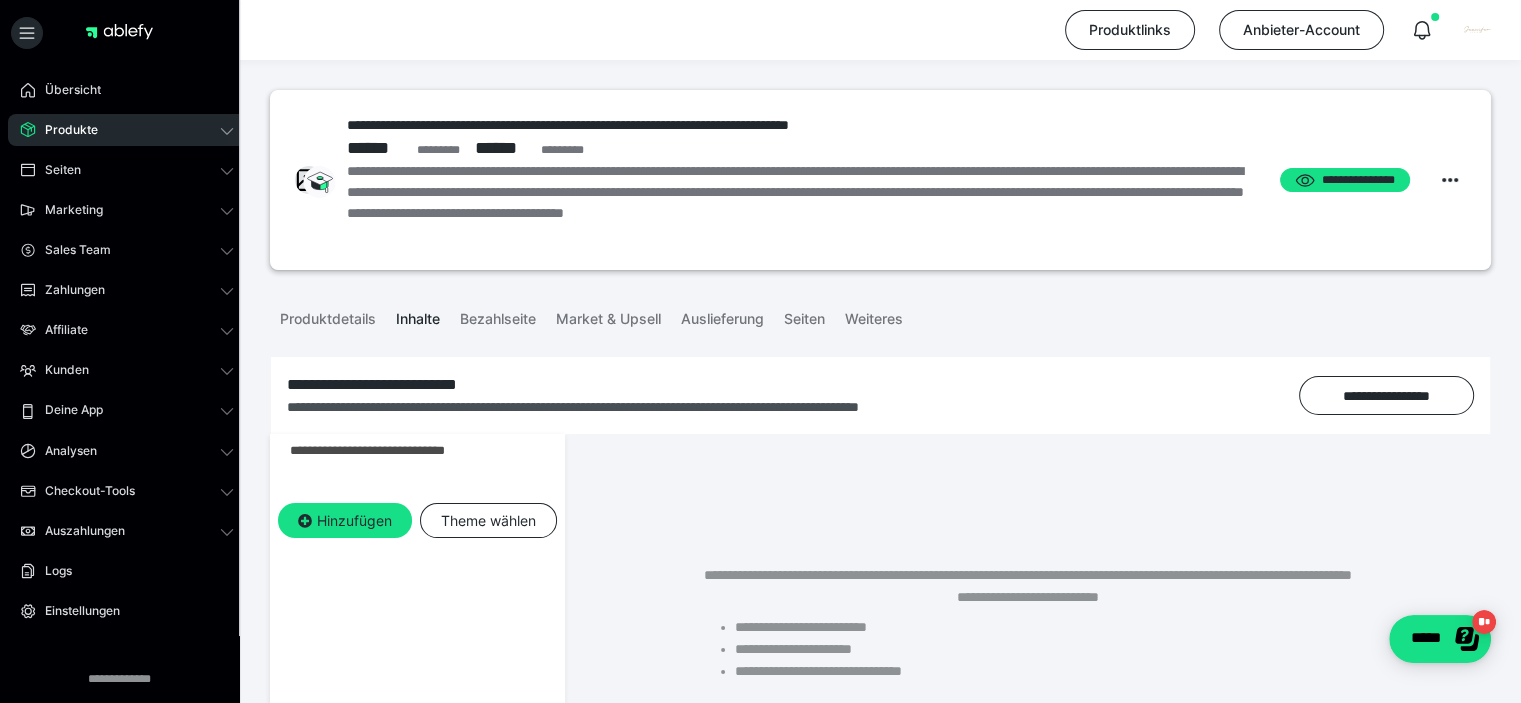 click at bounding box center (0, 0) 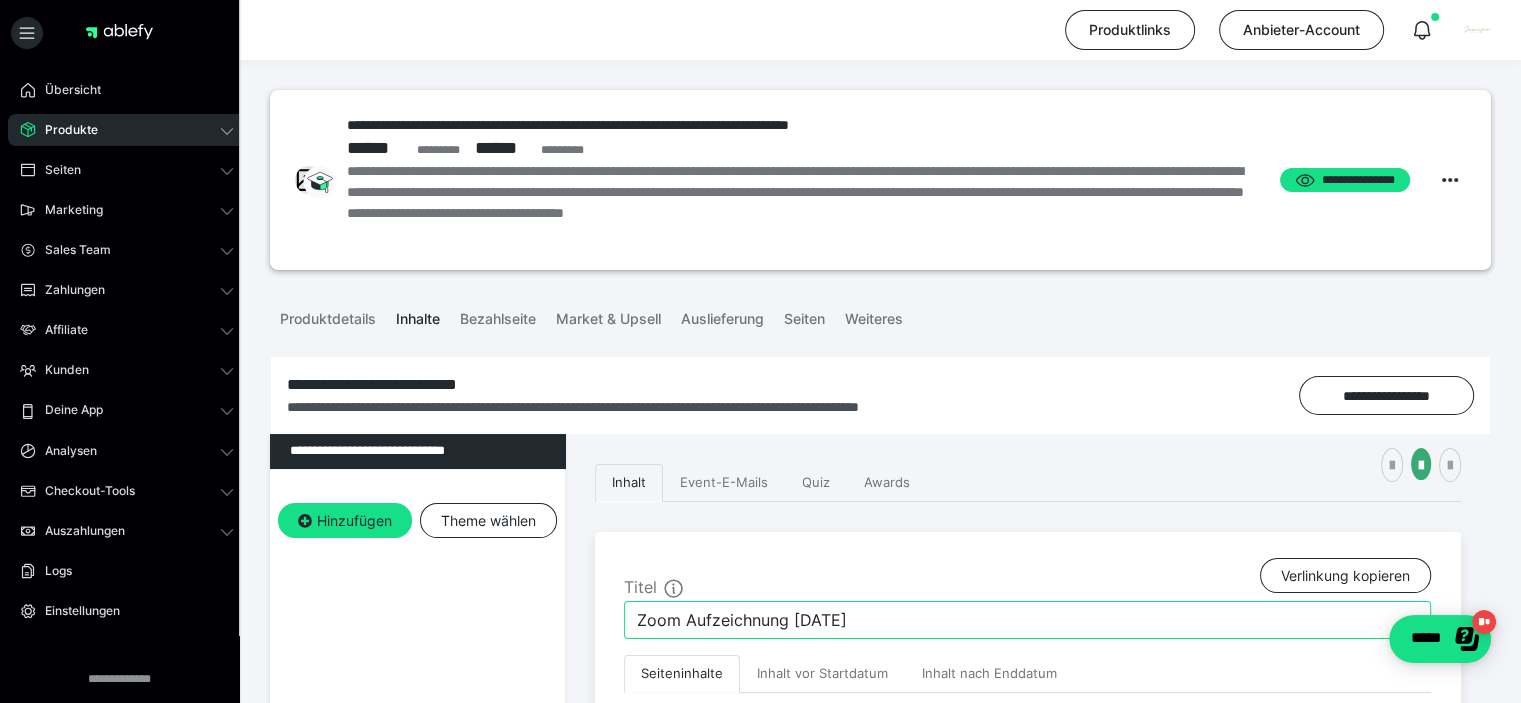 click on "Zoom Aufzeichnung 24. Juni 2025" at bounding box center (1027, 620) 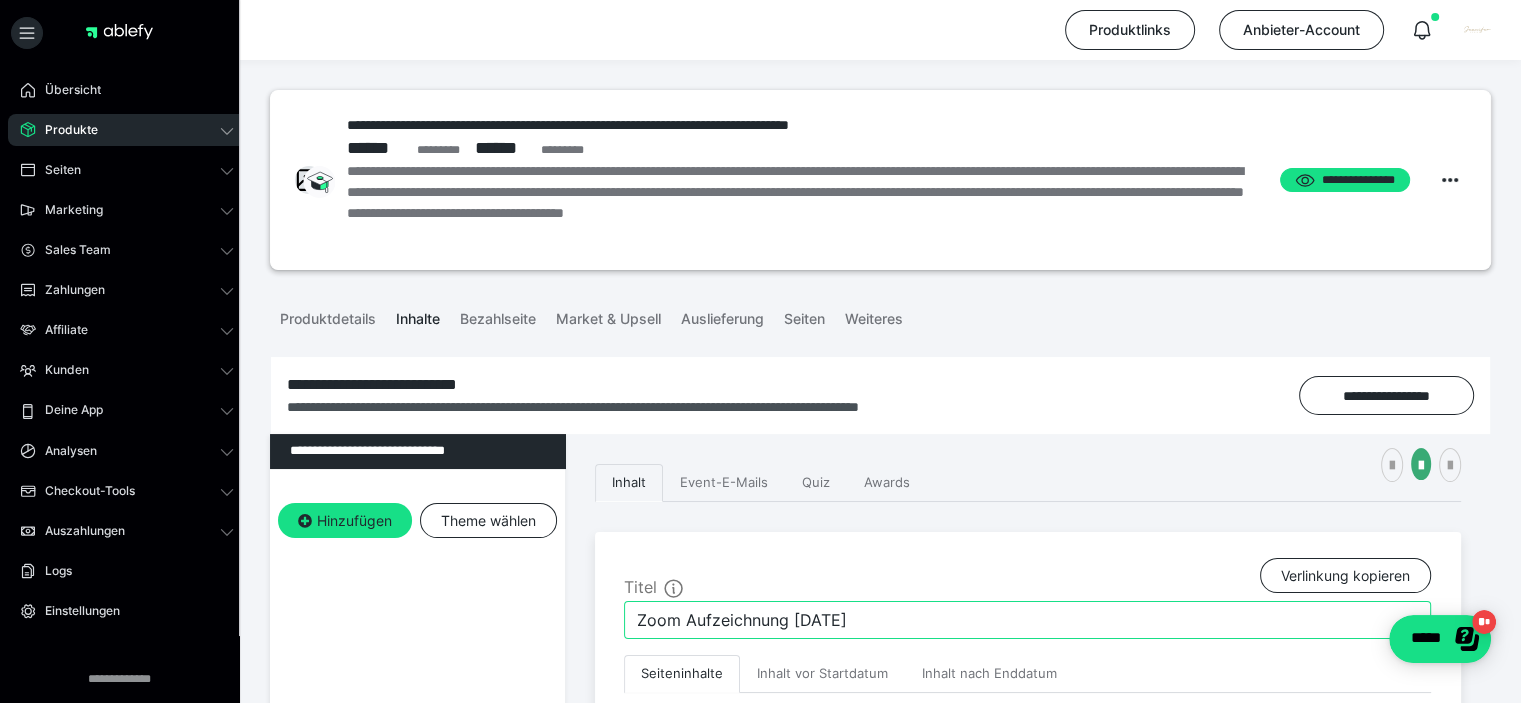 drag, startPoint x: 796, startPoint y: 621, endPoint x: 920, endPoint y: 615, distance: 124.14507 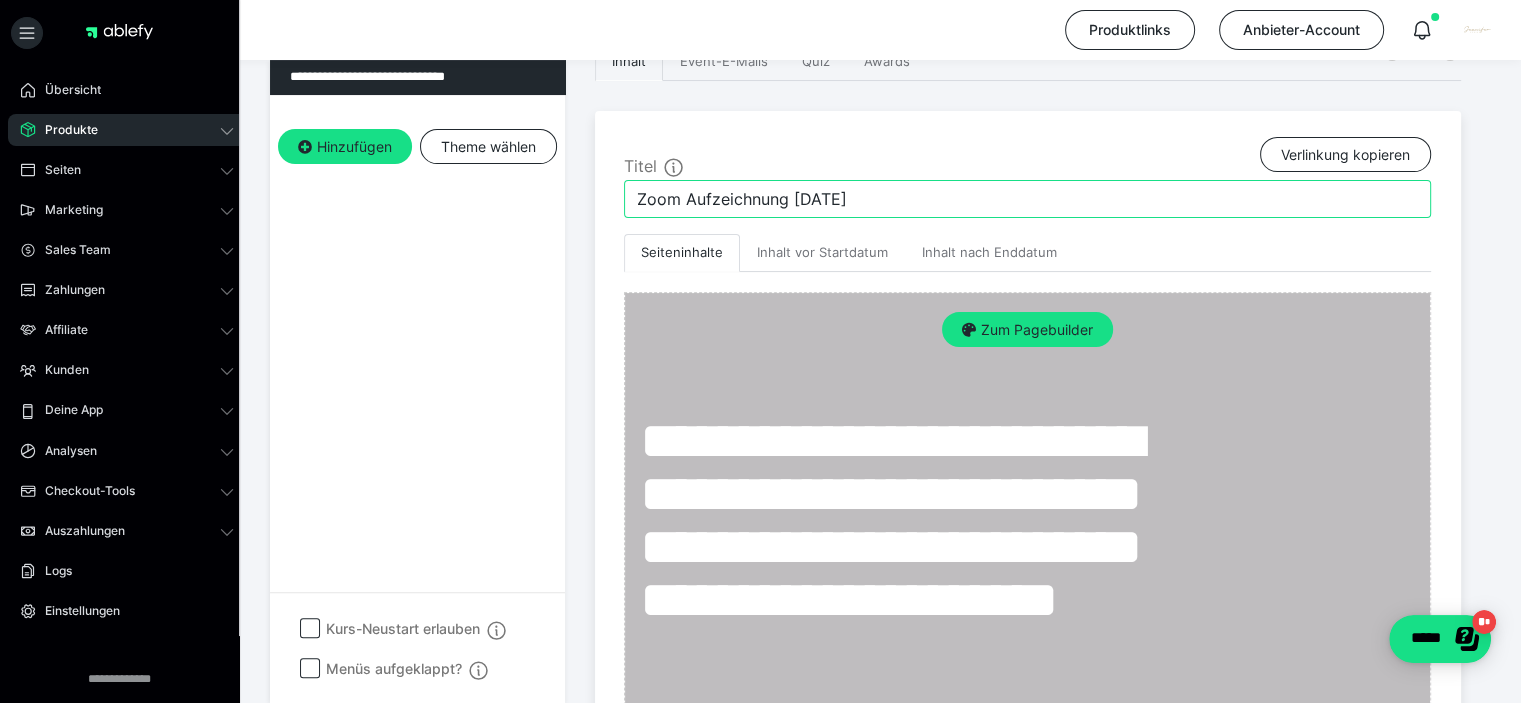 scroll, scrollTop: 600, scrollLeft: 0, axis: vertical 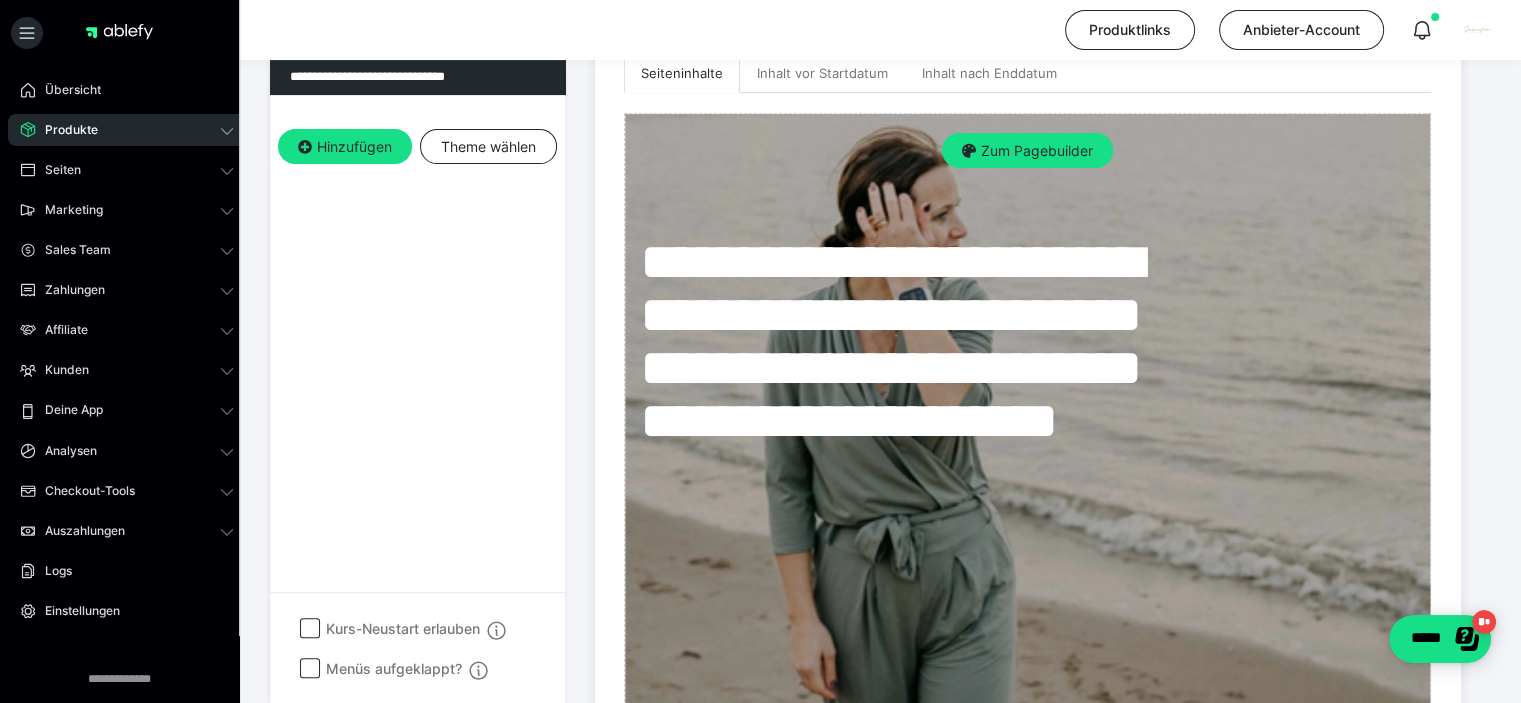 type on "Zoom Aufzeichnung 8. August 2025" 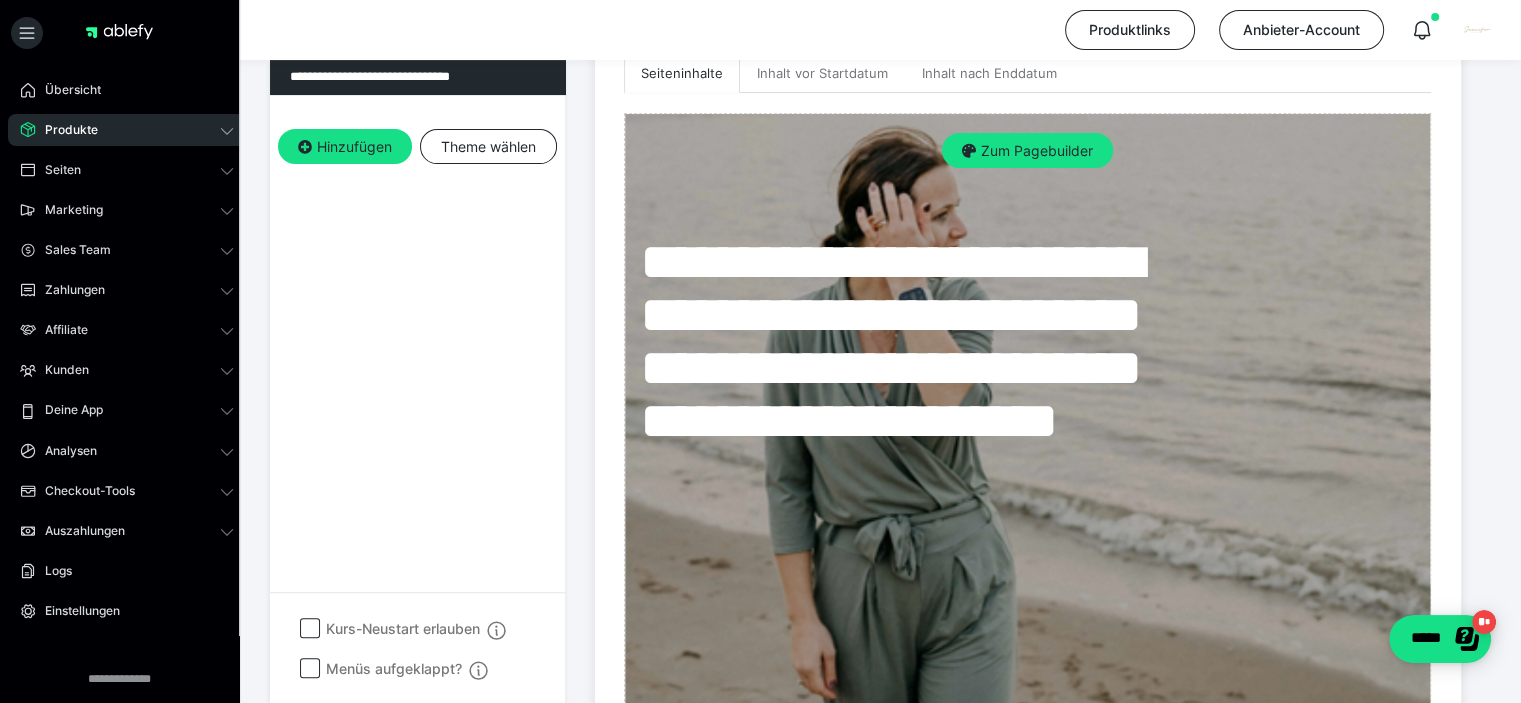 click on "Zum Pagebuilder" at bounding box center (1027, 151) 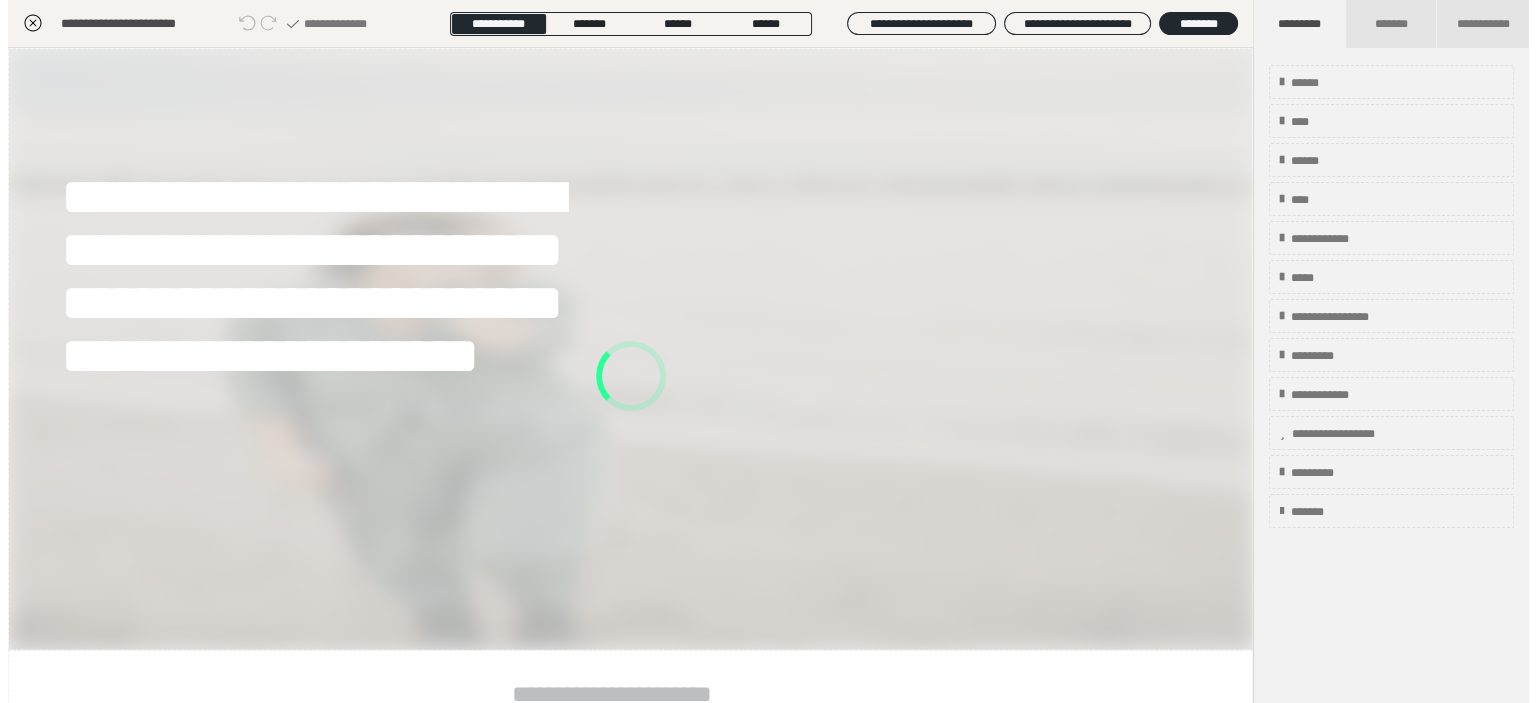scroll, scrollTop: 352, scrollLeft: 0, axis: vertical 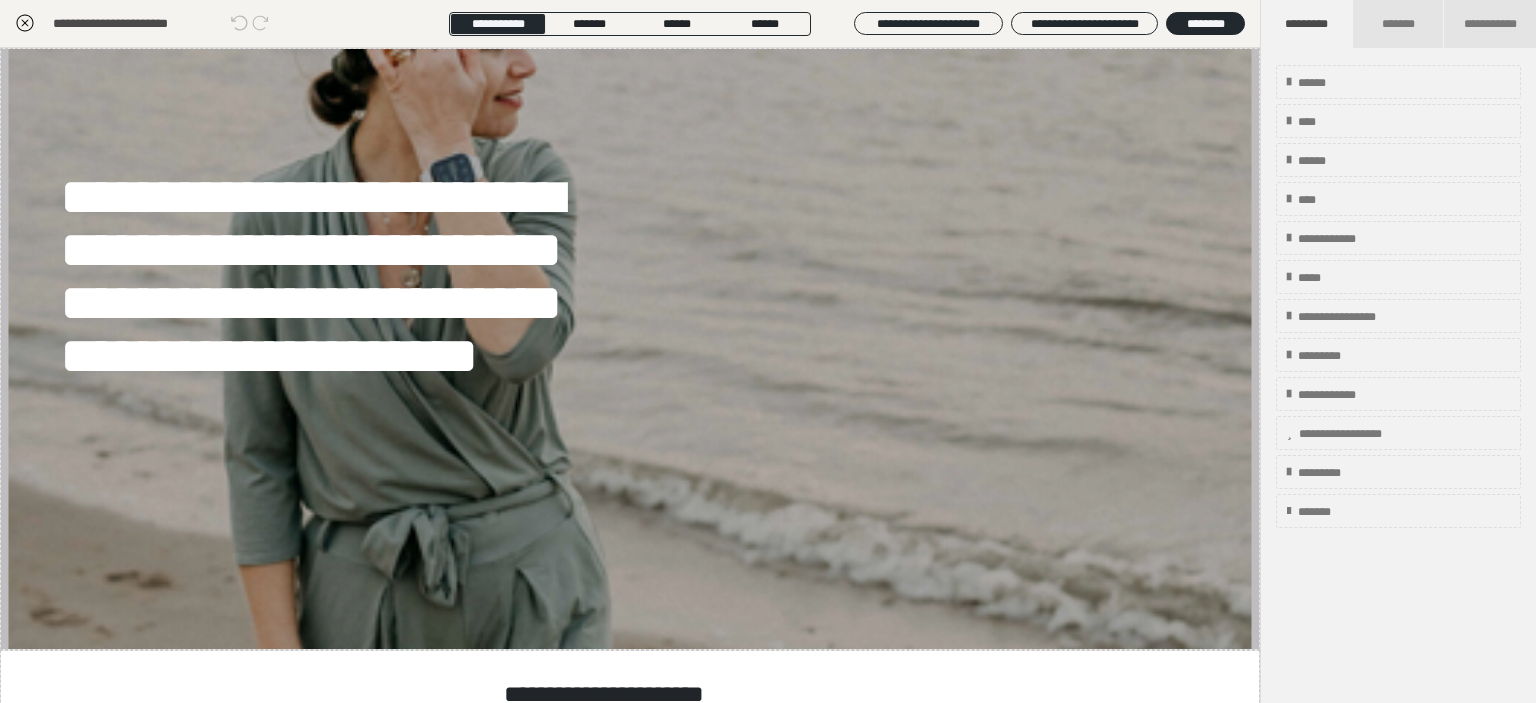 click 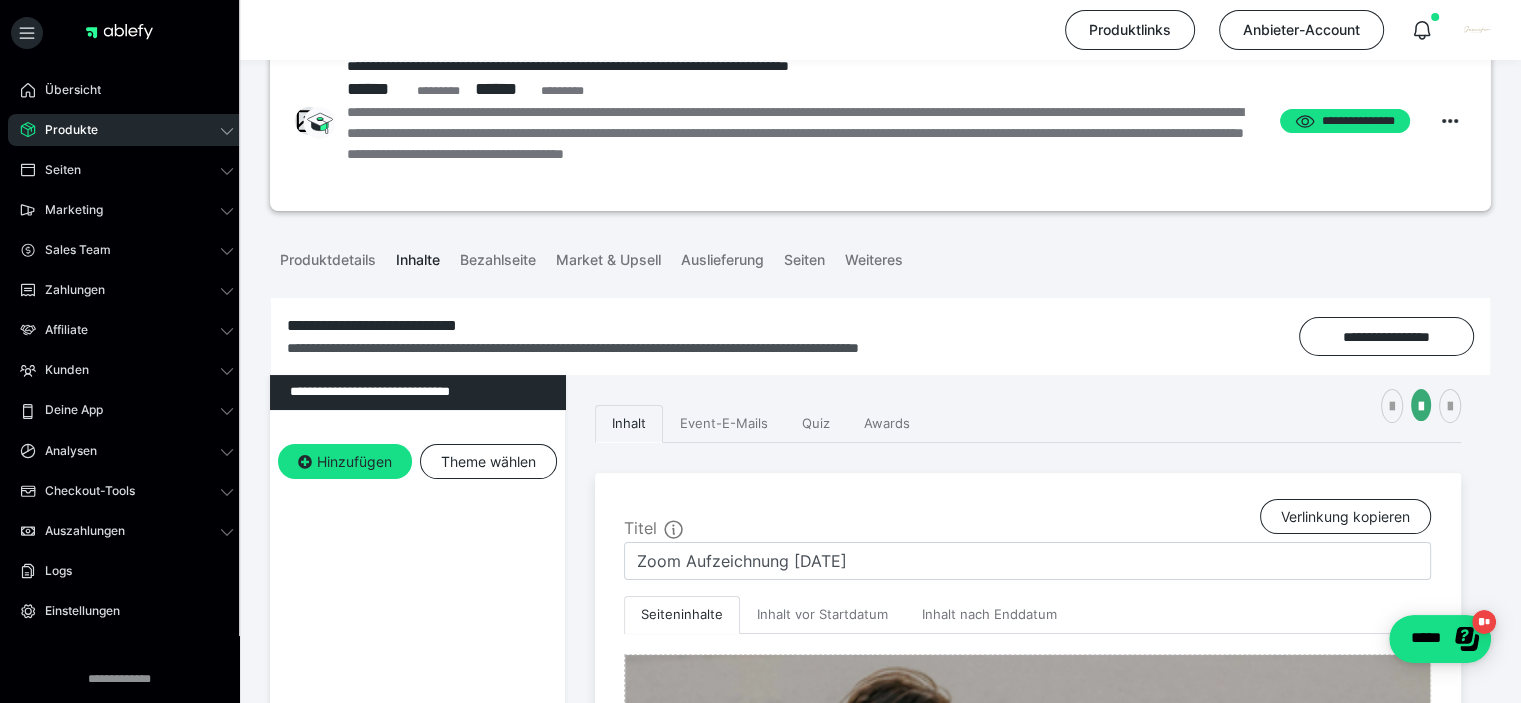 scroll, scrollTop: 0, scrollLeft: 0, axis: both 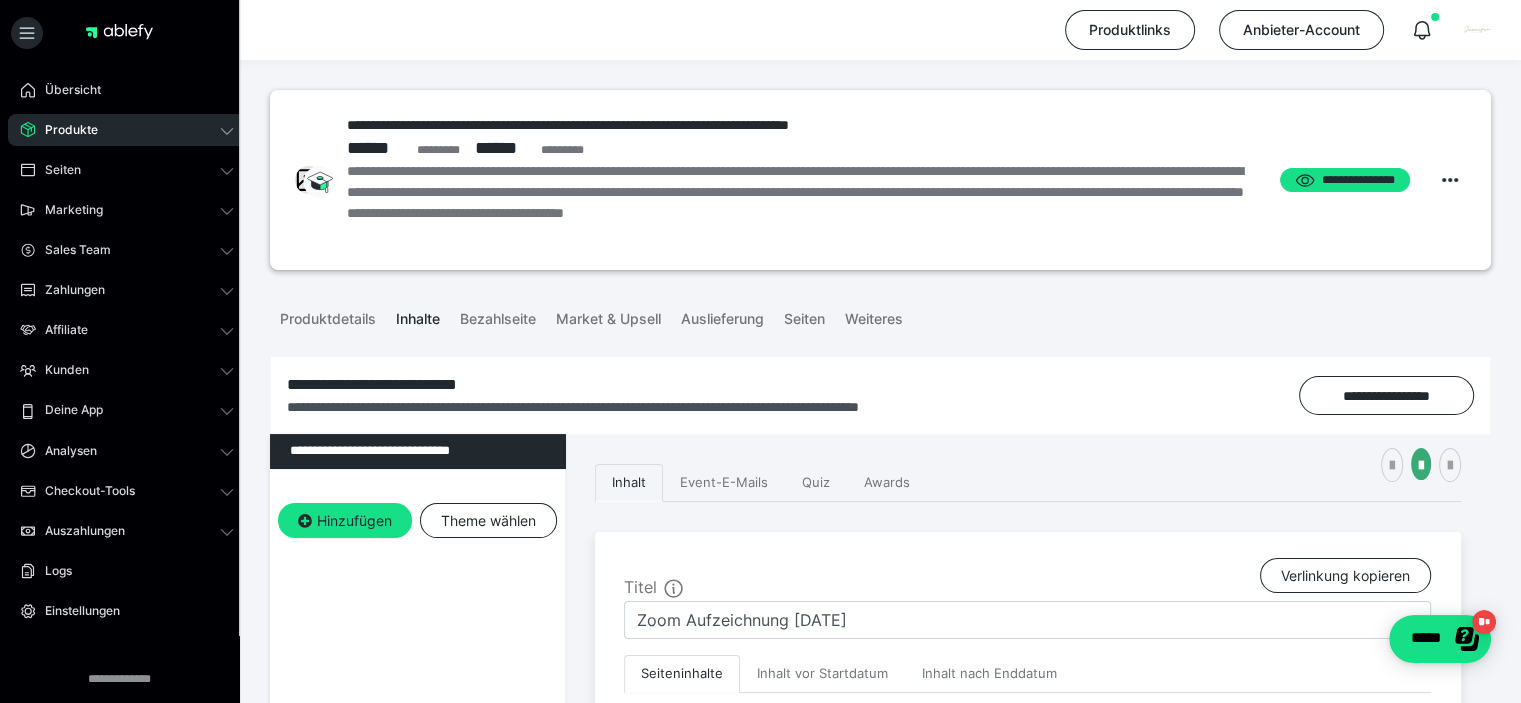 click on "Market & Upsell" at bounding box center [608, 315] 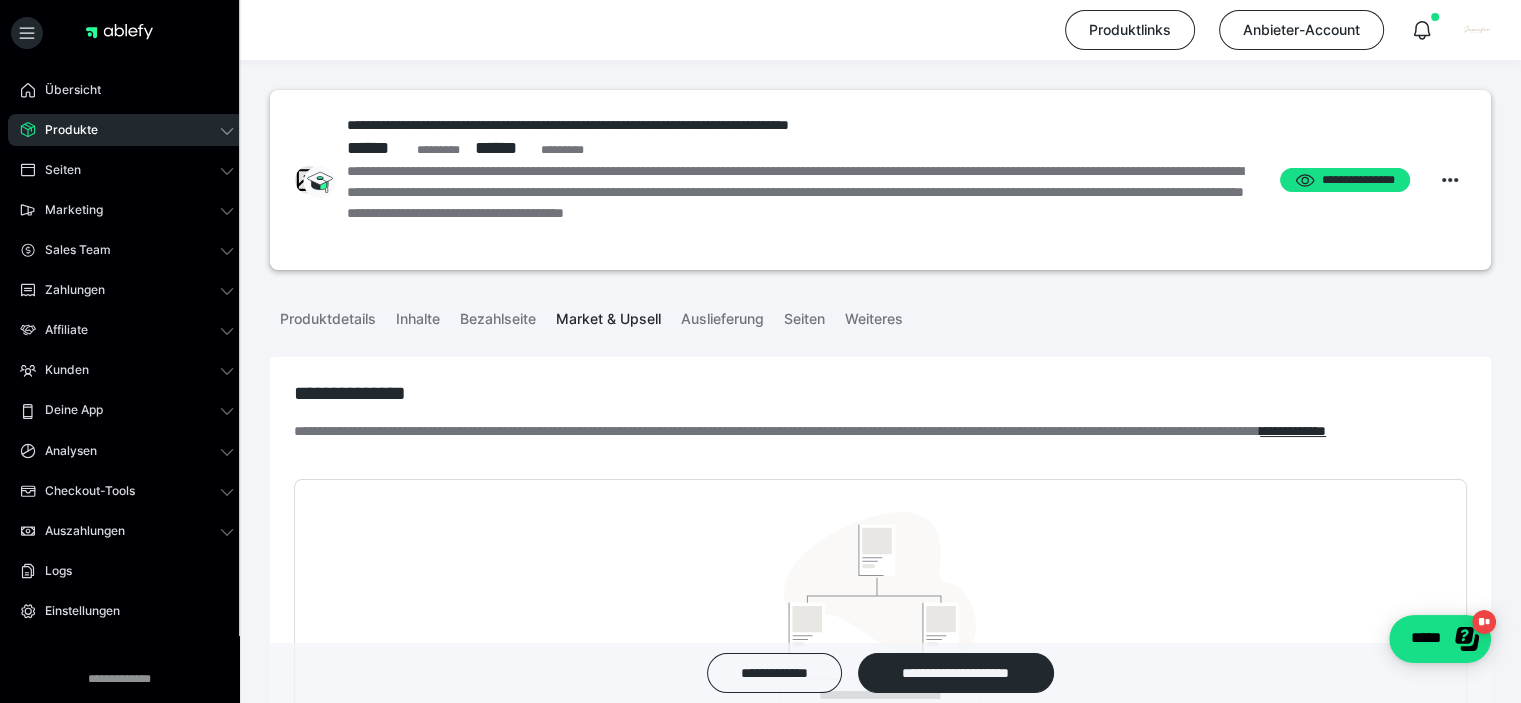 click on "Bezahlseite" at bounding box center [498, 315] 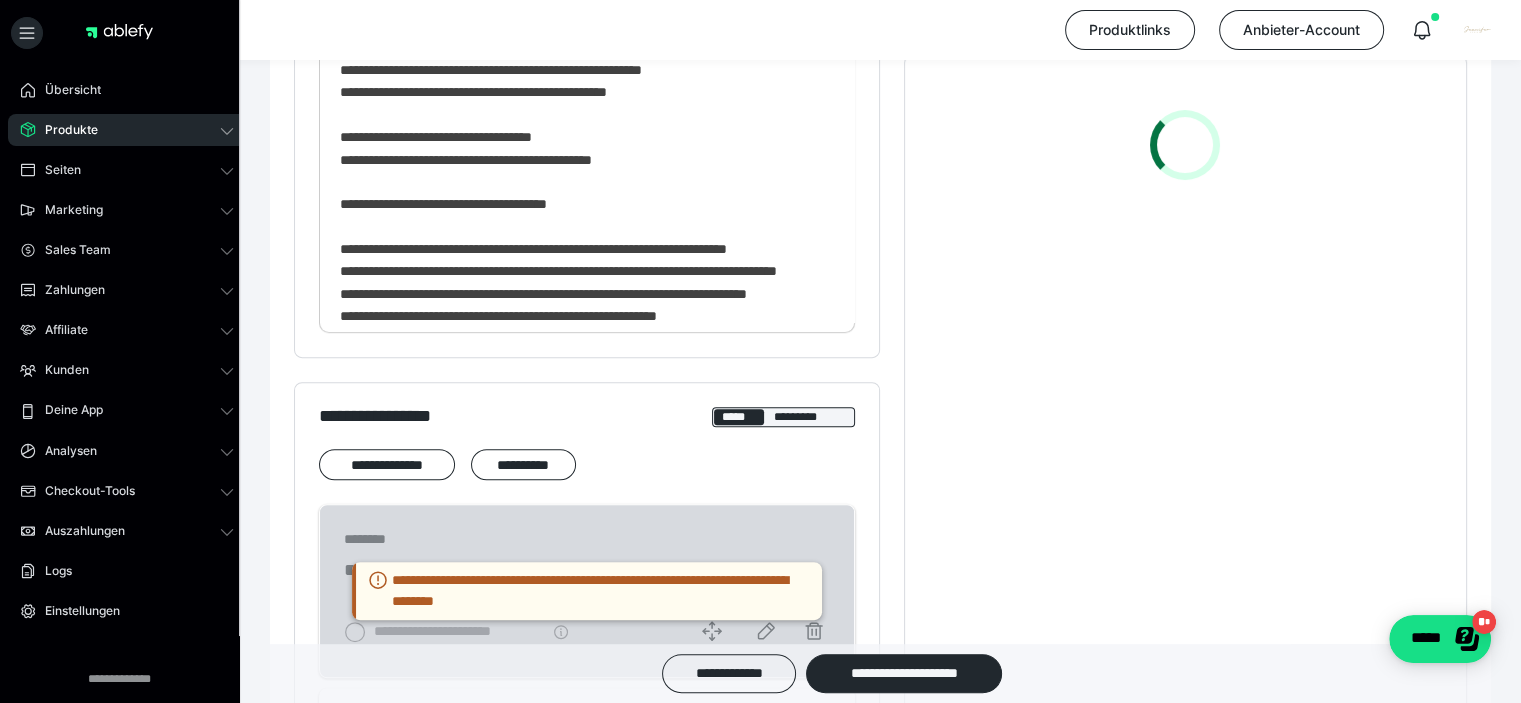 scroll, scrollTop: 1400, scrollLeft: 0, axis: vertical 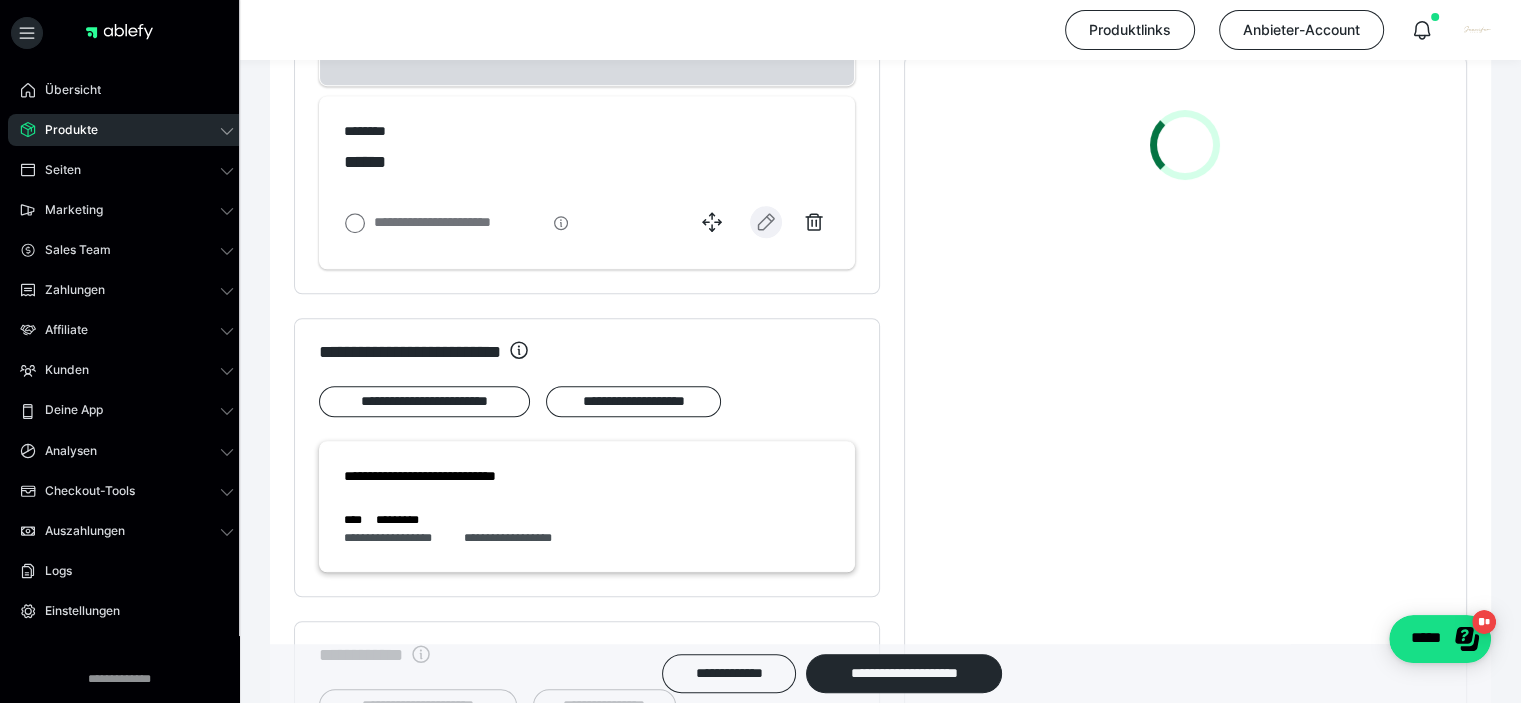 click 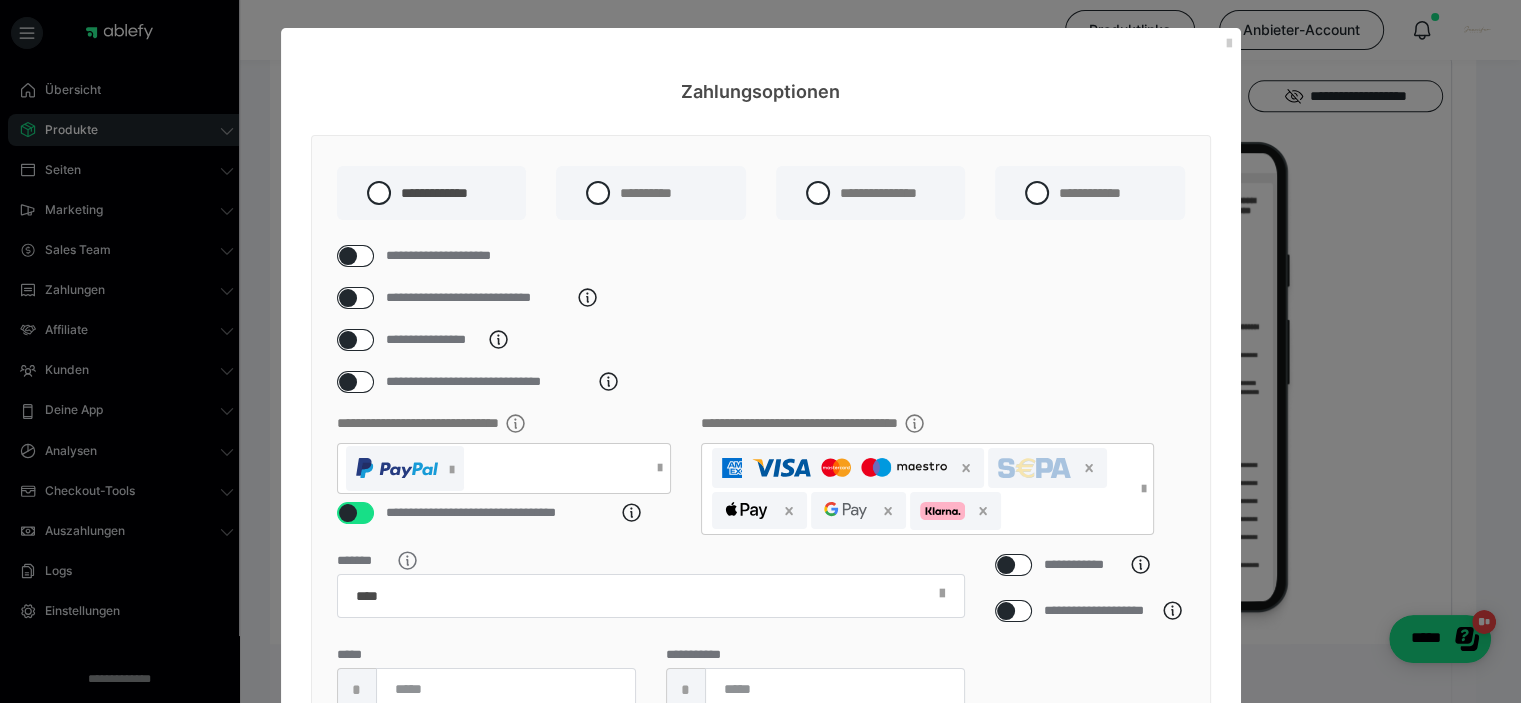 scroll, scrollTop: 0, scrollLeft: 0, axis: both 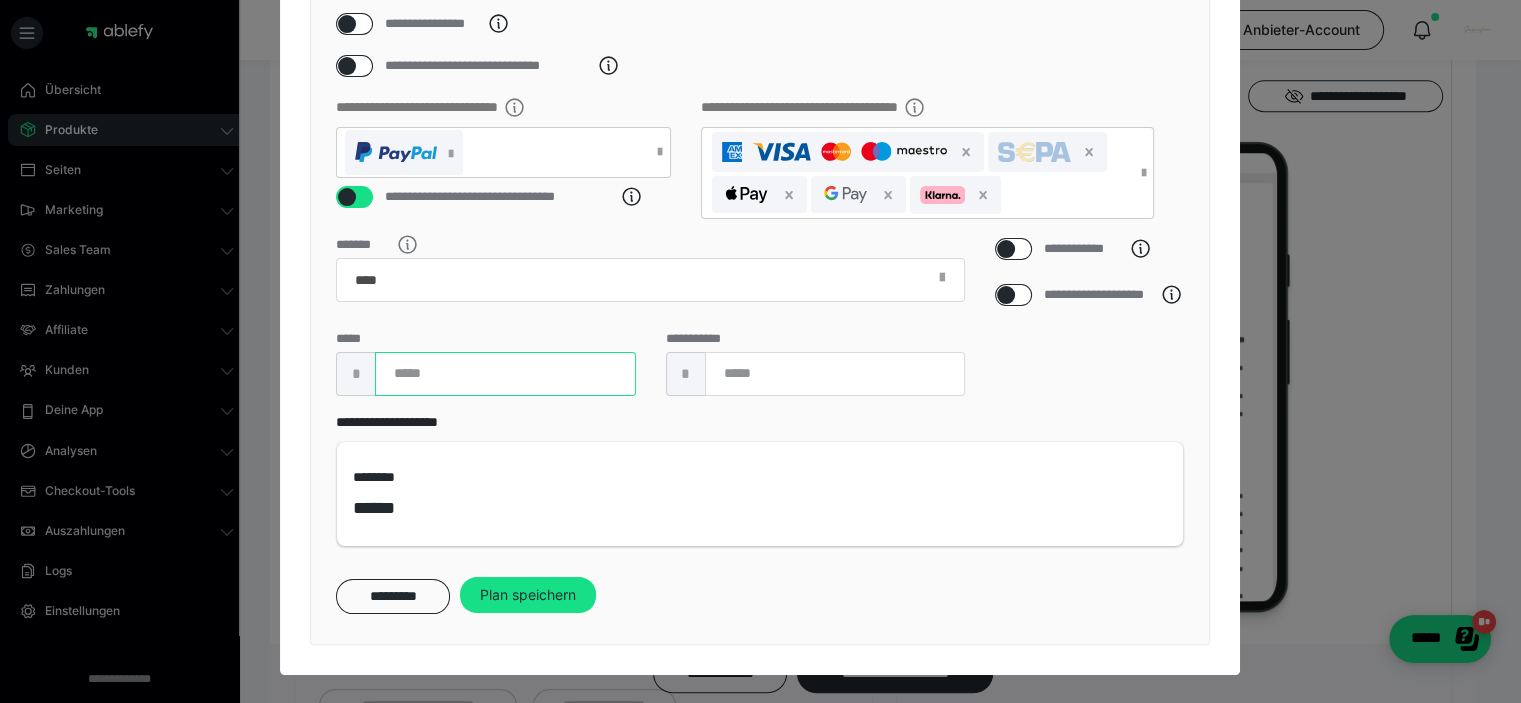 drag, startPoint x: 480, startPoint y: 362, endPoint x: 356, endPoint y: 372, distance: 124.40257 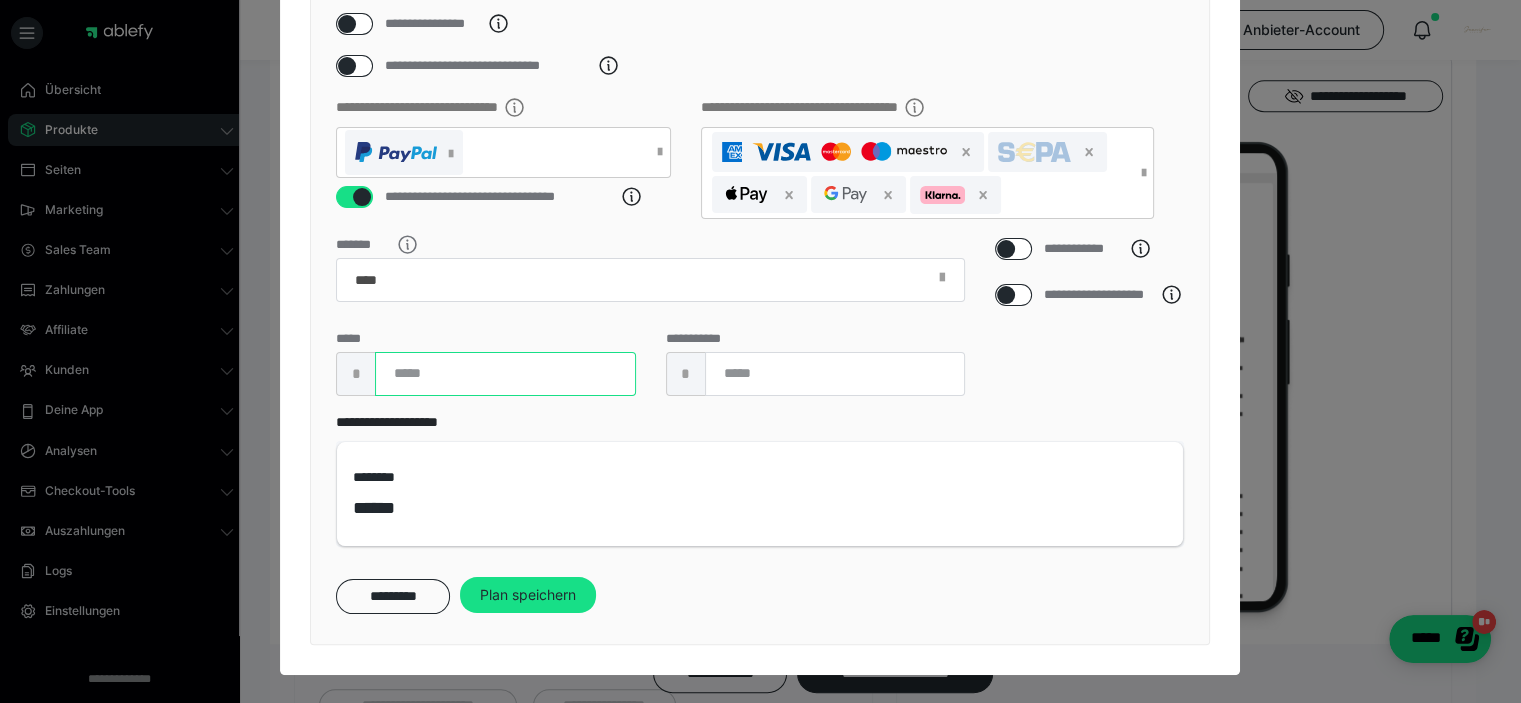 type on "**" 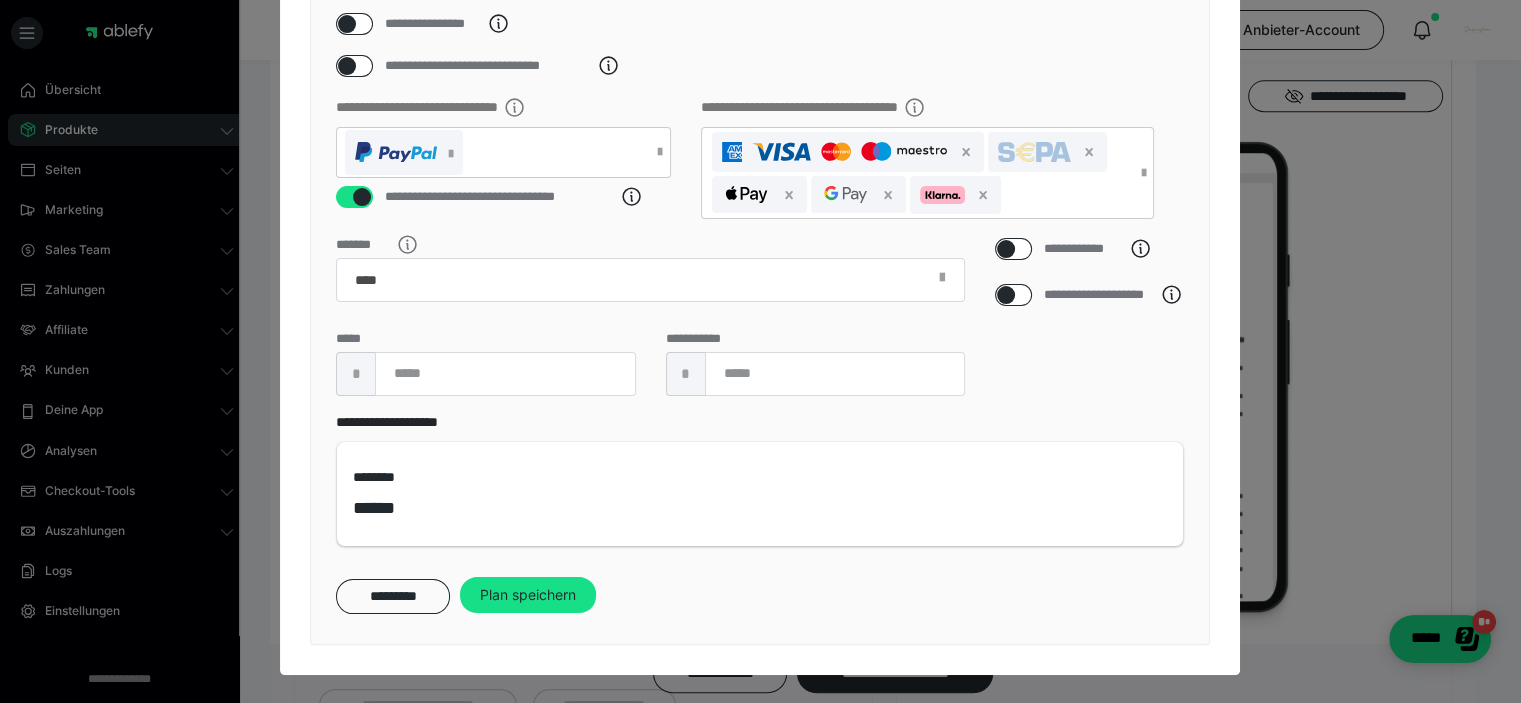 click on "Plan speichern" at bounding box center (528, 595) 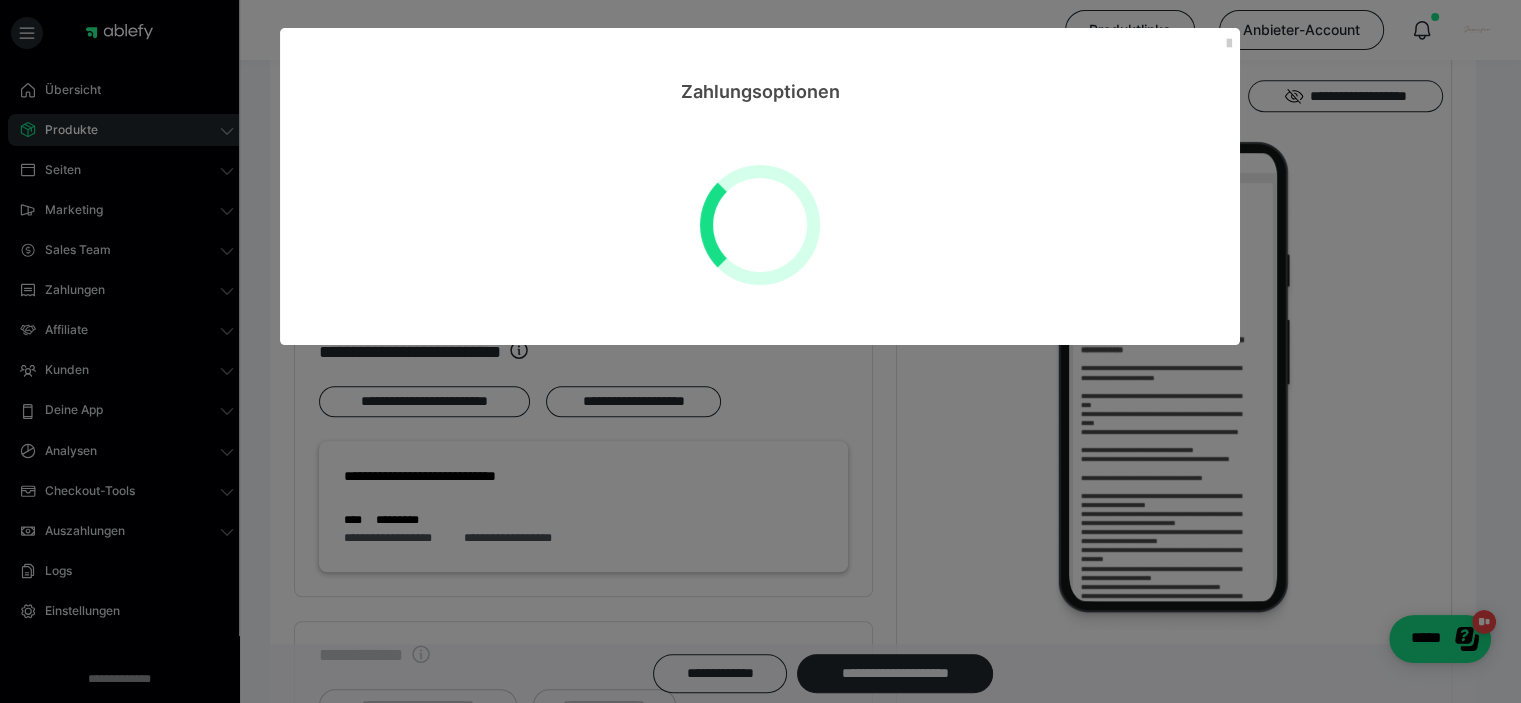 scroll, scrollTop: 0, scrollLeft: 0, axis: both 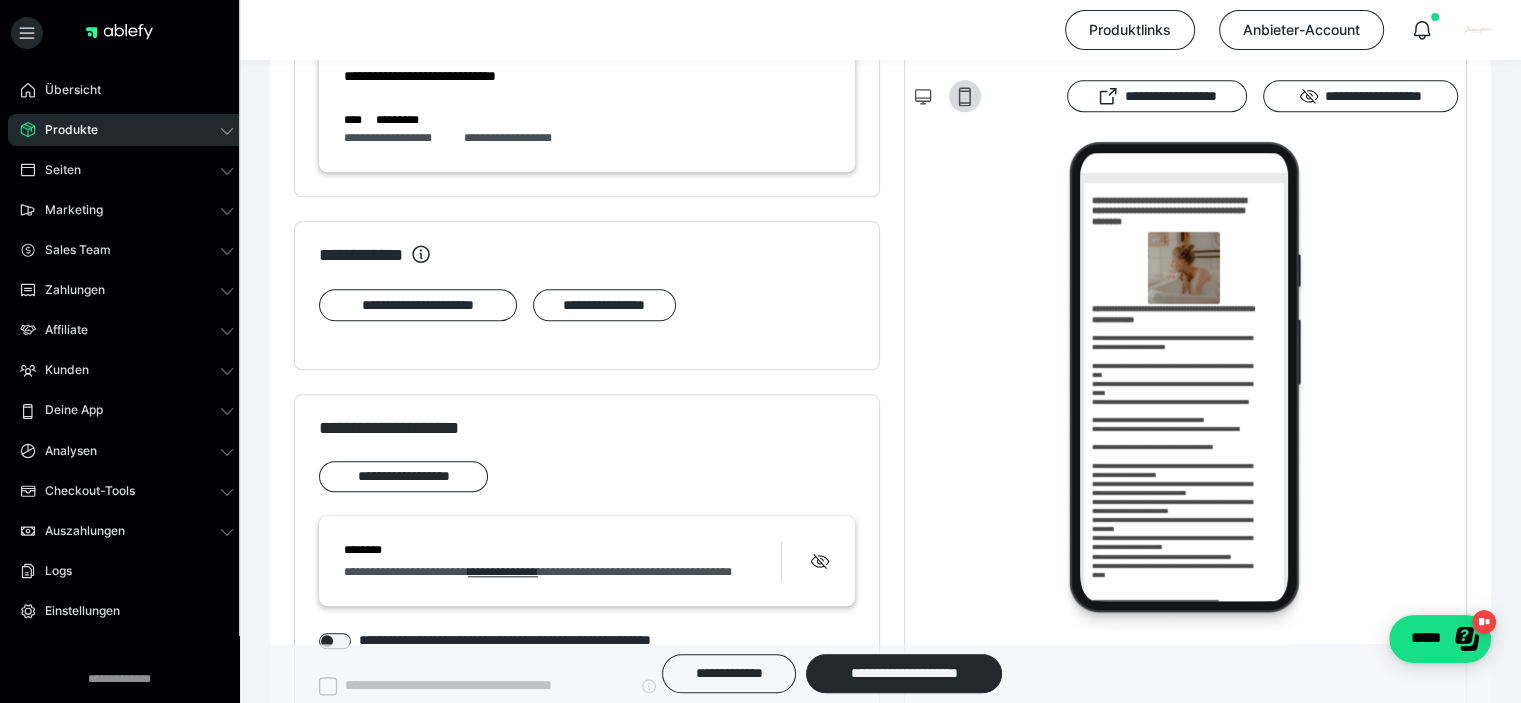 click on "**********" at bounding box center (904, 673) 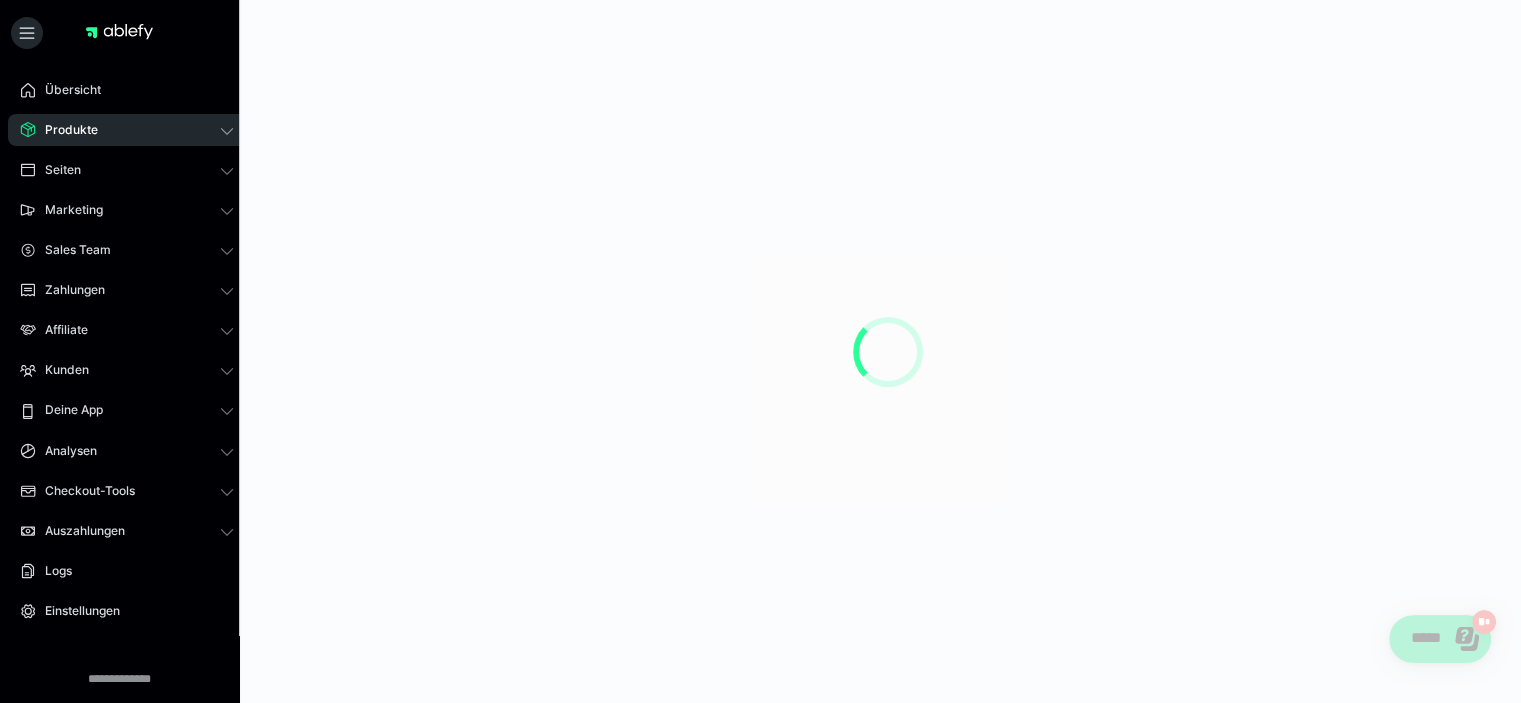 scroll, scrollTop: 0, scrollLeft: 0, axis: both 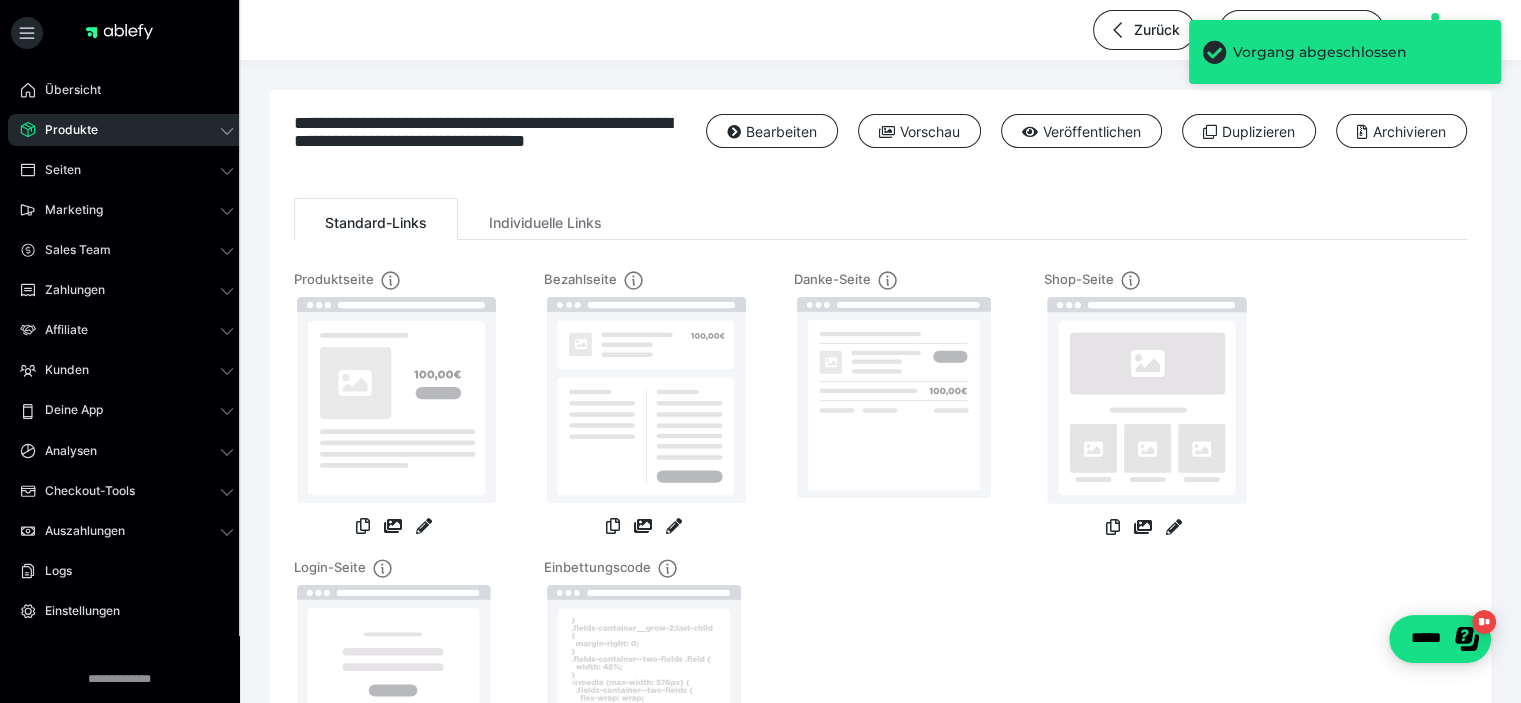 click on "Bearbeiten" at bounding box center [772, 131] 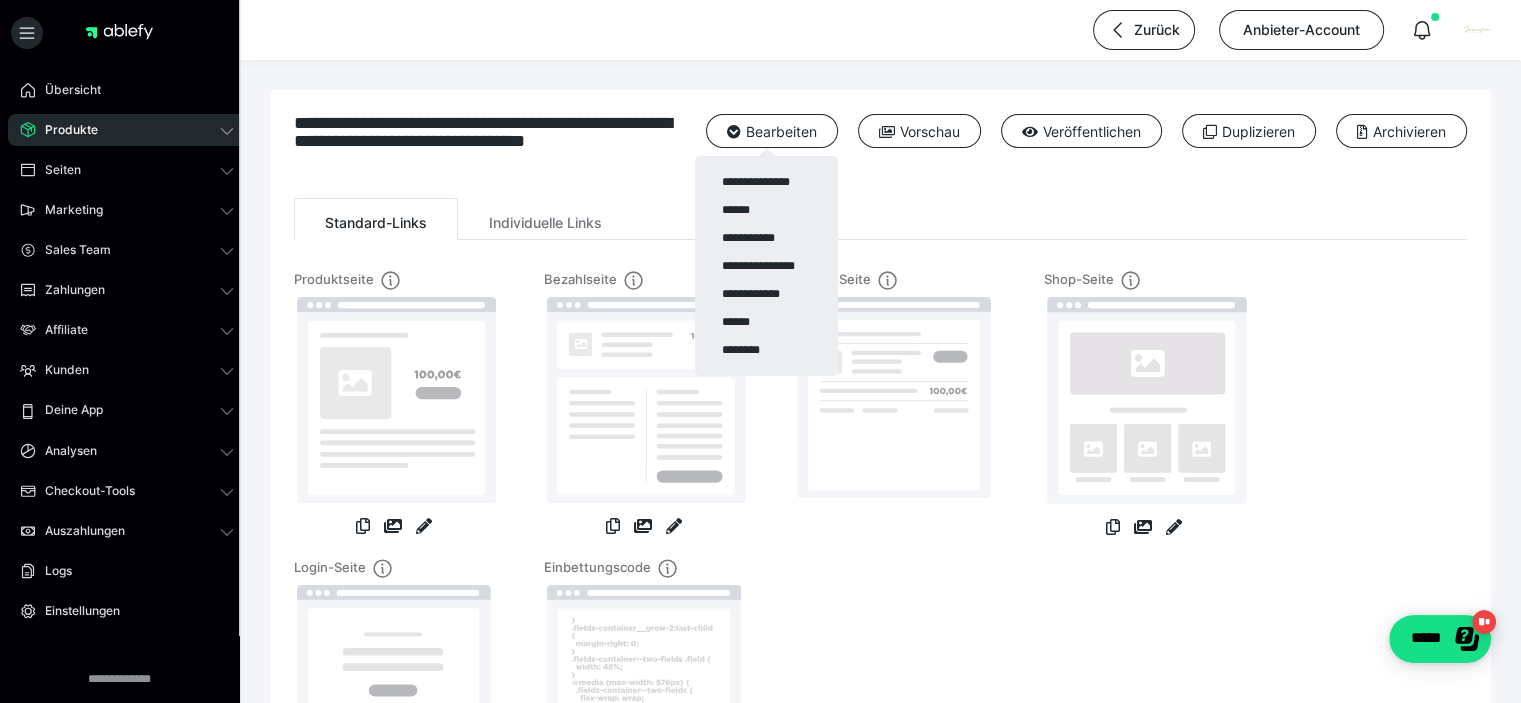 click at bounding box center [760, 351] 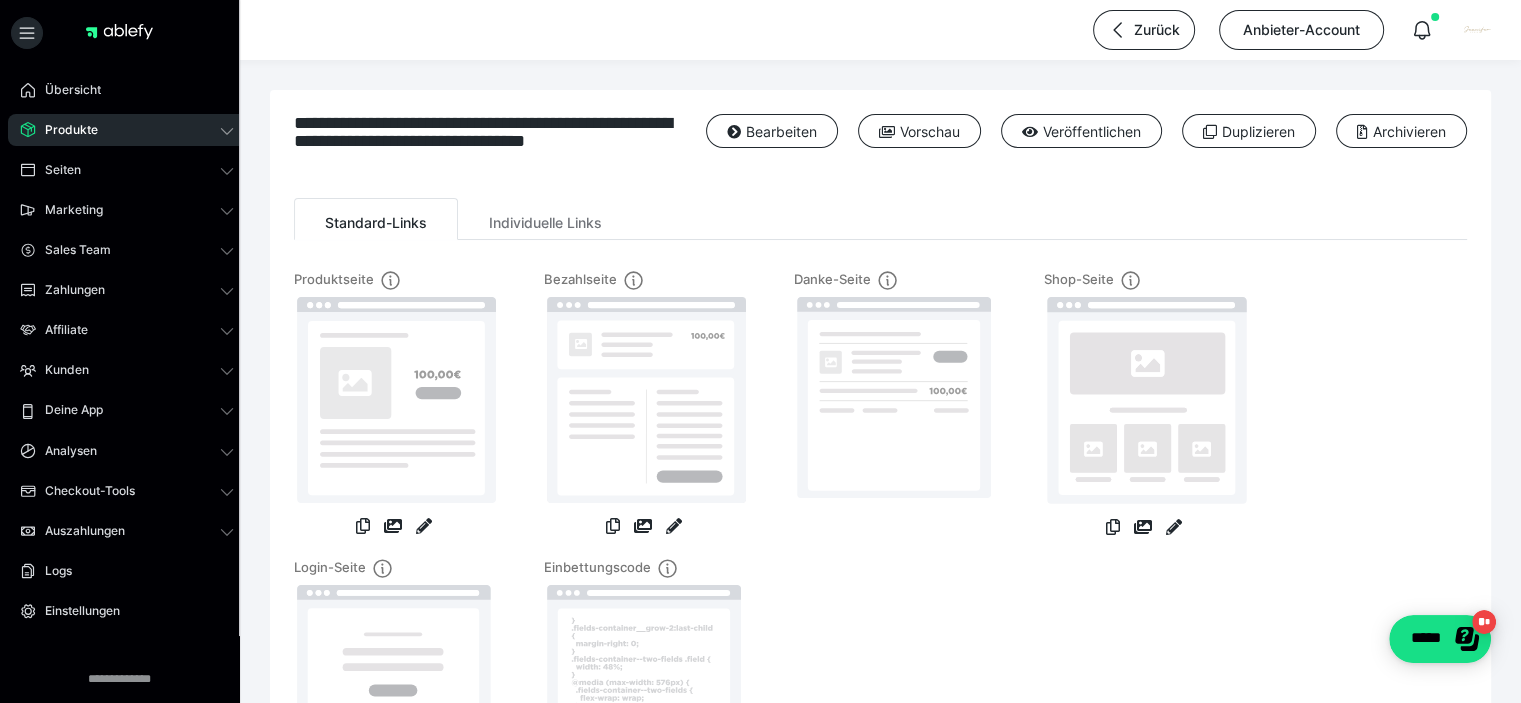 click on "Bearbeiten" at bounding box center (772, 131) 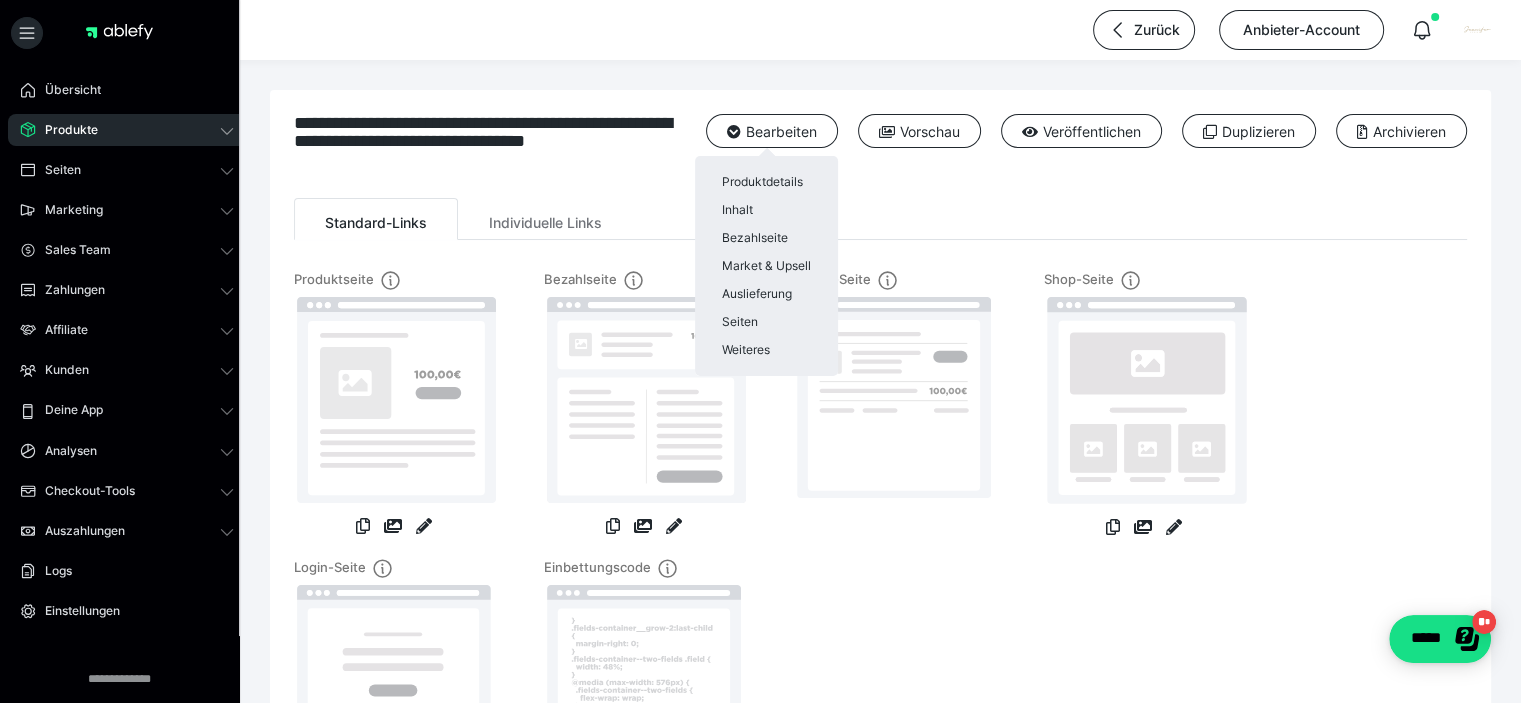 click on "Übersicht Produkte Alle Produkte Produkt-Kategorien Online-Kurs-Themes Mediathek Seiten Shop-Themes Membership-Themes ableSHARE Marketing Gutscheincodes Marketing-Tools Live-Stream-Events Content-IDs Upsell-Funnels Order Bumps Tracking-Codes E-Mail-Schnittstellen Webhooks Sales Team Sales Team Zahlungen Bestellungen Fälligkeiten Transaktionen Rechnungen & Storno-Rechnungen Teilzahlungen ablefy CONNECT Mahnwesen & Inkasso Affiliate Affiliate-Programme Affiliates Statistiken Landingpages Kunden Kunden Kurs-Zugänge Membership-Zugänge E-Ticket-Bestellungen Awards Lizenzschlüssel Deine App Analysen Analysen Analysen 3.0 Checkout-Tools Bezahlseiten-Templates Zahlungspläne Zusatzkosten Widerrufskonditionen Zusatzfelder Zusatzfeld-Antworten Steuersätze Auszahlungen Neue Auszahlung Berichte Logs Einstellungen" at bounding box center [127, 410] 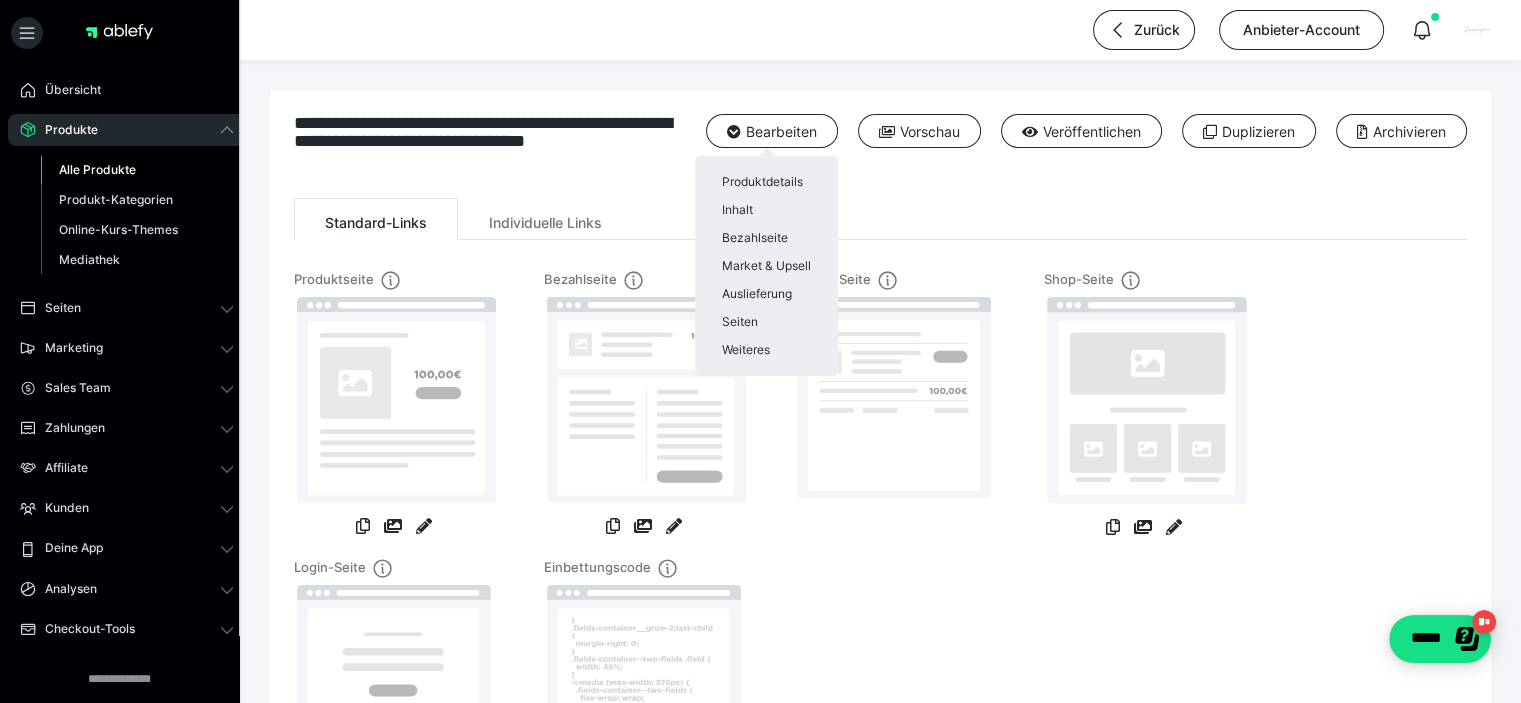 click on "Produkt-Kategorien" at bounding box center (116, 199) 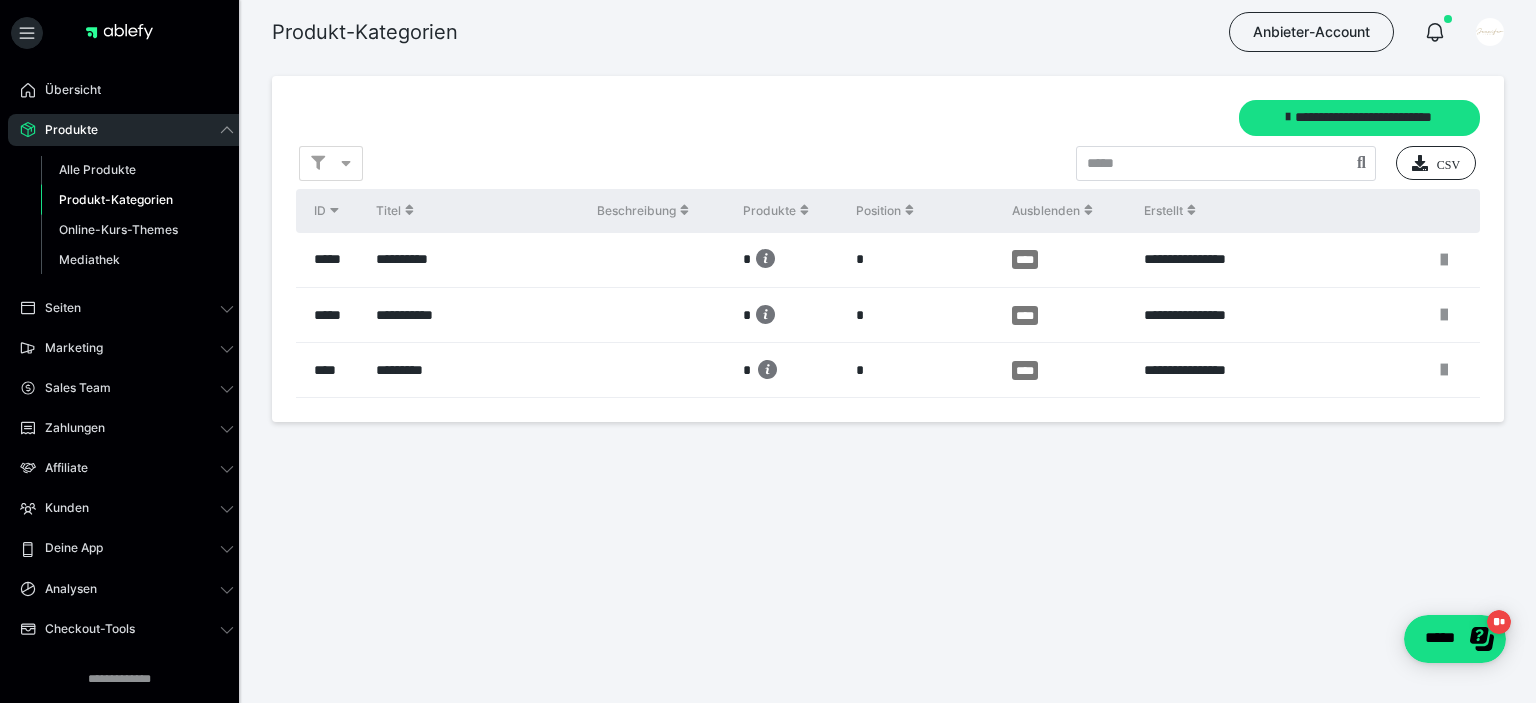 click on "Alle Produkte" at bounding box center (97, 169) 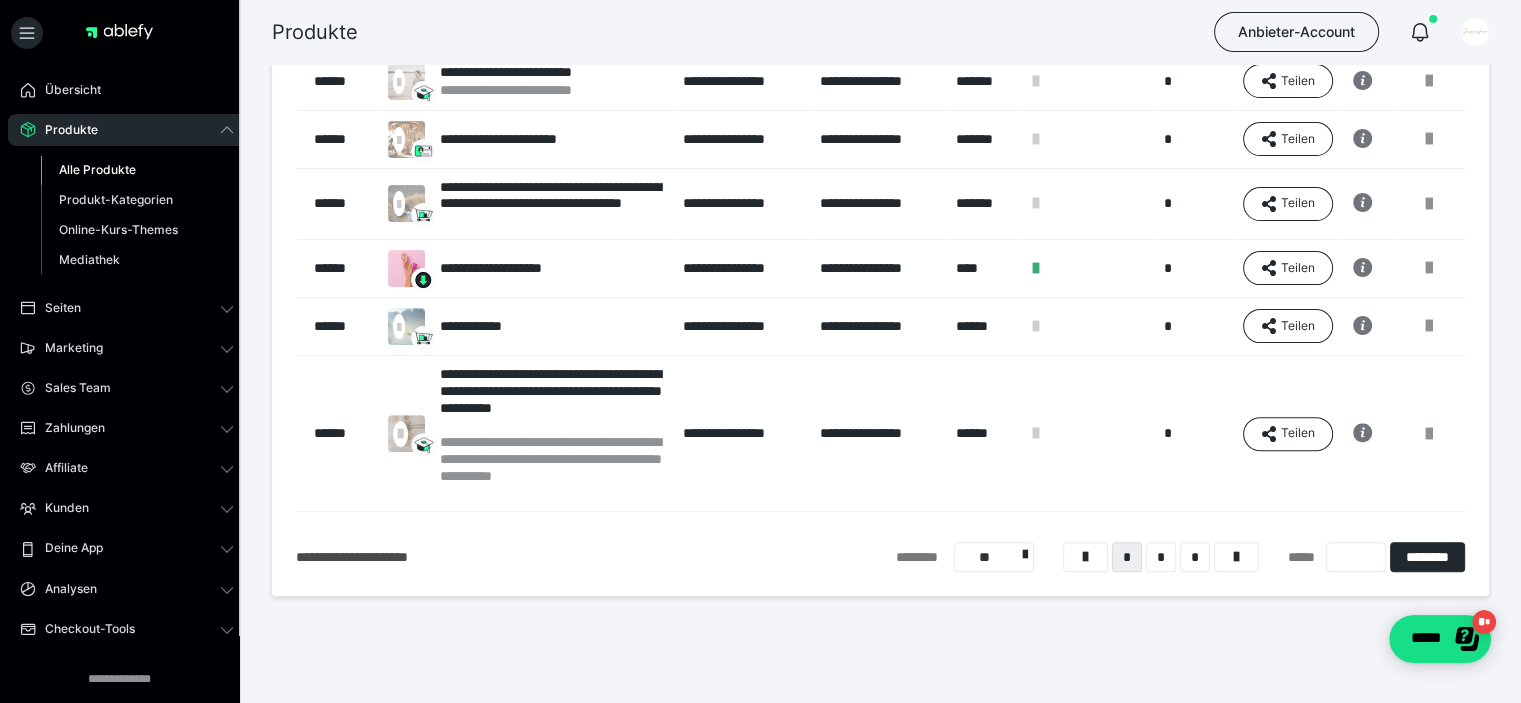scroll, scrollTop: 575, scrollLeft: 0, axis: vertical 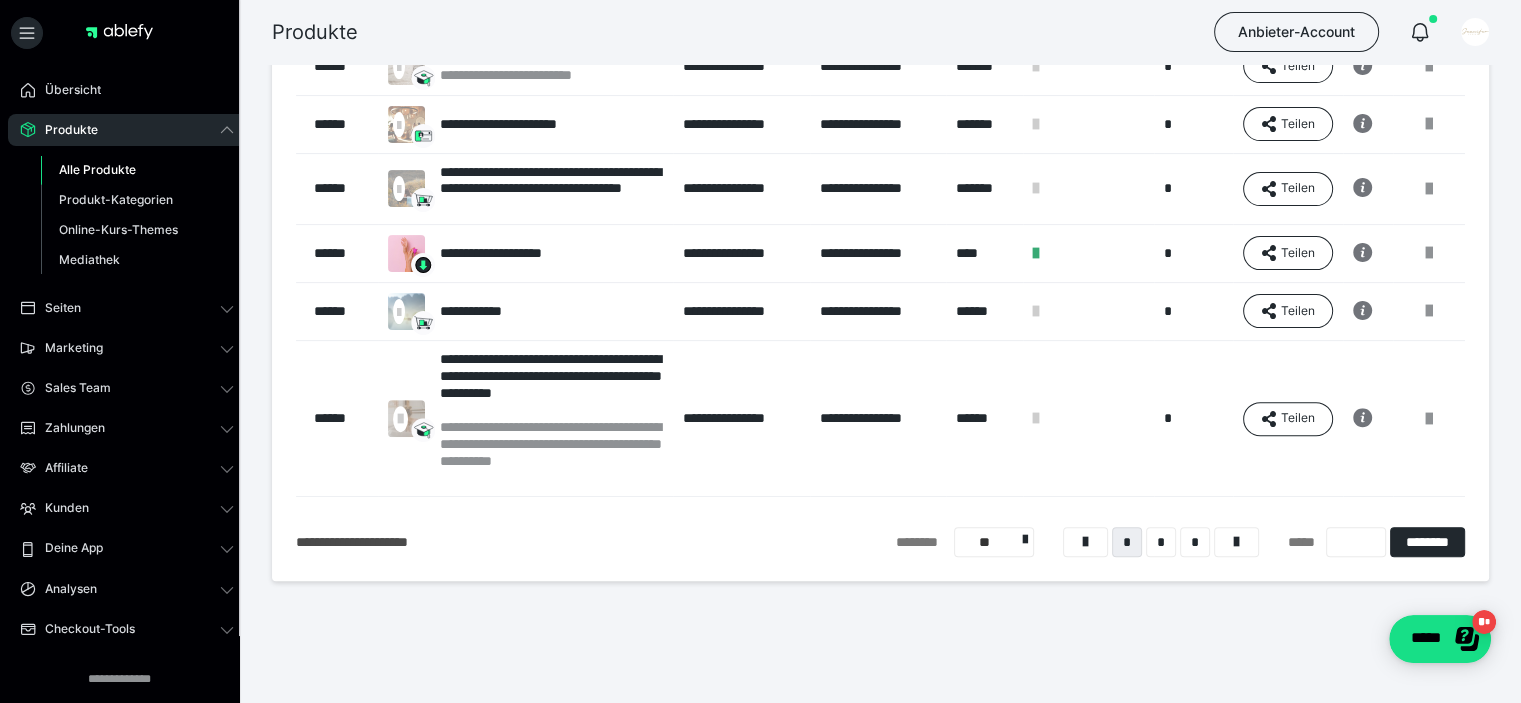 click on "*" at bounding box center (1161, 542) 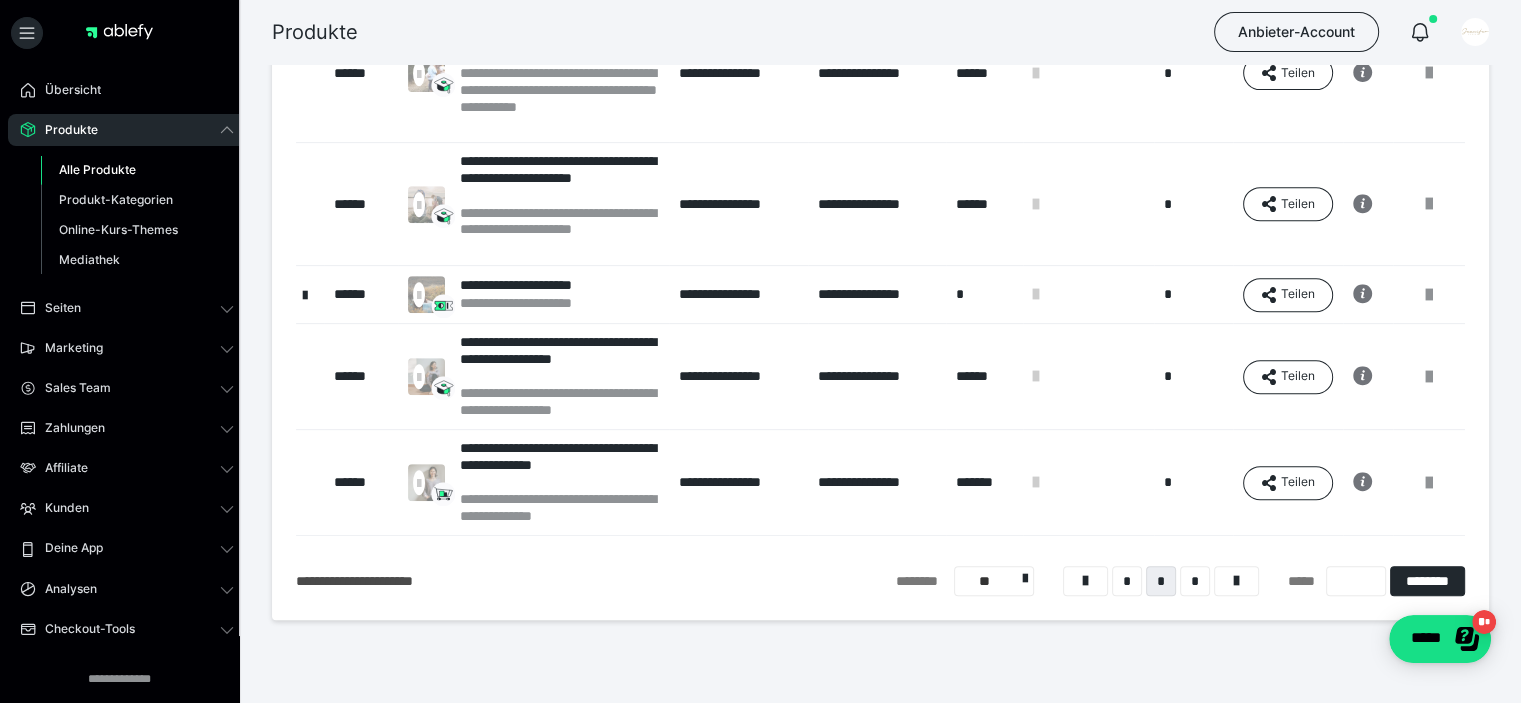 scroll, scrollTop: 816, scrollLeft: 0, axis: vertical 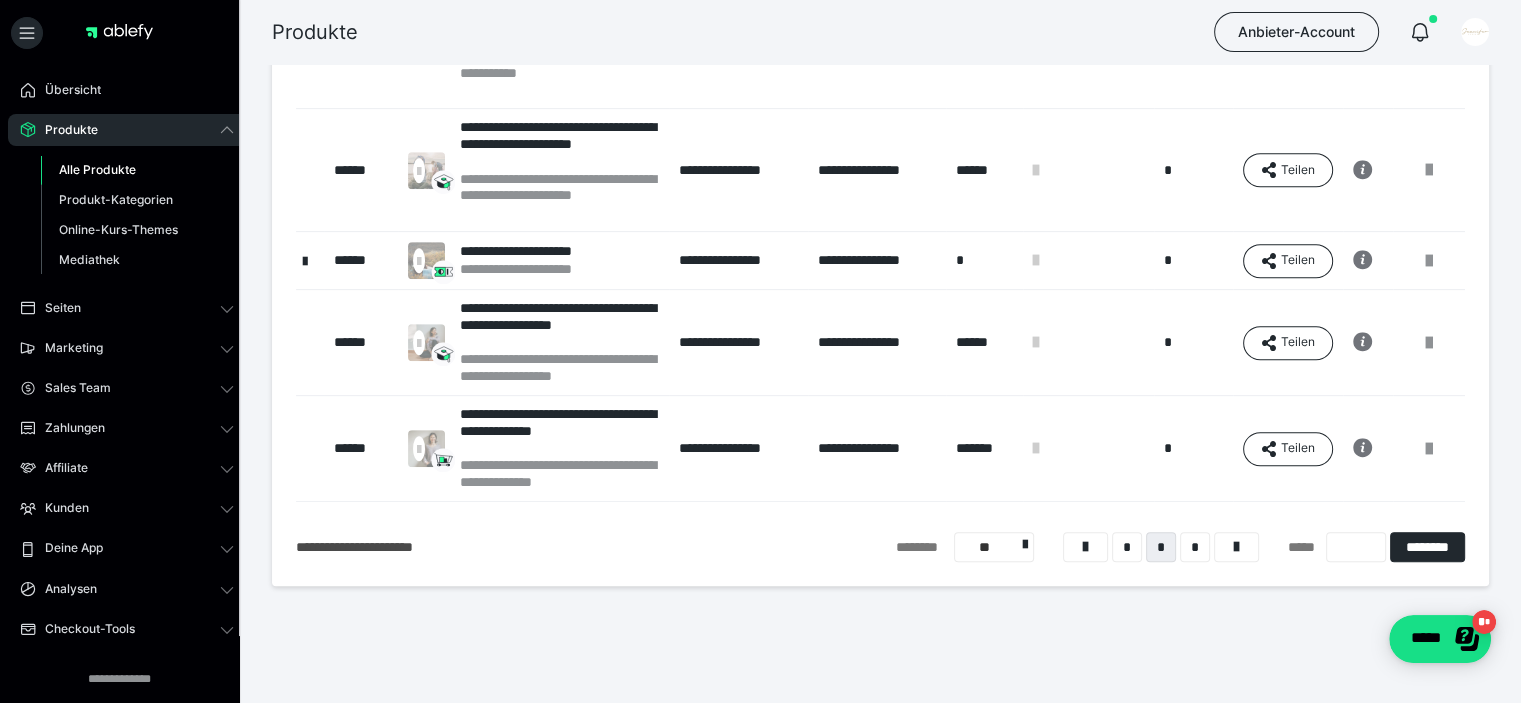 click on "*" at bounding box center [1195, 547] 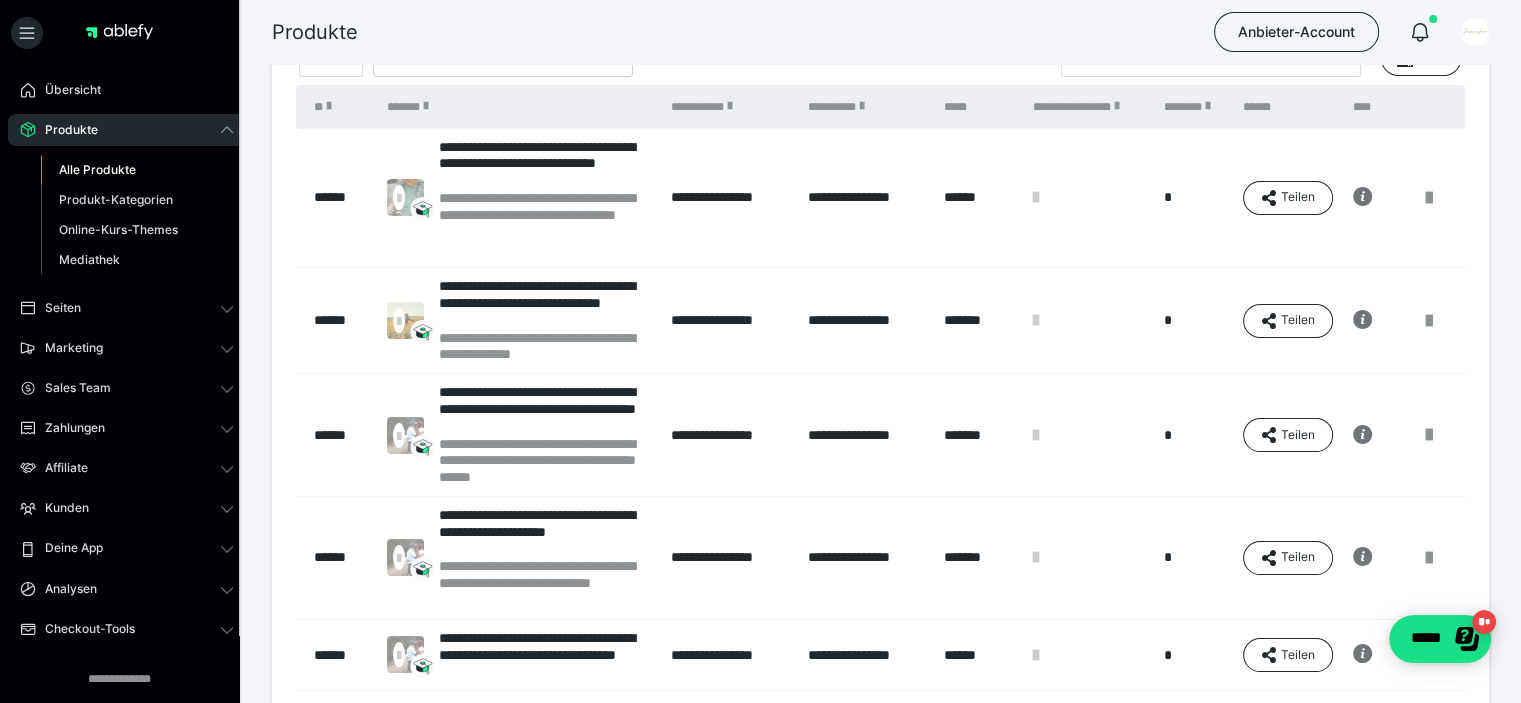 scroll, scrollTop: 416, scrollLeft: 0, axis: vertical 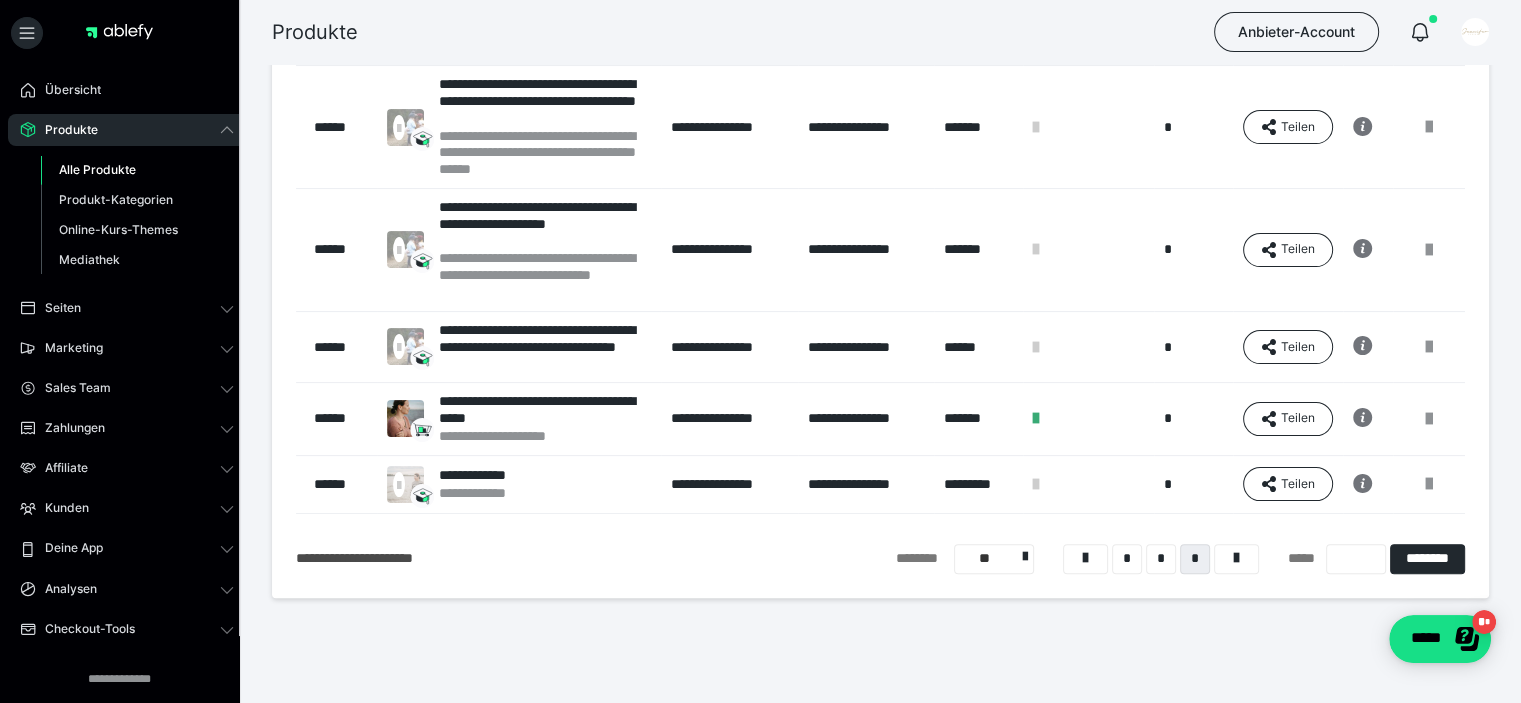 click at bounding box center [1236, 559] 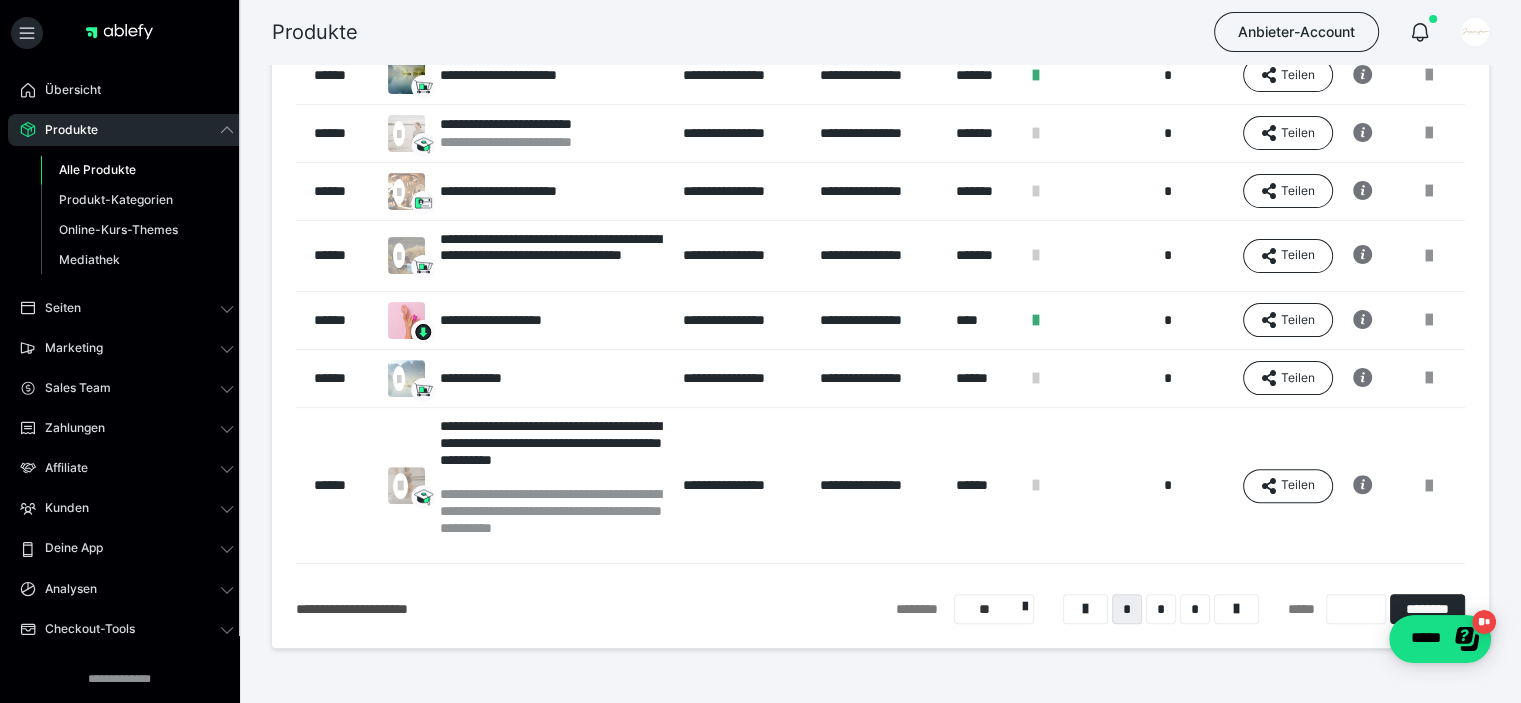 scroll, scrollTop: 516, scrollLeft: 0, axis: vertical 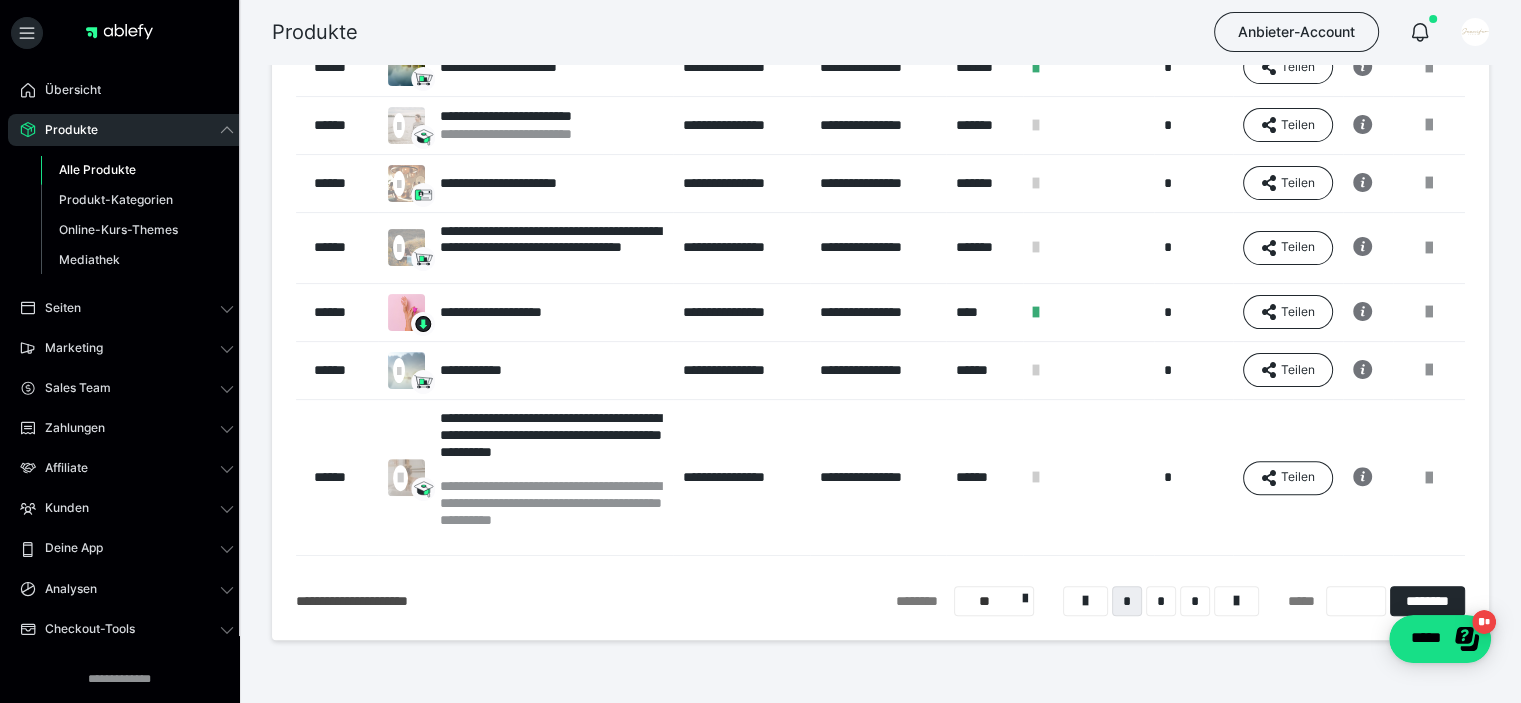 click on "*" at bounding box center (1161, 601) 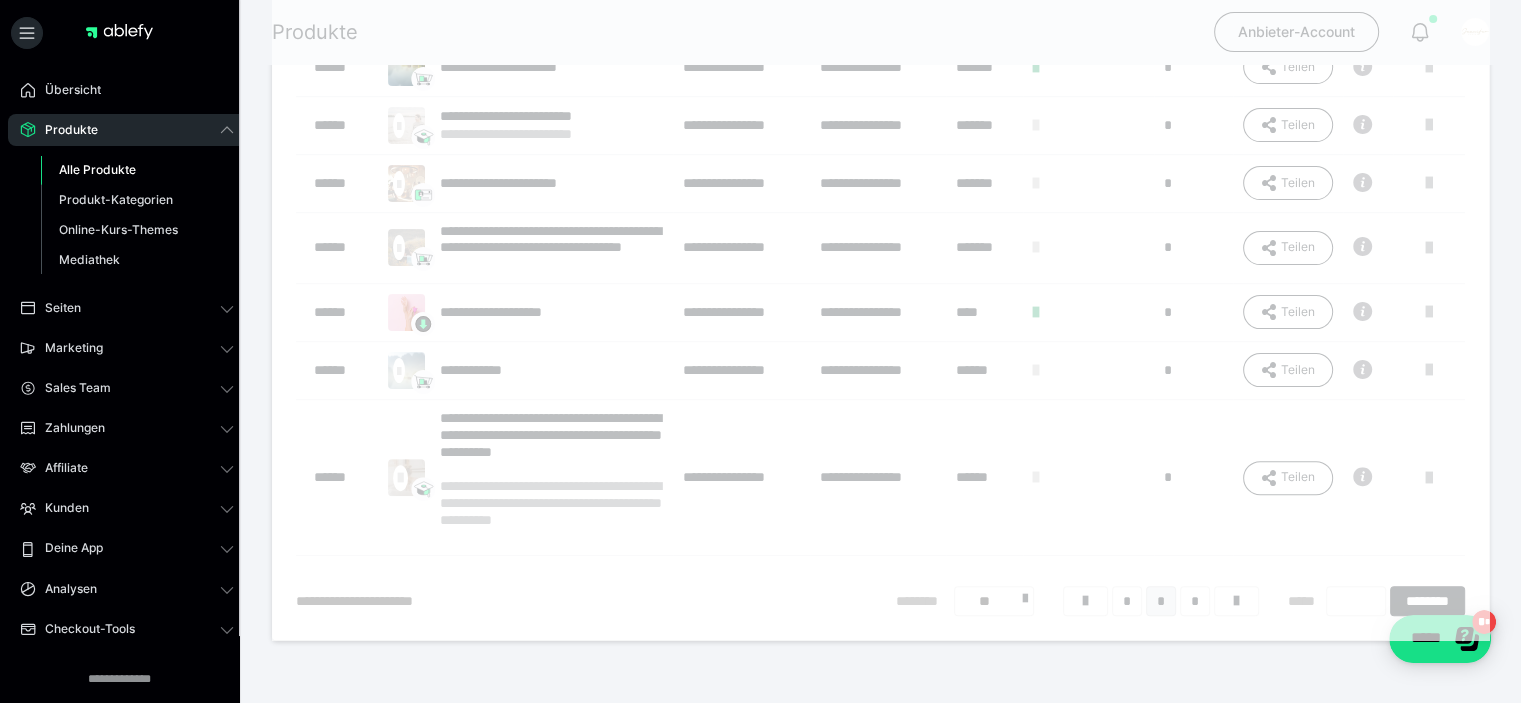 scroll, scrollTop: 16, scrollLeft: 0, axis: vertical 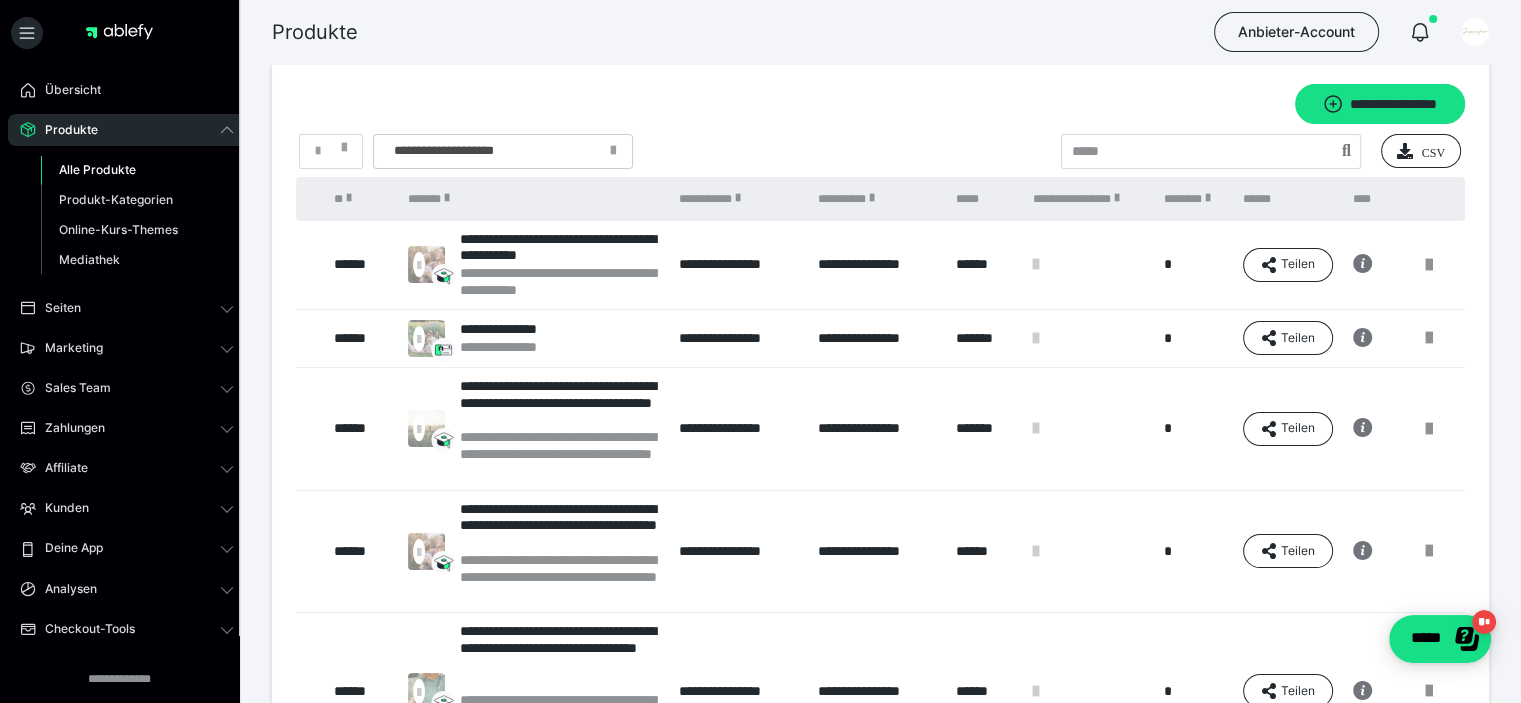 click at bounding box center [1429, 338] 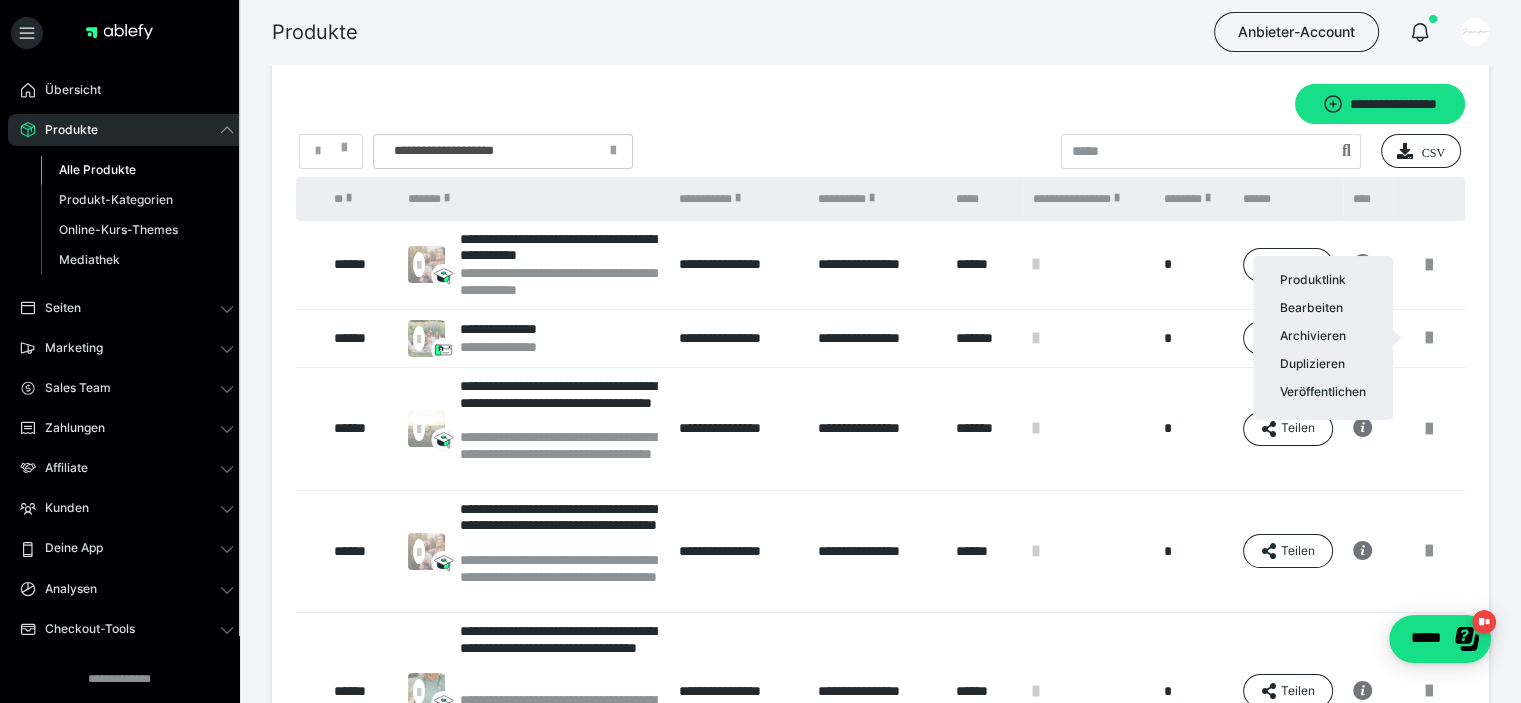 click on "Bearbeiten Produktdetails Produkte Bezahlseite Market & Upsell Auslieferung Seiten Weiteres" at bounding box center [1323, 310] 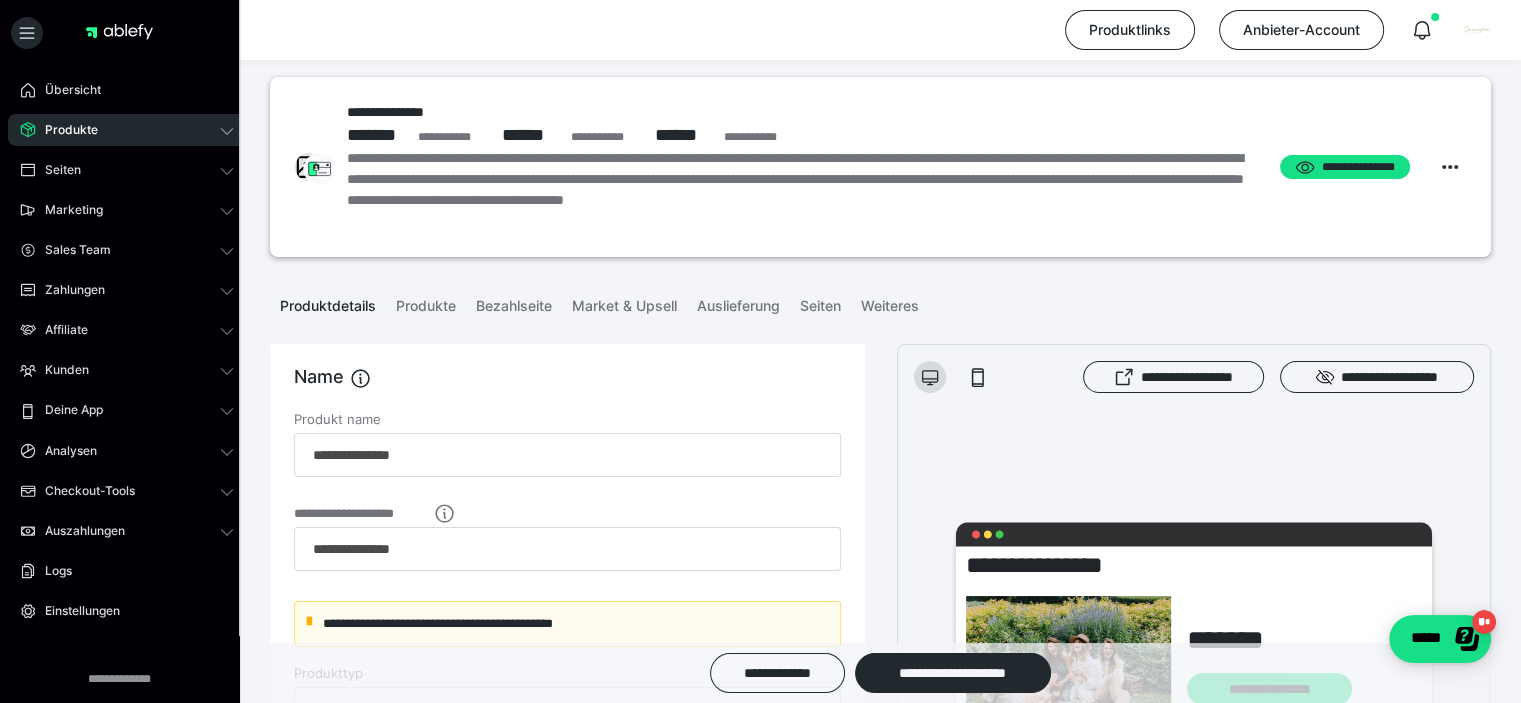 scroll, scrollTop: 0, scrollLeft: 0, axis: both 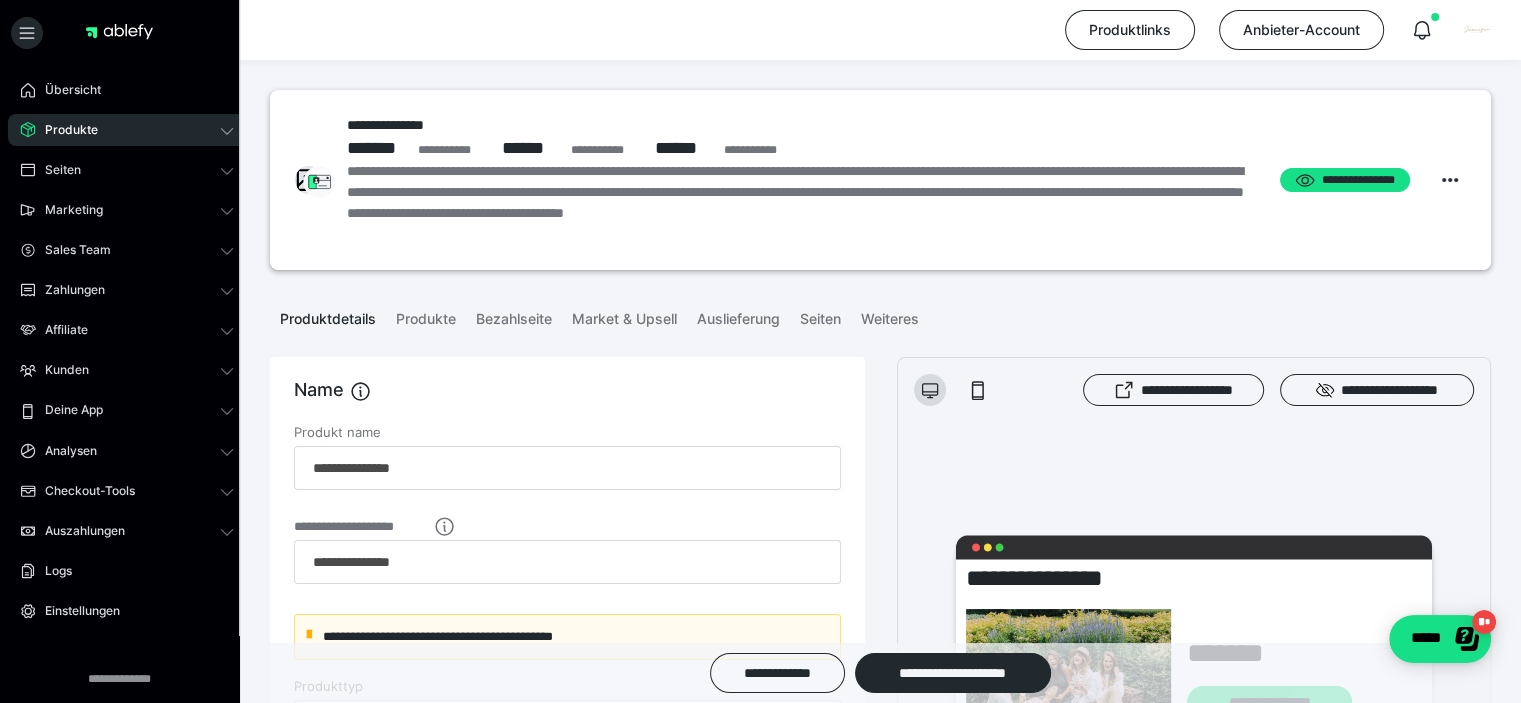 click on "Bezahlseite" at bounding box center (514, 315) 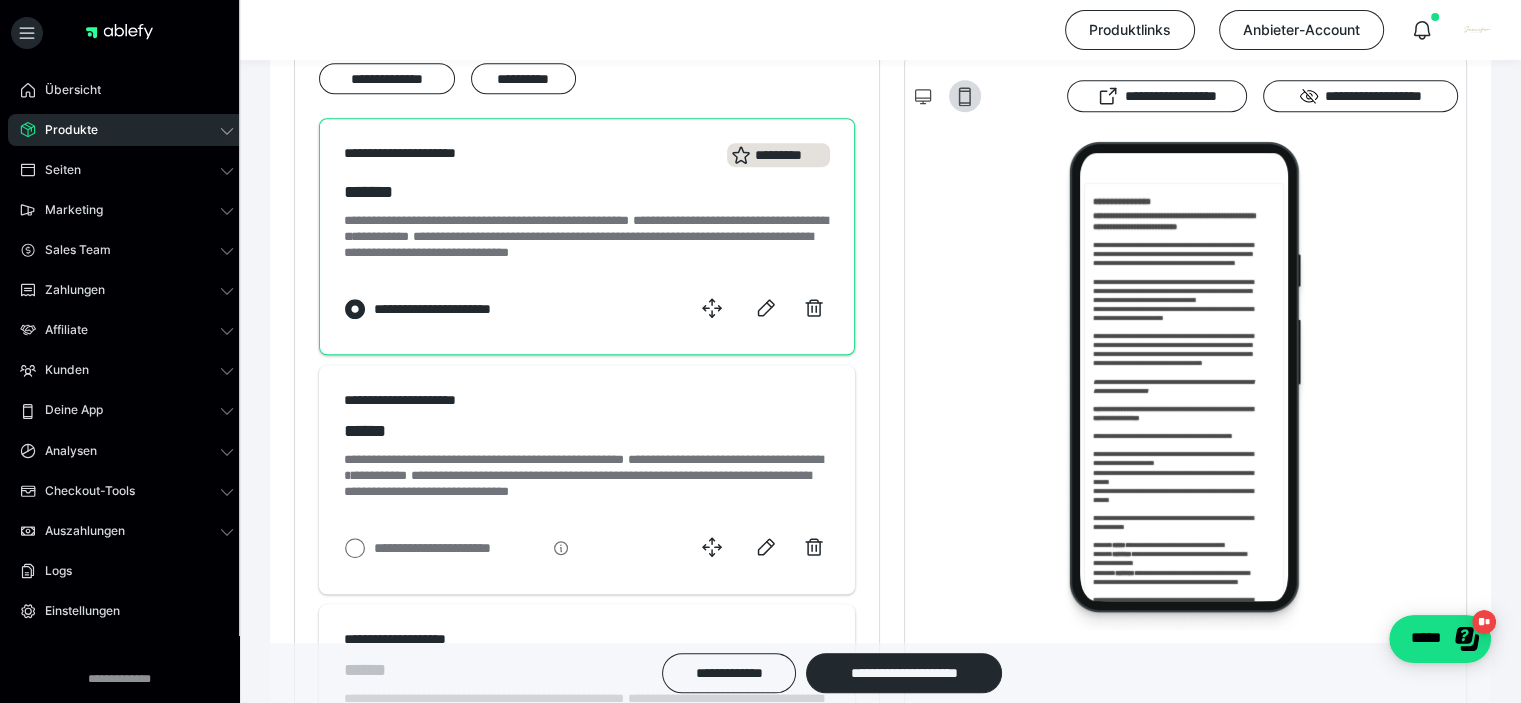 scroll, scrollTop: 1300, scrollLeft: 0, axis: vertical 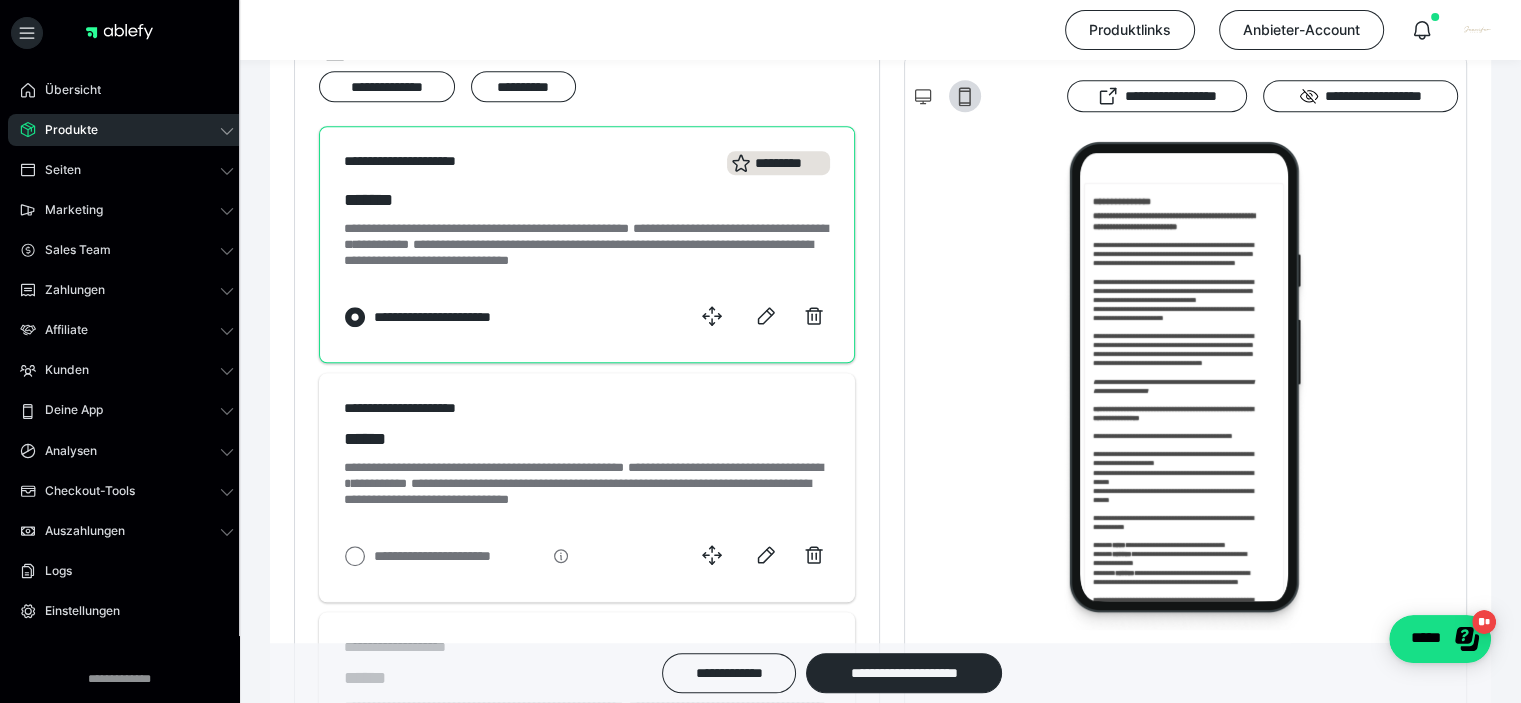 click on "Kunden" at bounding box center (127, 370) 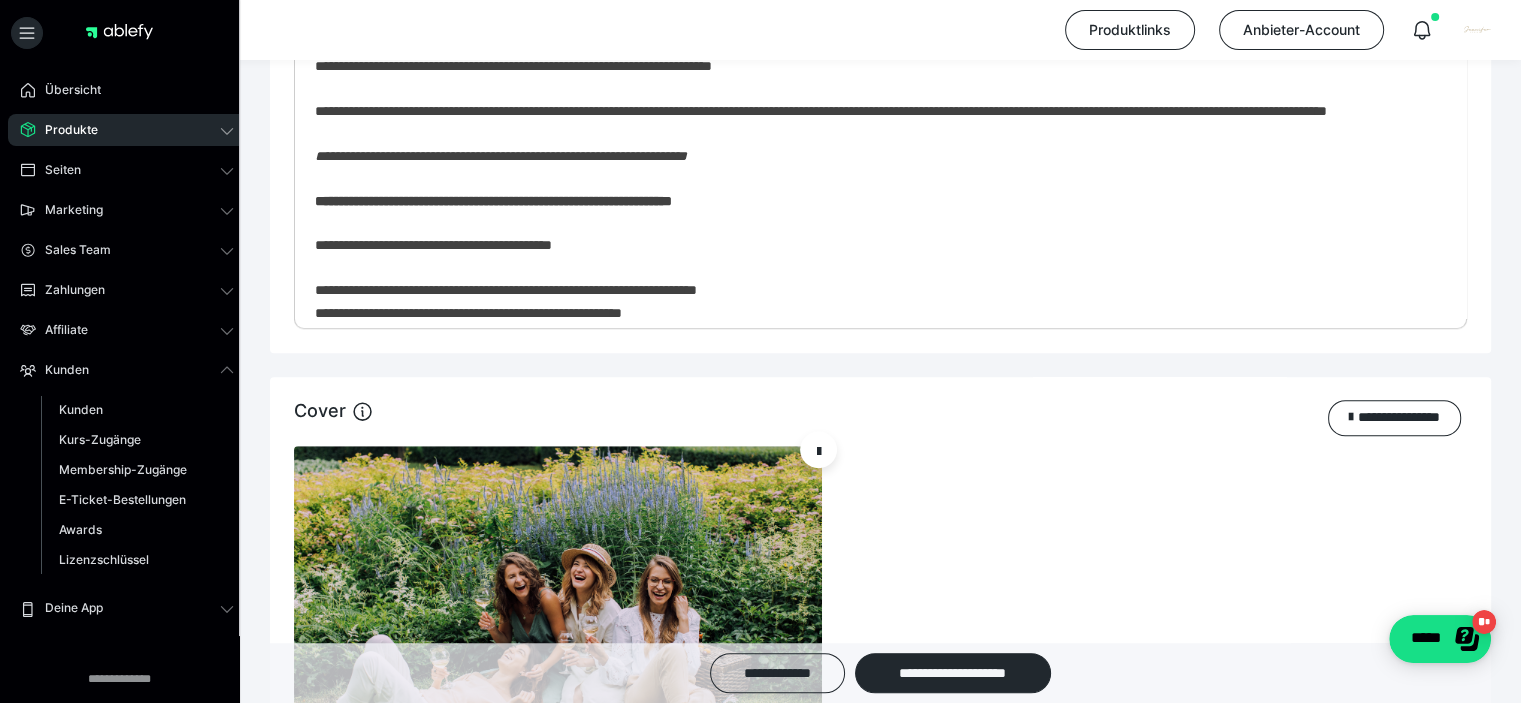 click on "Kunden" at bounding box center (81, 409) 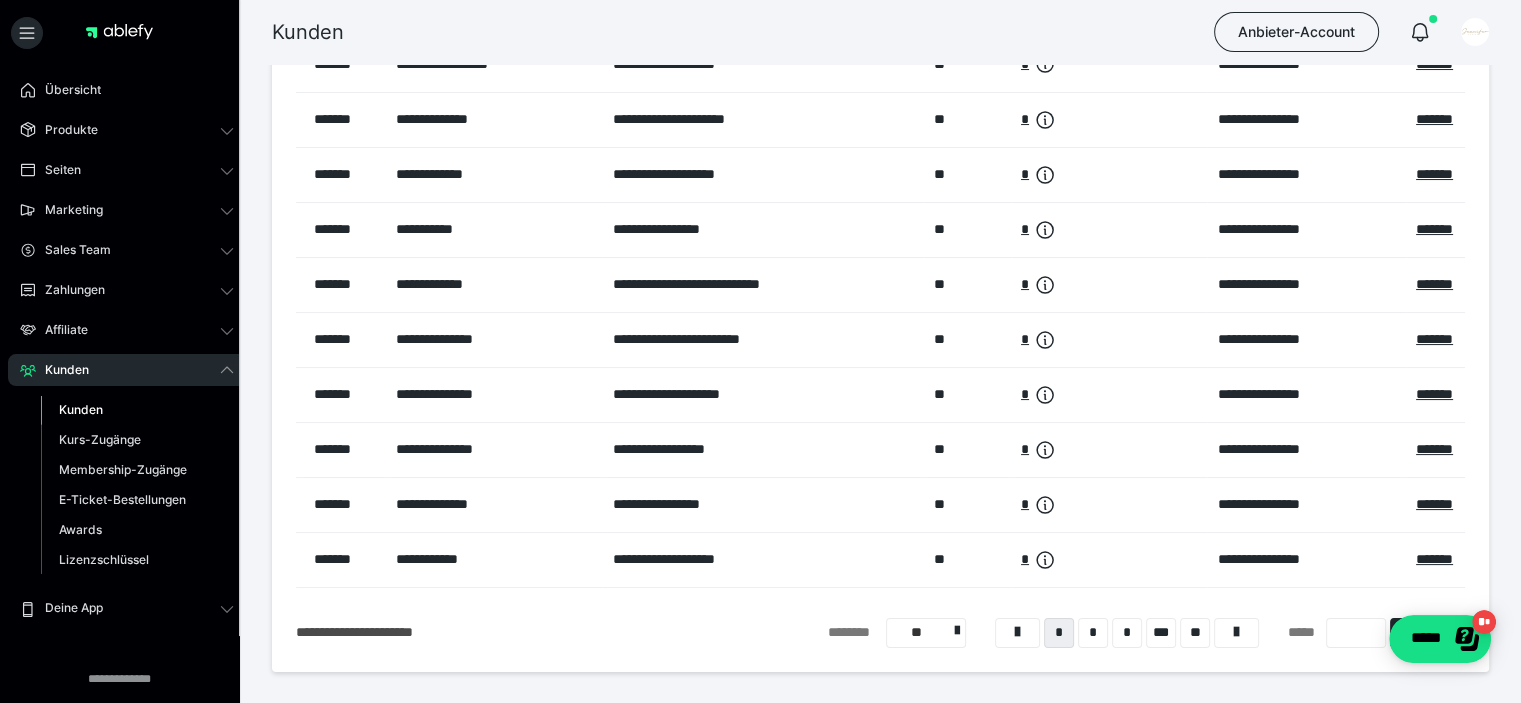 scroll, scrollTop: 299, scrollLeft: 0, axis: vertical 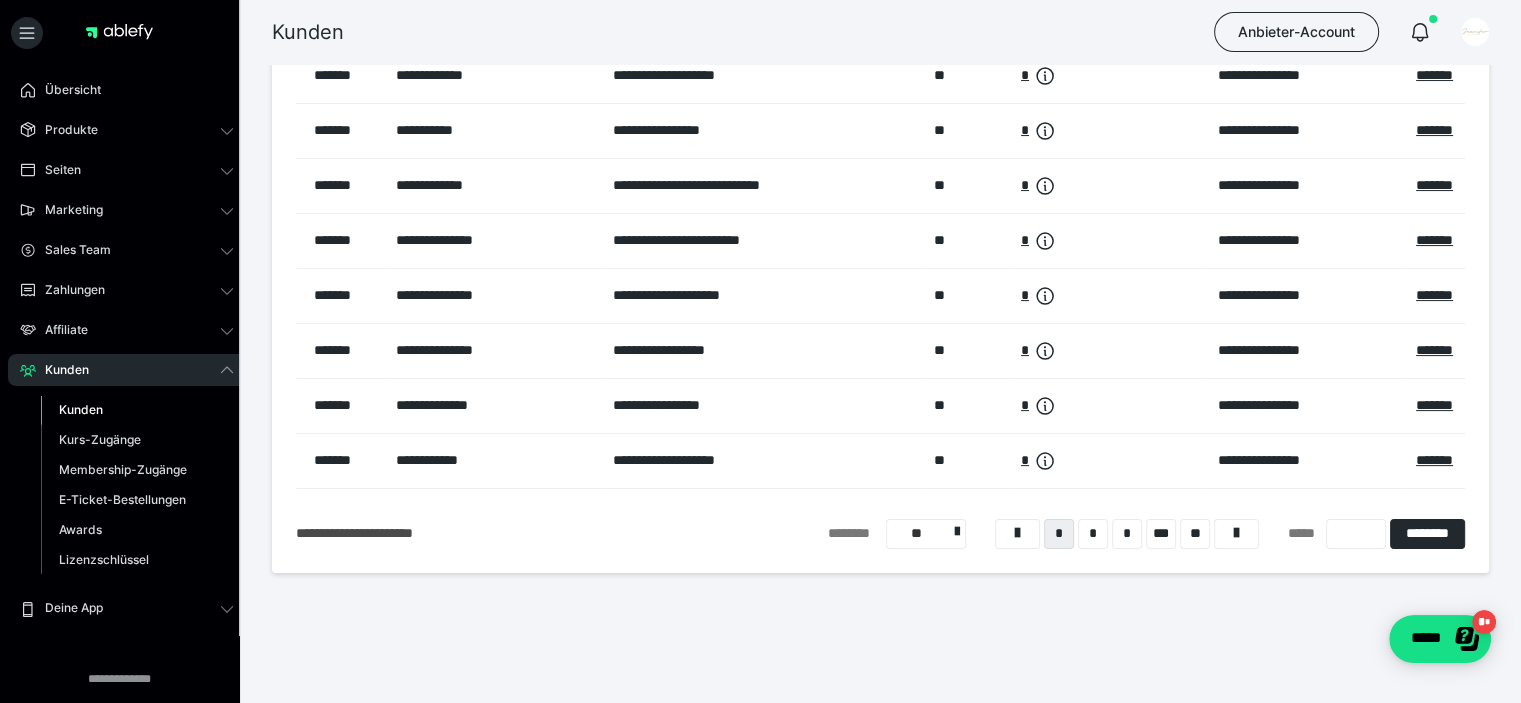 click on "*" at bounding box center [1093, 534] 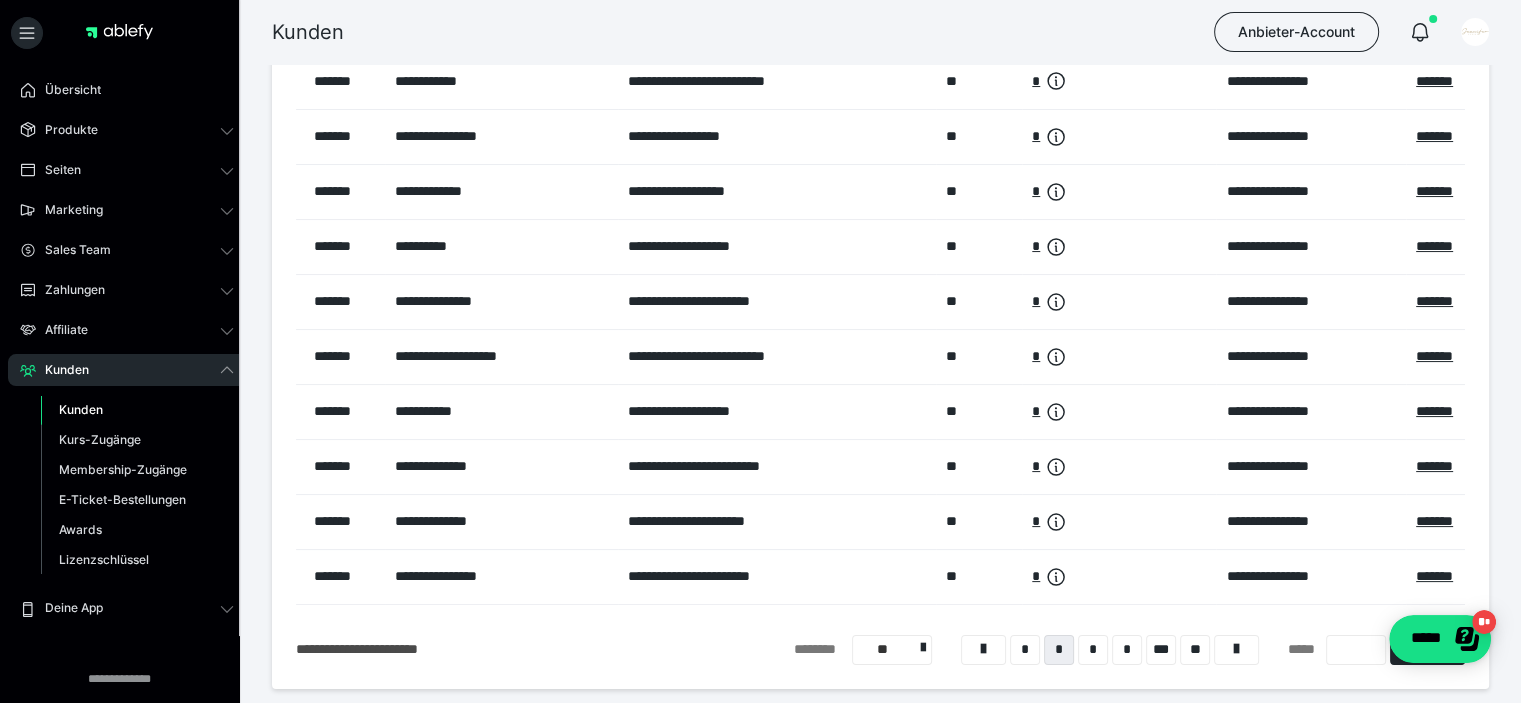scroll, scrollTop: 200, scrollLeft: 0, axis: vertical 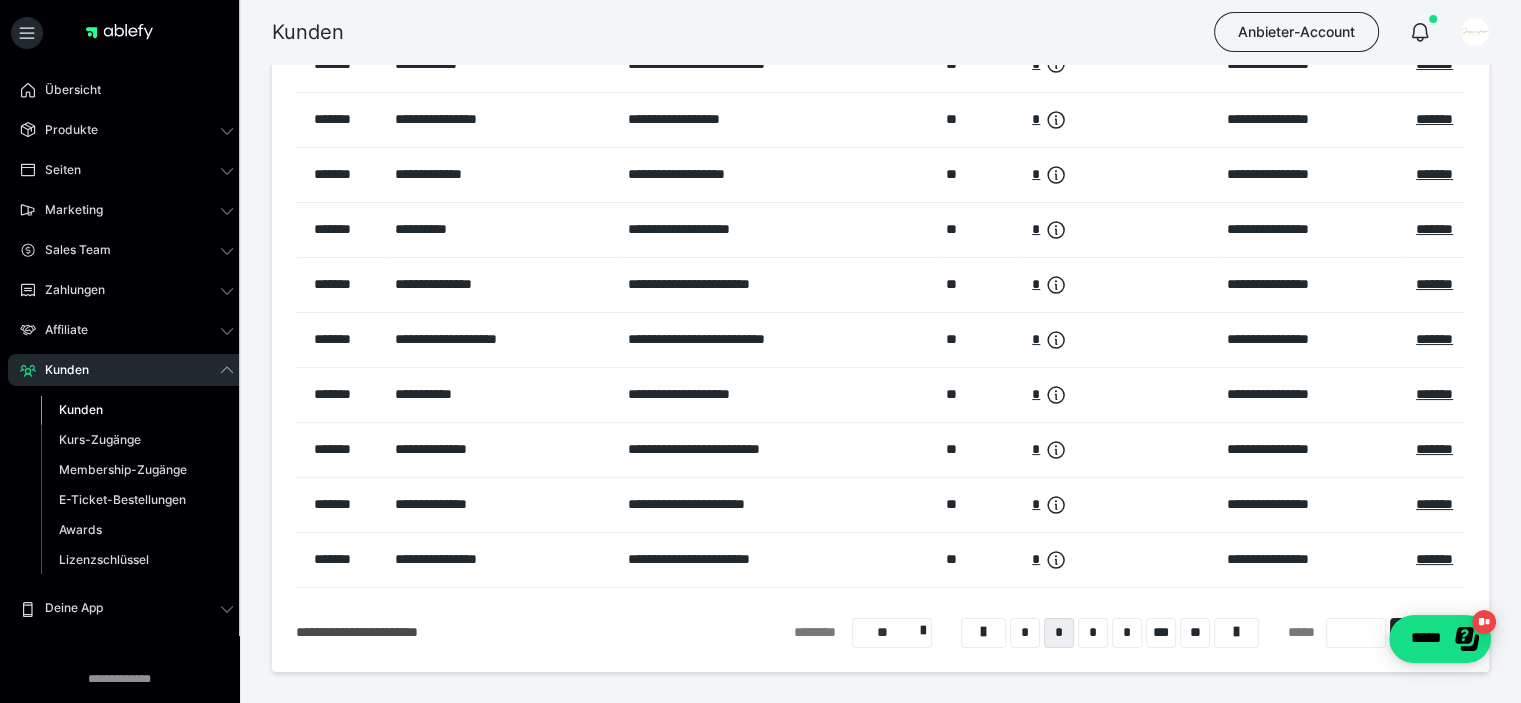 click on "*" at bounding box center [1093, 633] 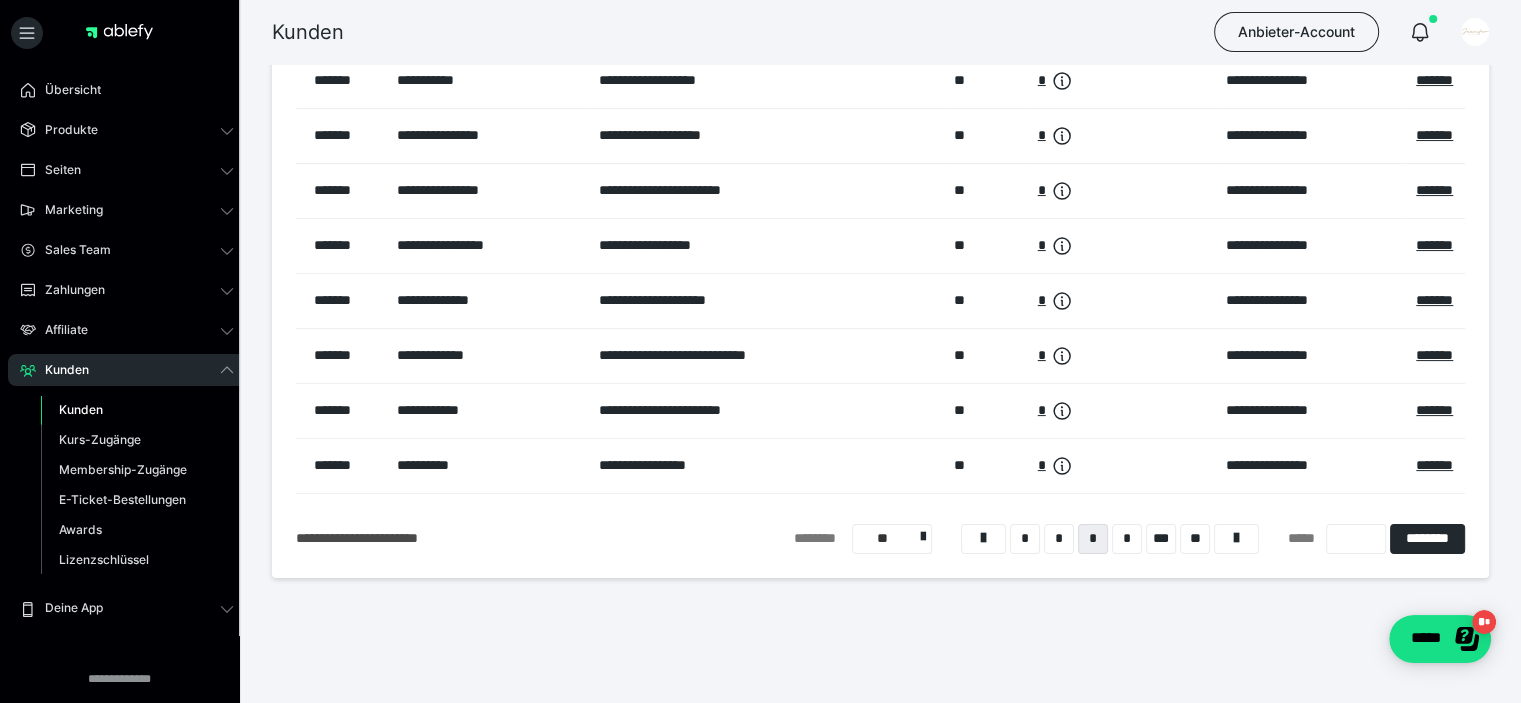 scroll, scrollTop: 299, scrollLeft: 0, axis: vertical 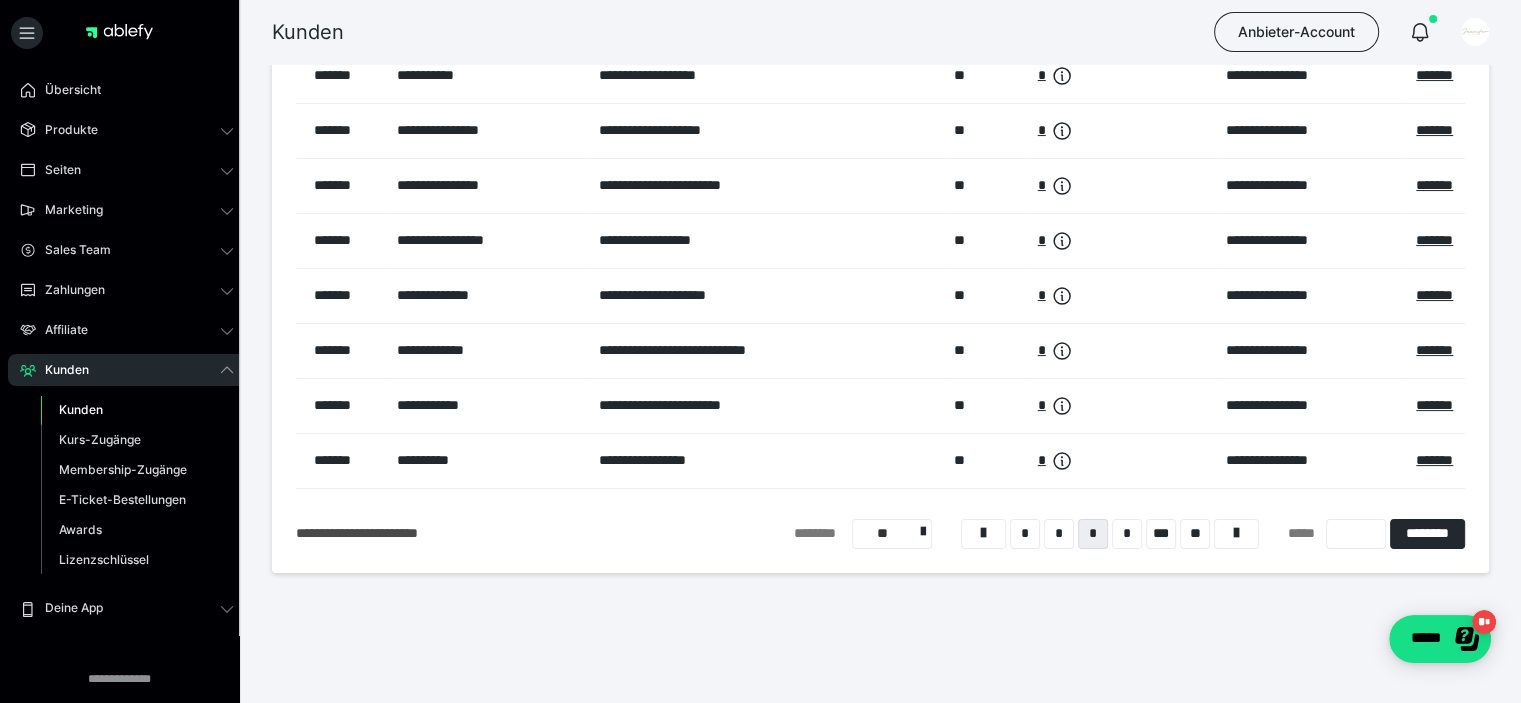 click on "*" at bounding box center (1127, 534) 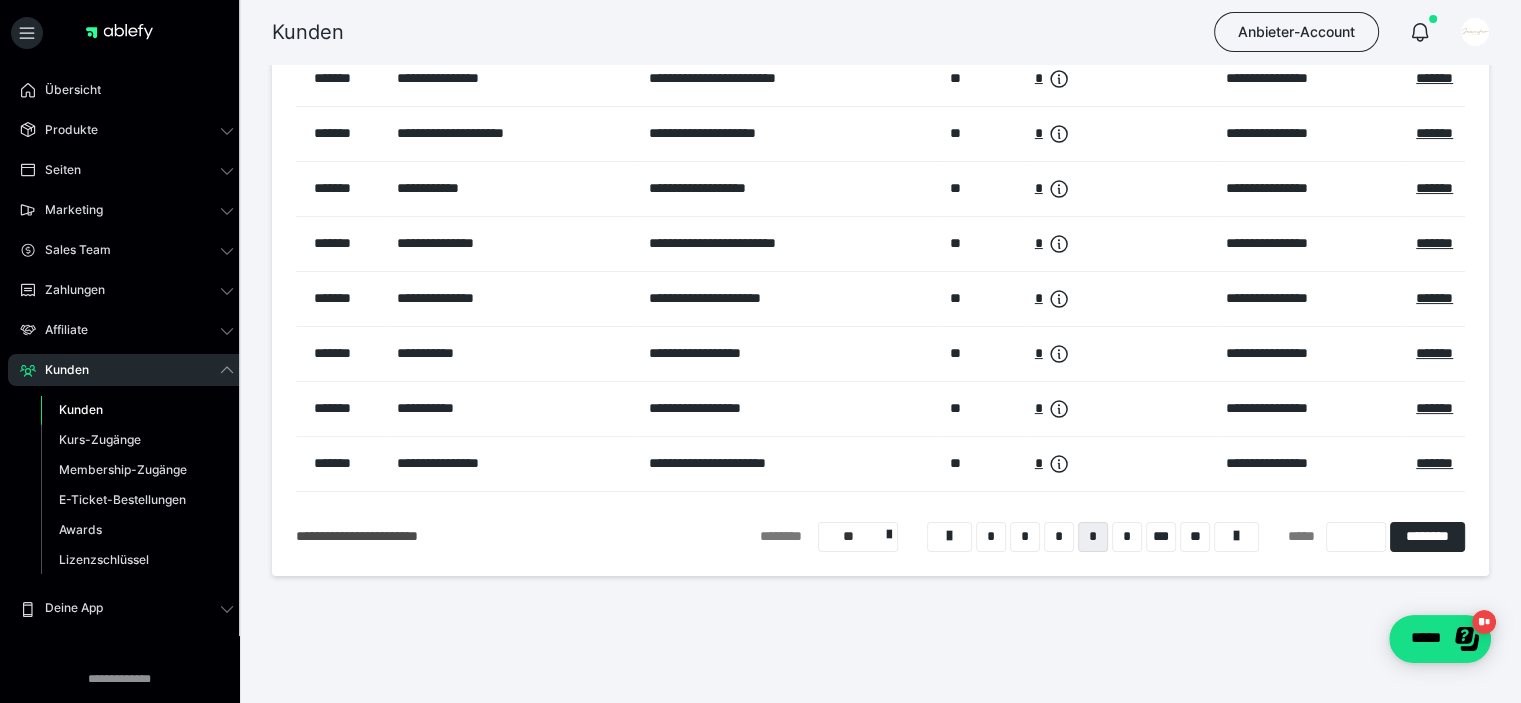 scroll, scrollTop: 299, scrollLeft: 0, axis: vertical 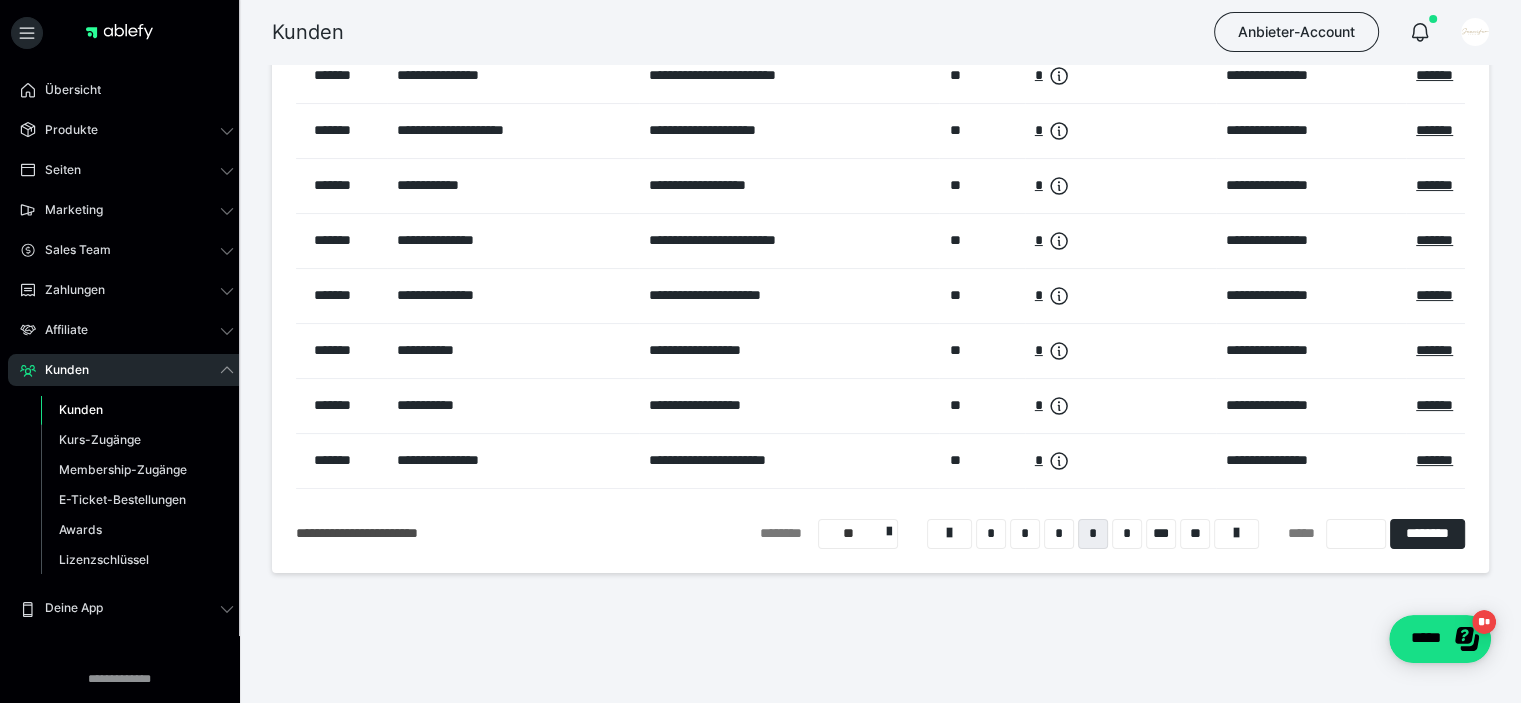 click on "*******" at bounding box center (1434, 130) 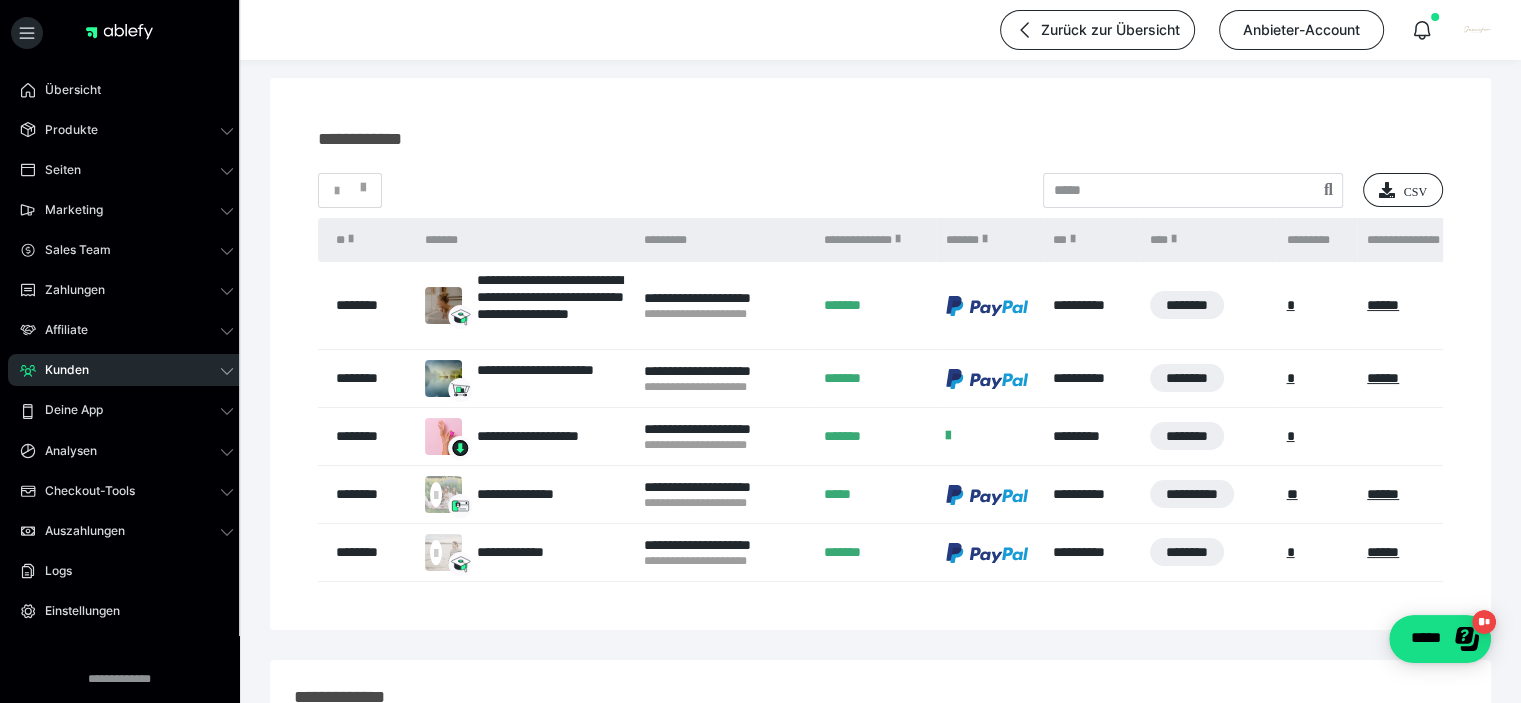 scroll, scrollTop: 200, scrollLeft: 0, axis: vertical 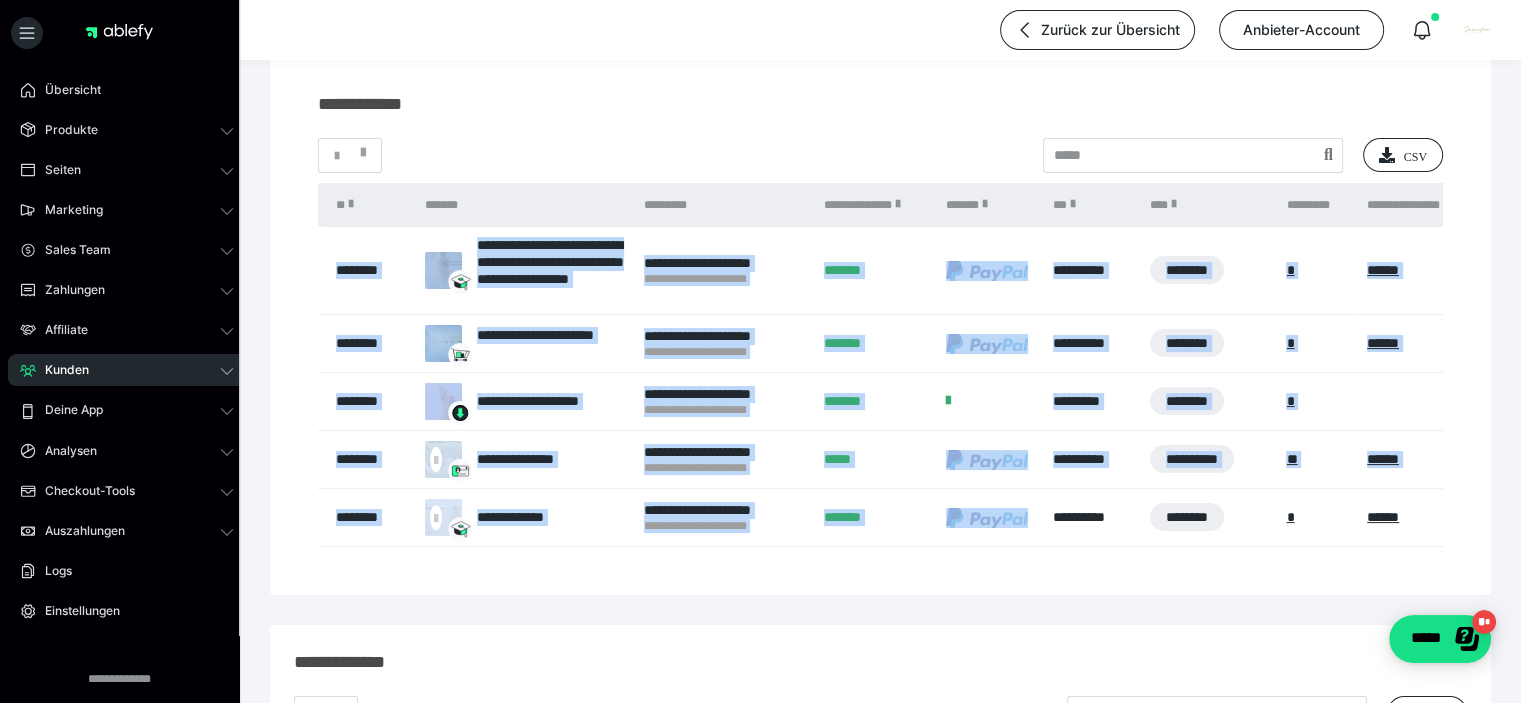 drag, startPoint x: 972, startPoint y: 545, endPoint x: 993, endPoint y: 549, distance: 21.377558 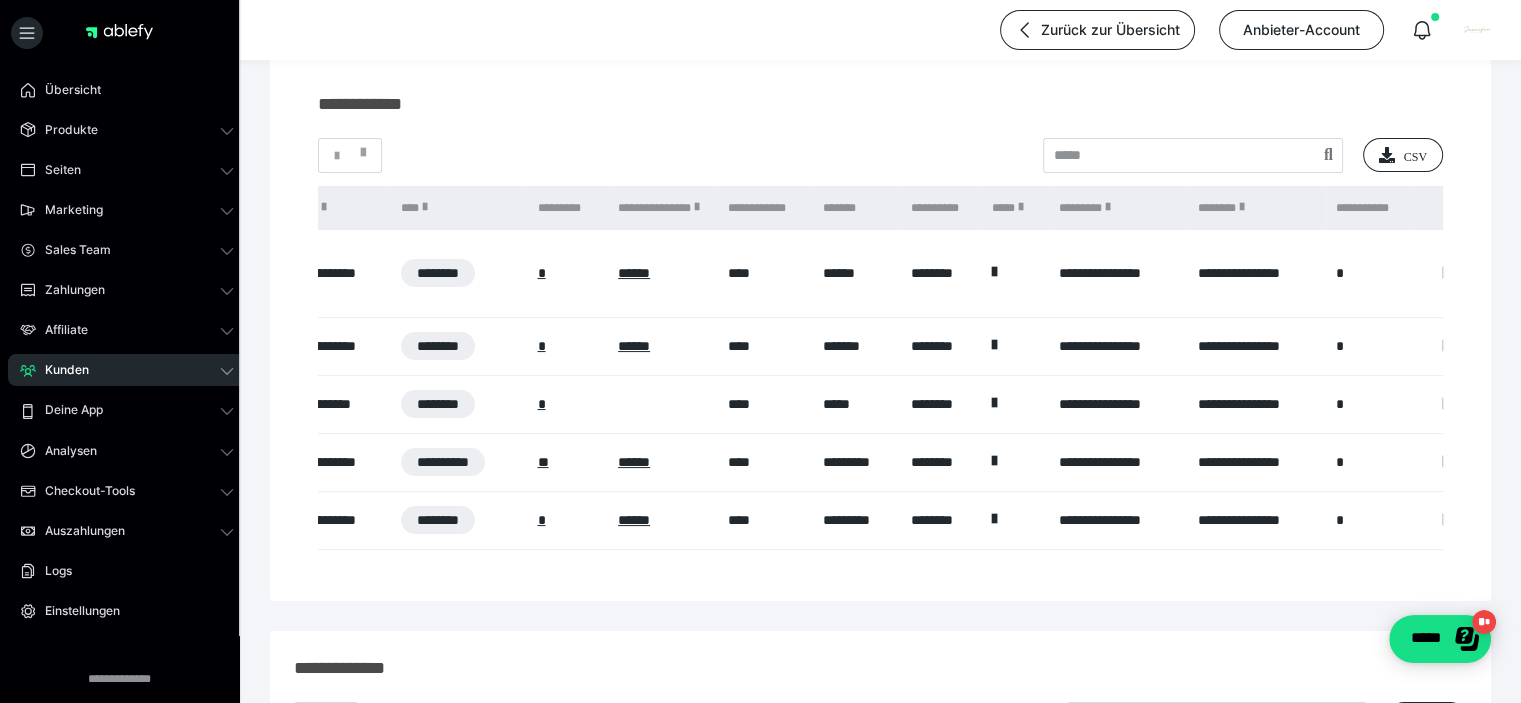scroll, scrollTop: 0, scrollLeft: 787, axis: horizontal 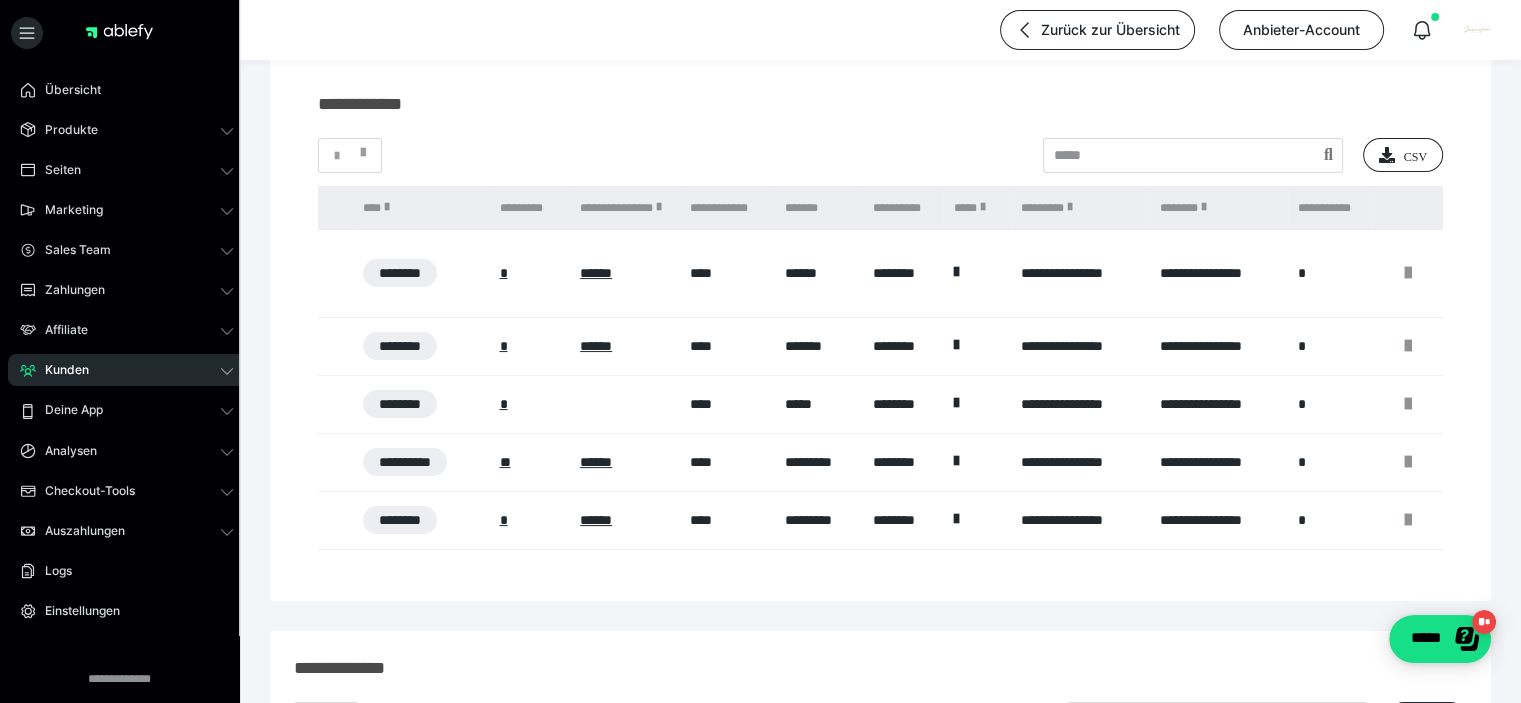 click at bounding box center (1408, 462) 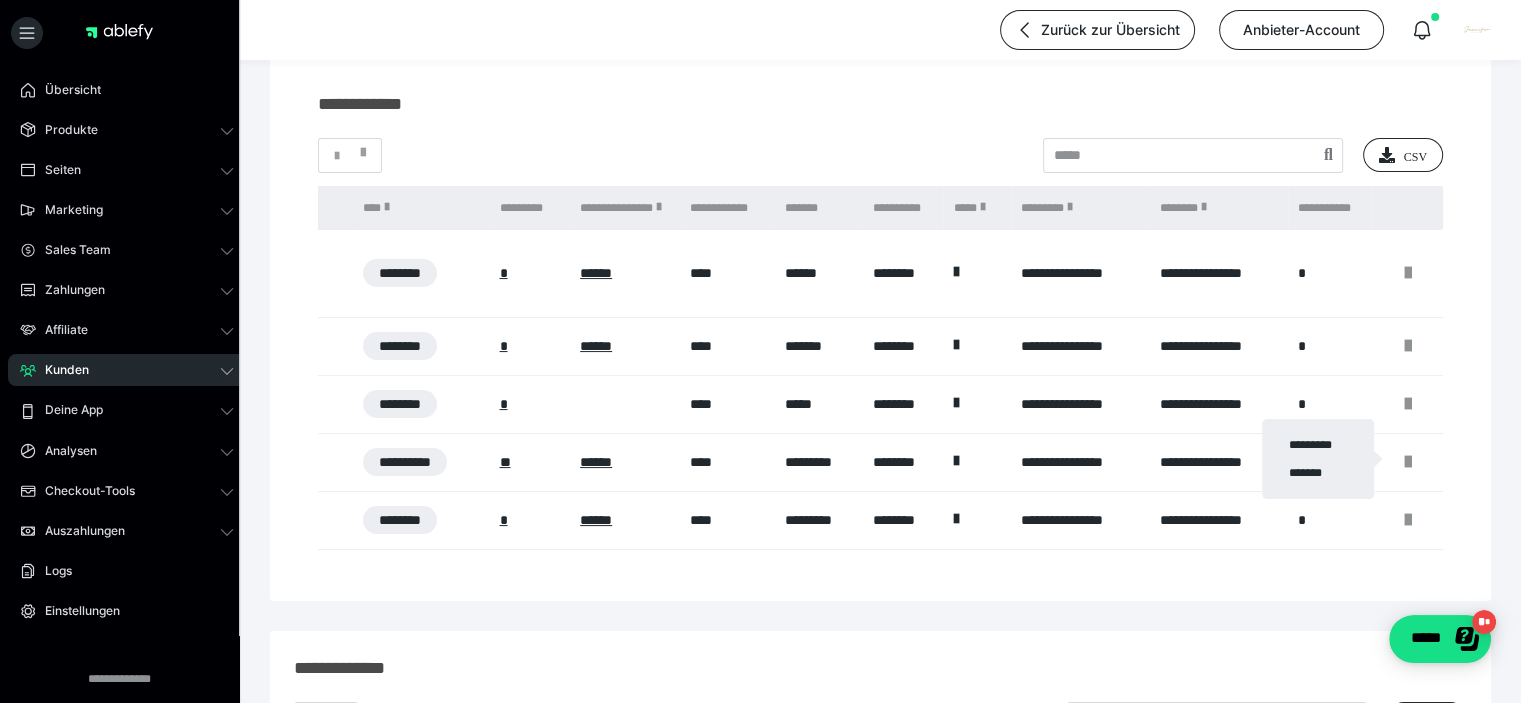click on "*********" at bounding box center (1318, 445) 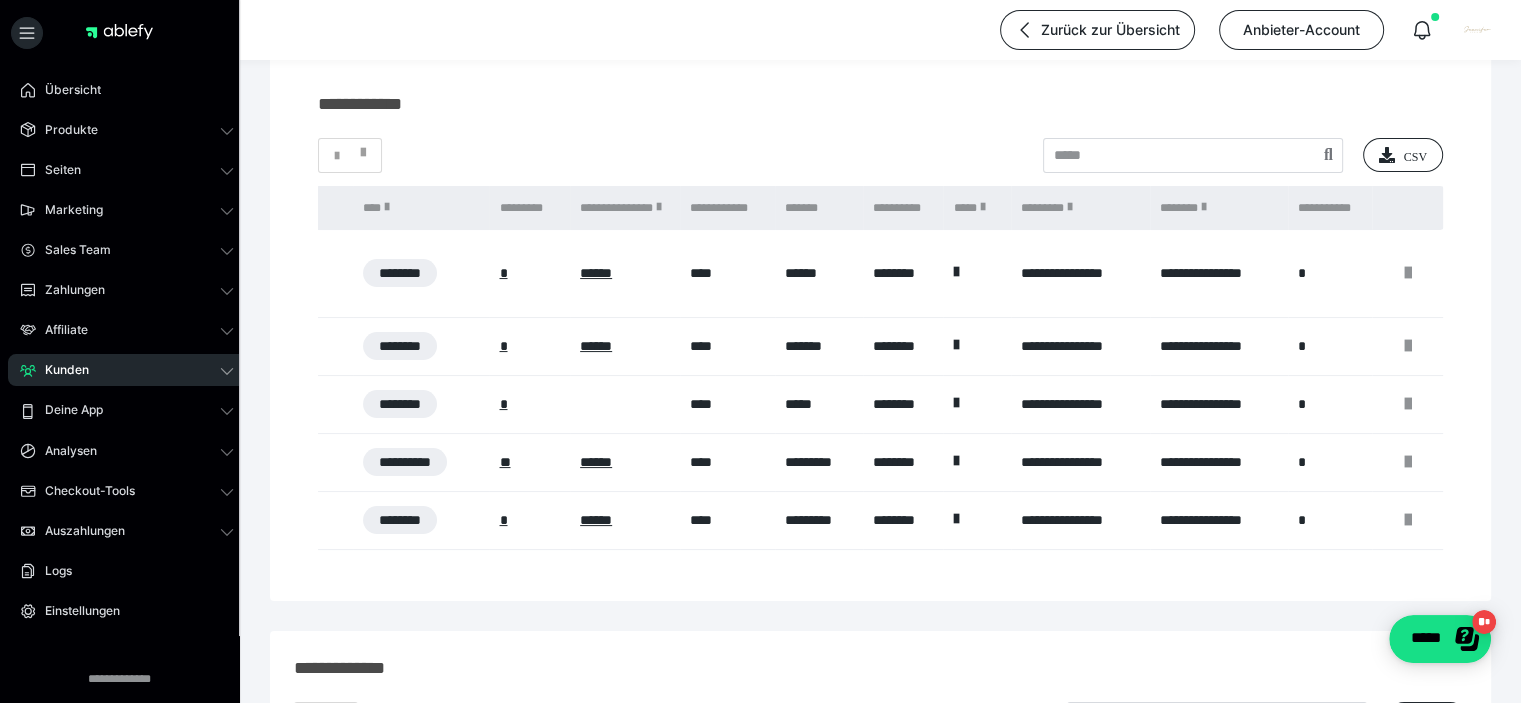 click on "Produkte" at bounding box center [64, 130] 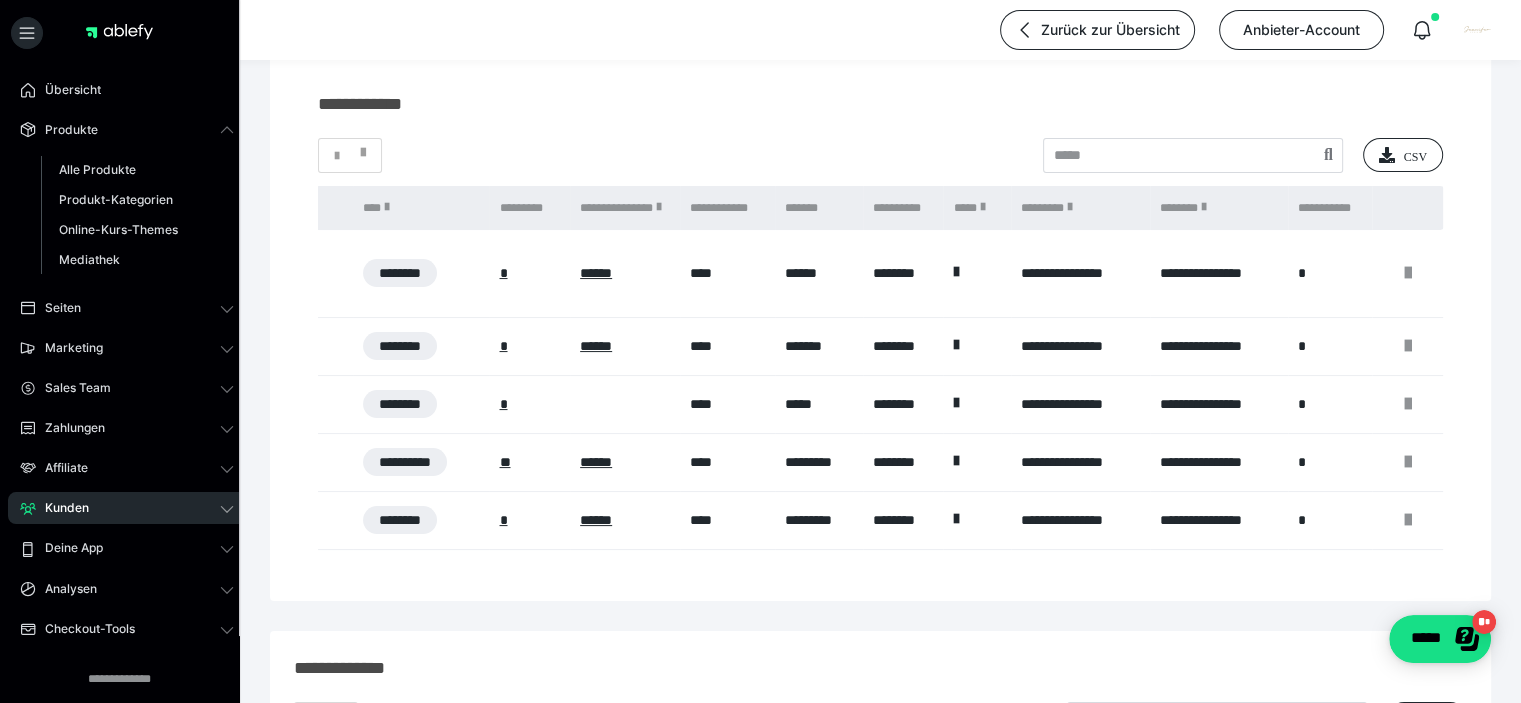click on "Alle Produkte" at bounding box center [97, 169] 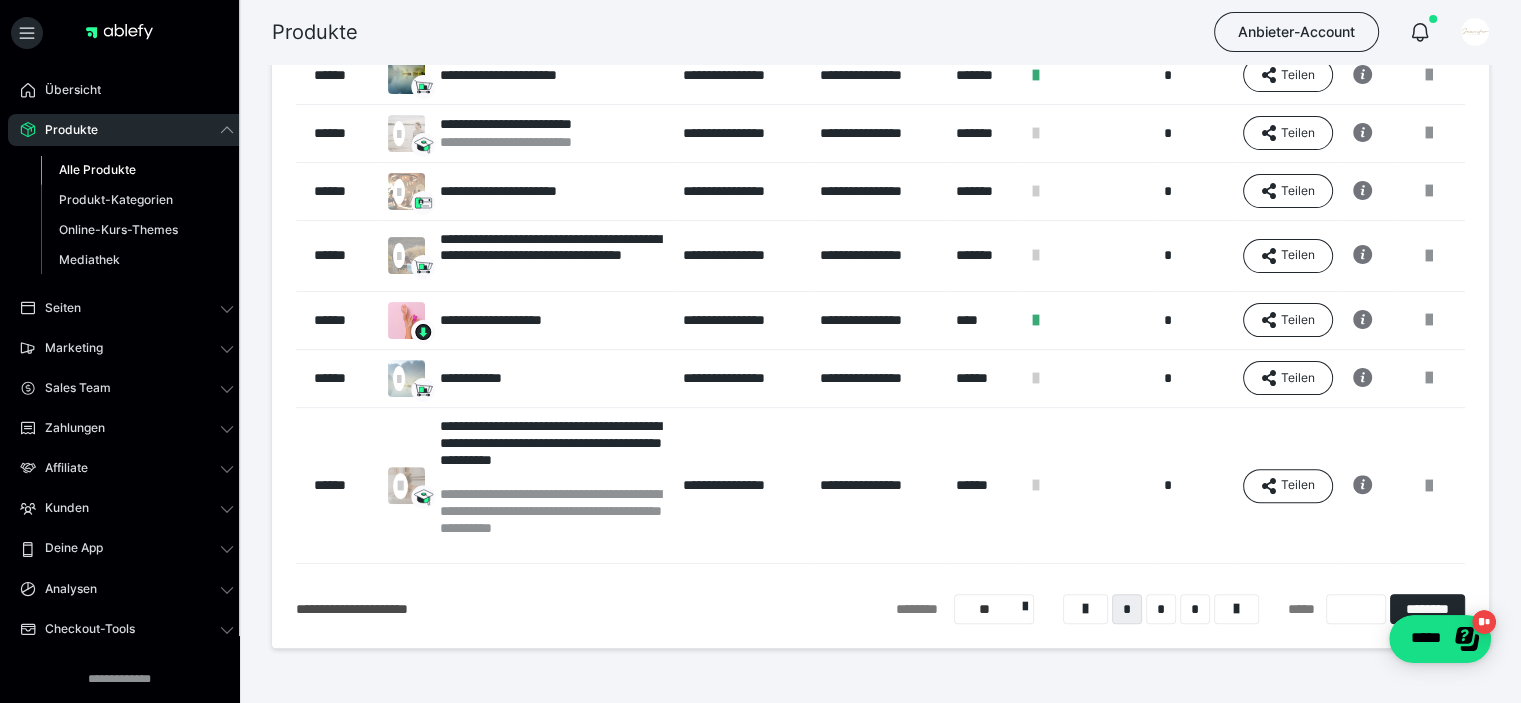 scroll, scrollTop: 575, scrollLeft: 0, axis: vertical 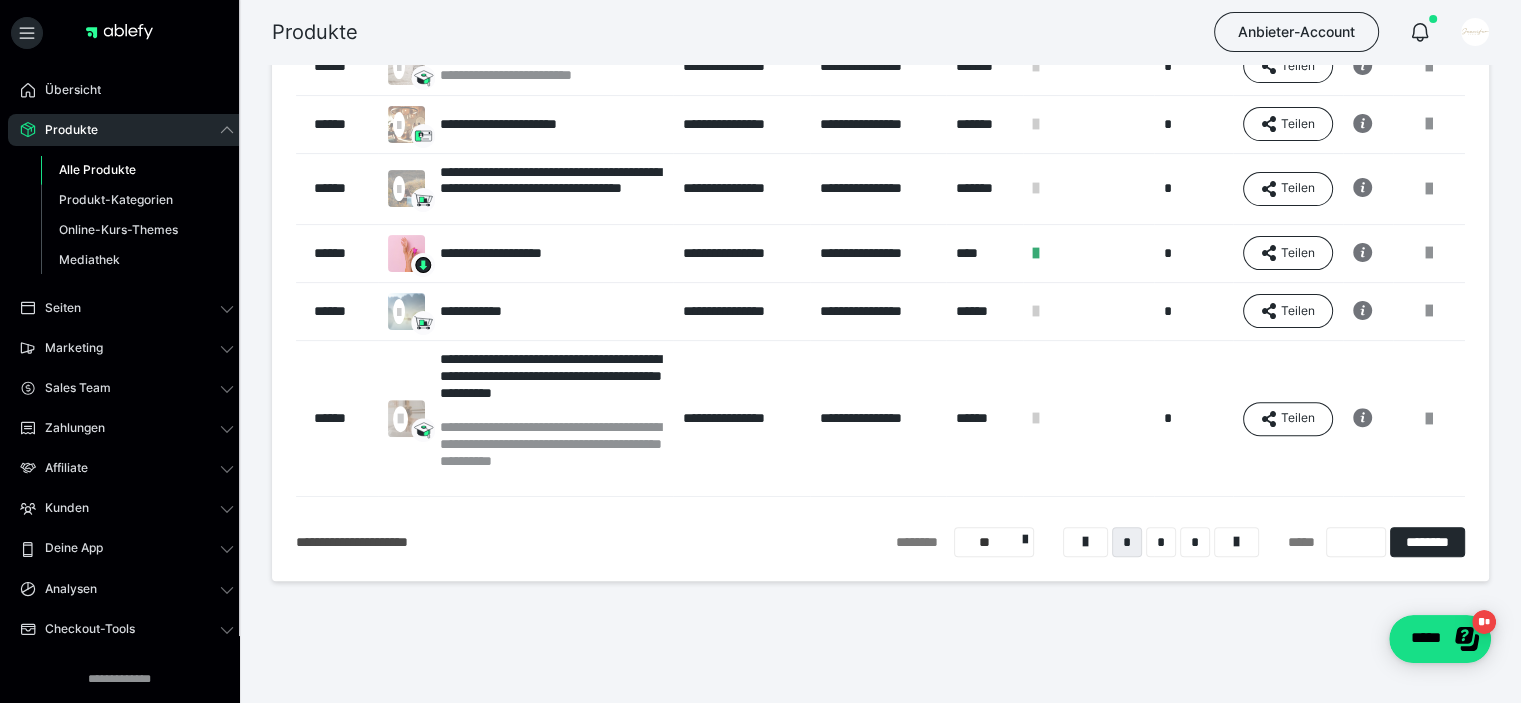 click on "*" at bounding box center [1161, 542] 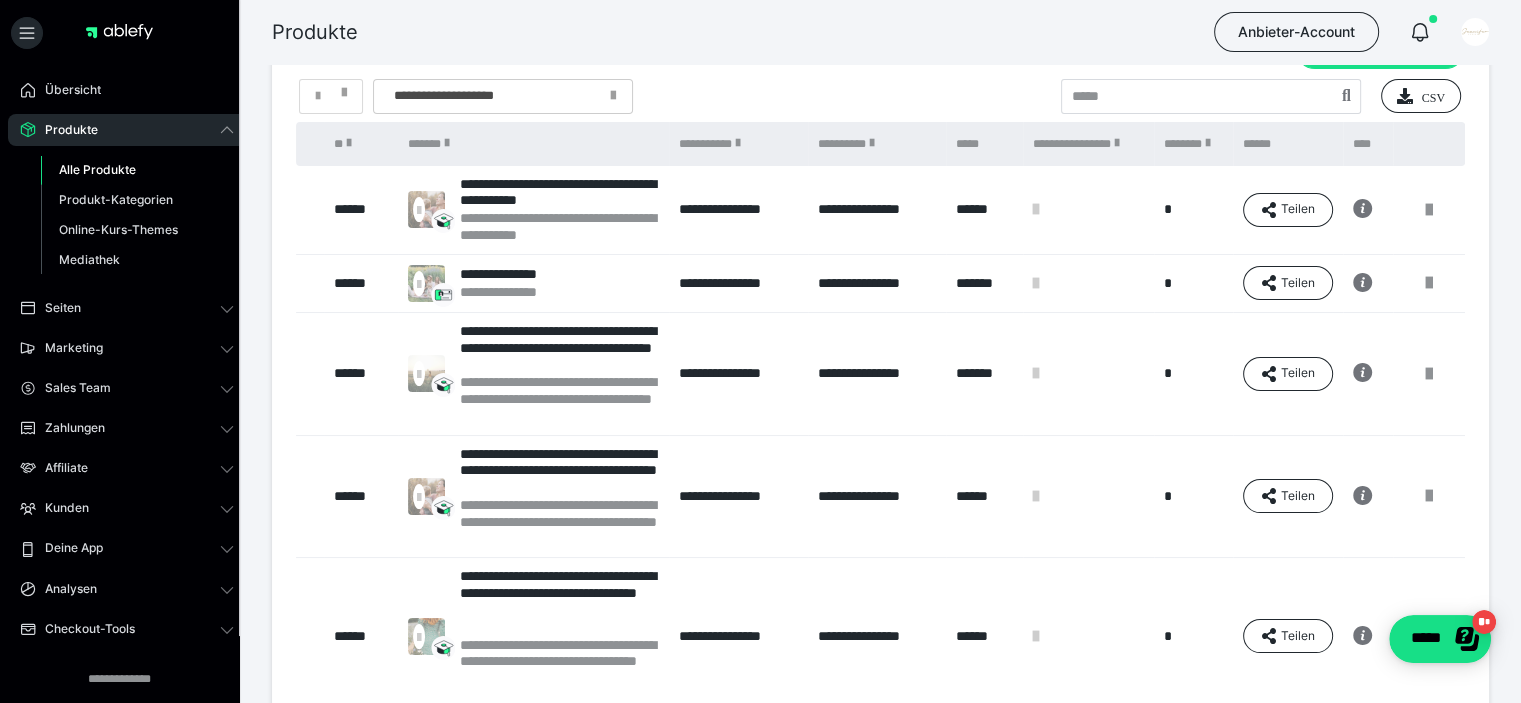 scroll, scrollTop: 116, scrollLeft: 0, axis: vertical 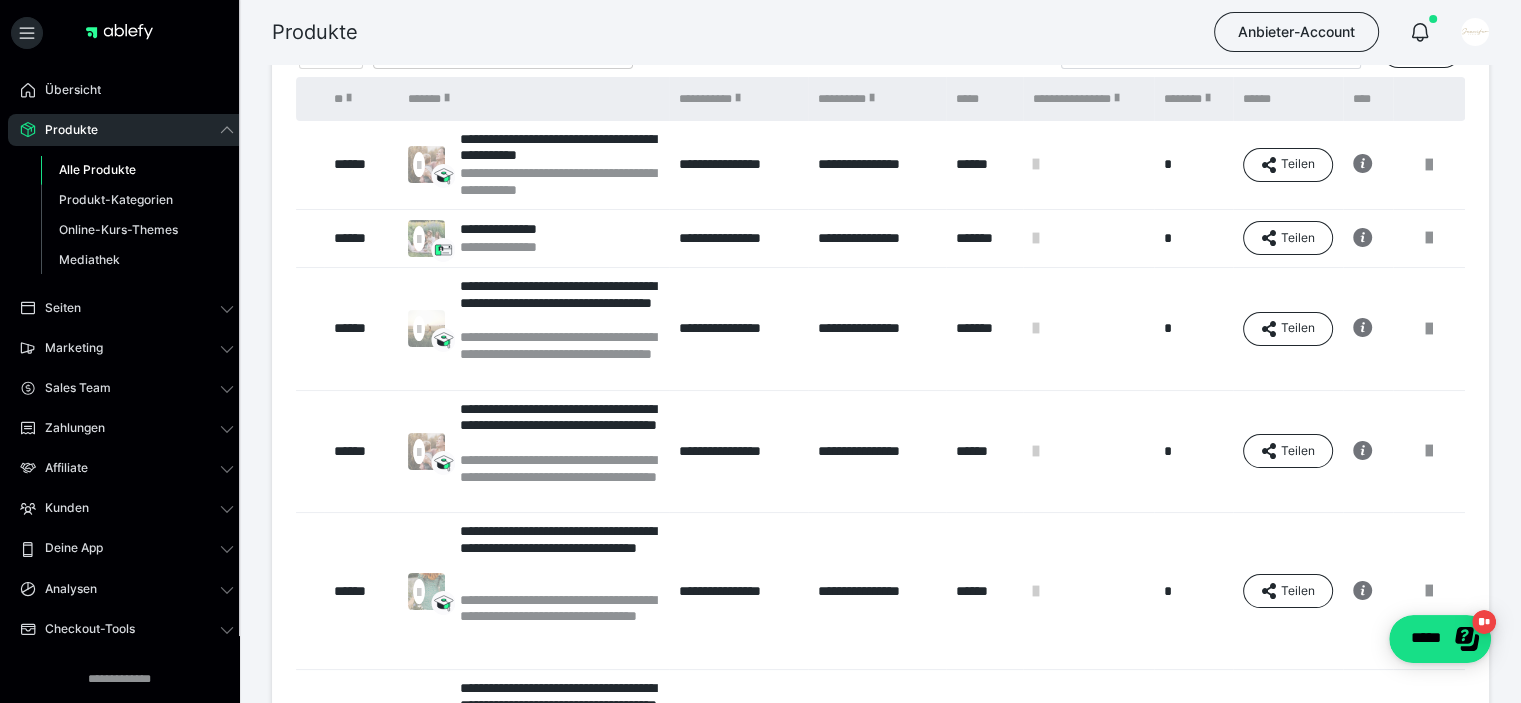 click at bounding box center [1429, 238] 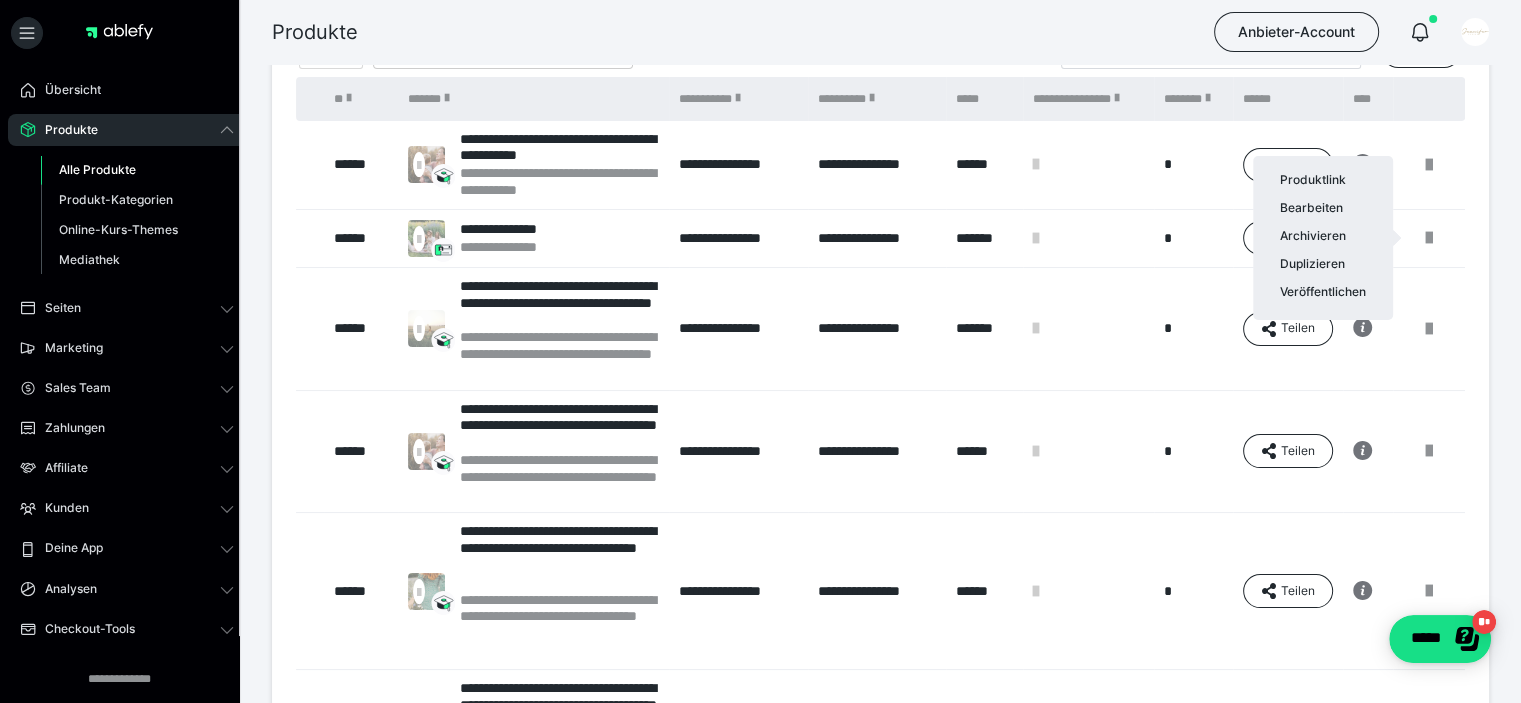 click on "Bearbeiten Produktdetails Produkte Bezahlseite Market & Upsell Auslieferung Seiten Weiteres" at bounding box center [1323, 210] 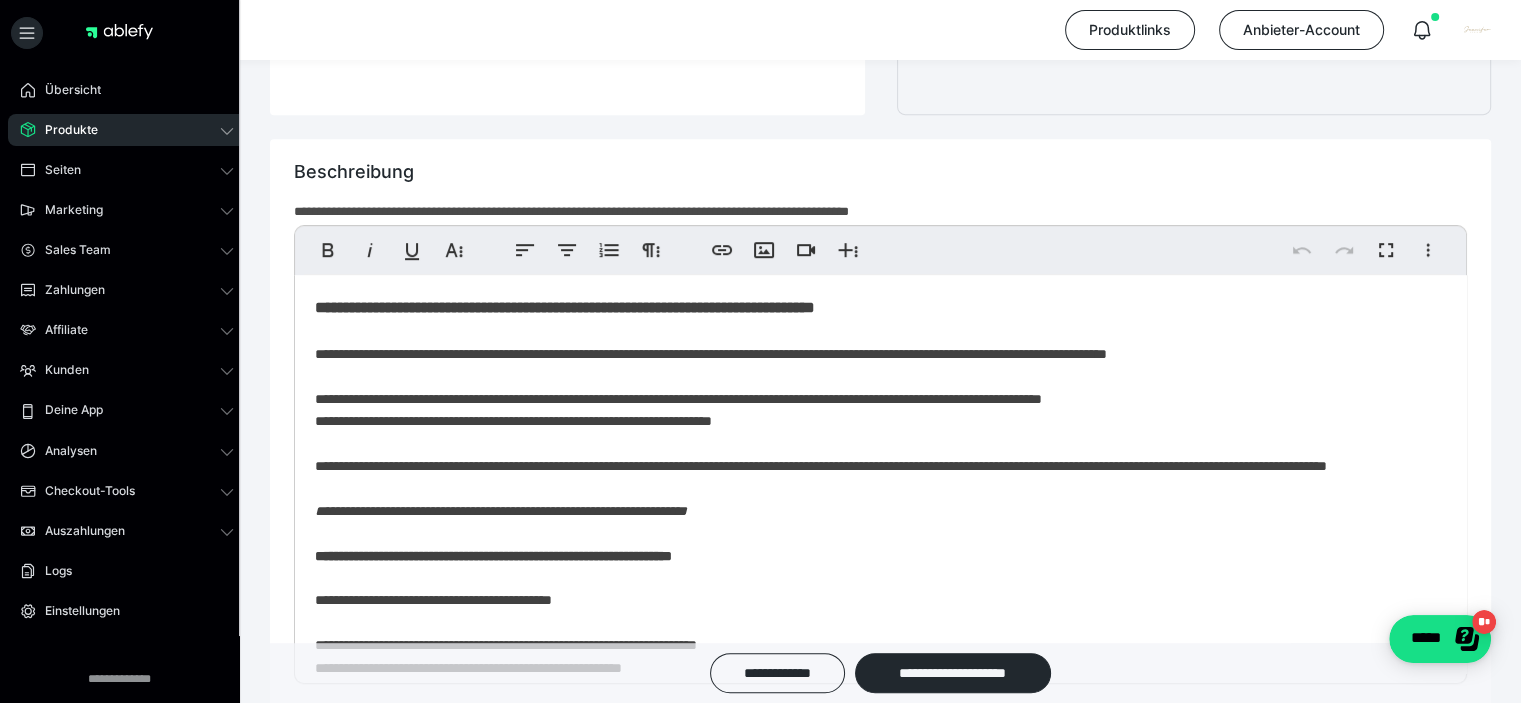 scroll, scrollTop: 1000, scrollLeft: 0, axis: vertical 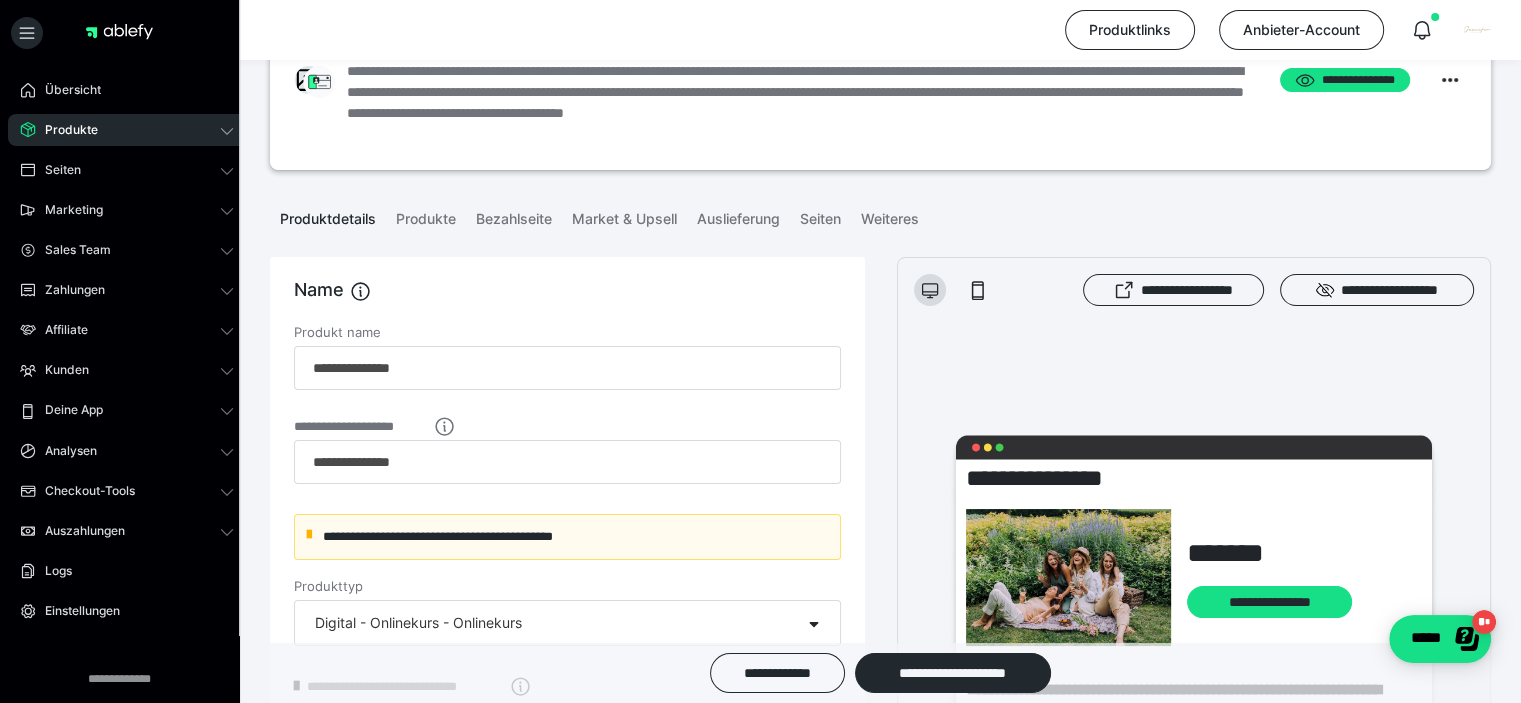 click on "Bezahlseite" at bounding box center [514, 215] 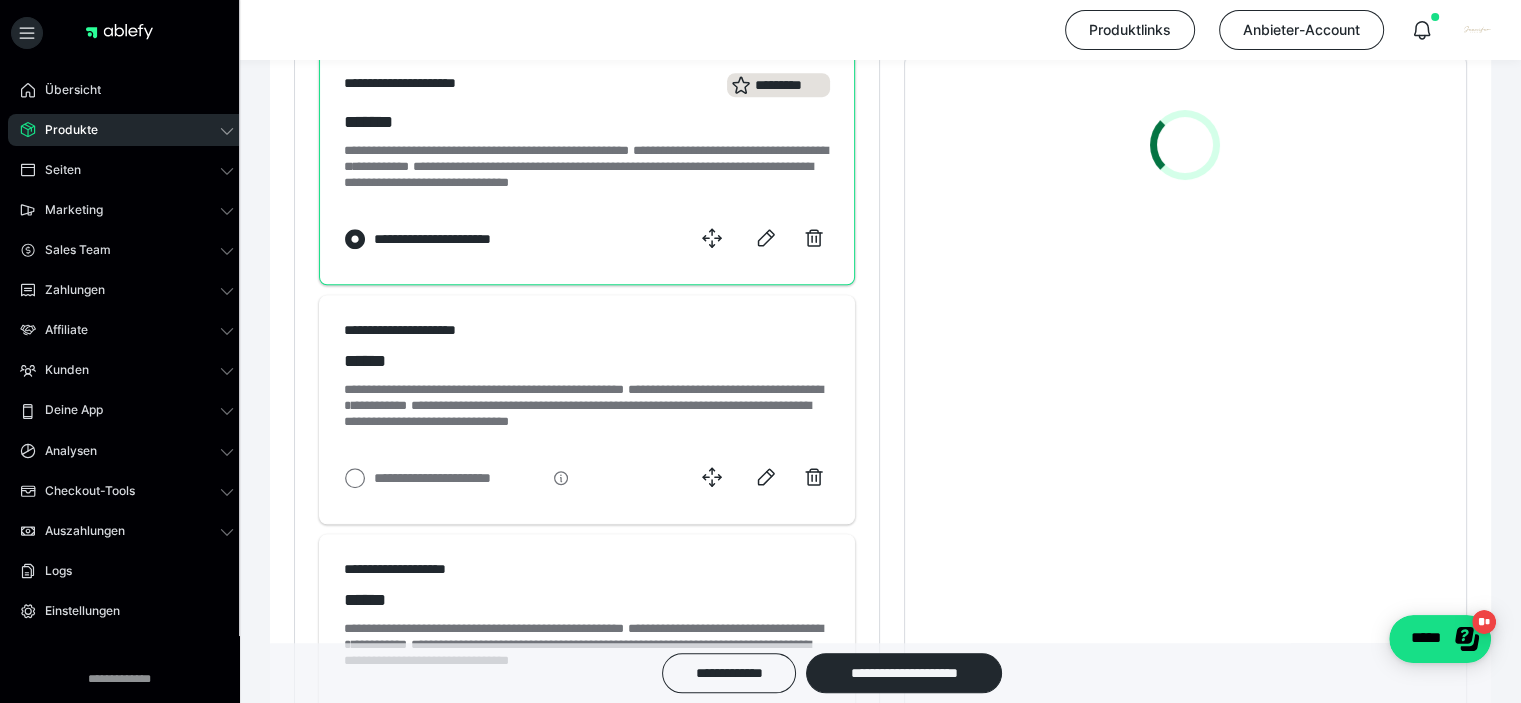 scroll, scrollTop: 1400, scrollLeft: 0, axis: vertical 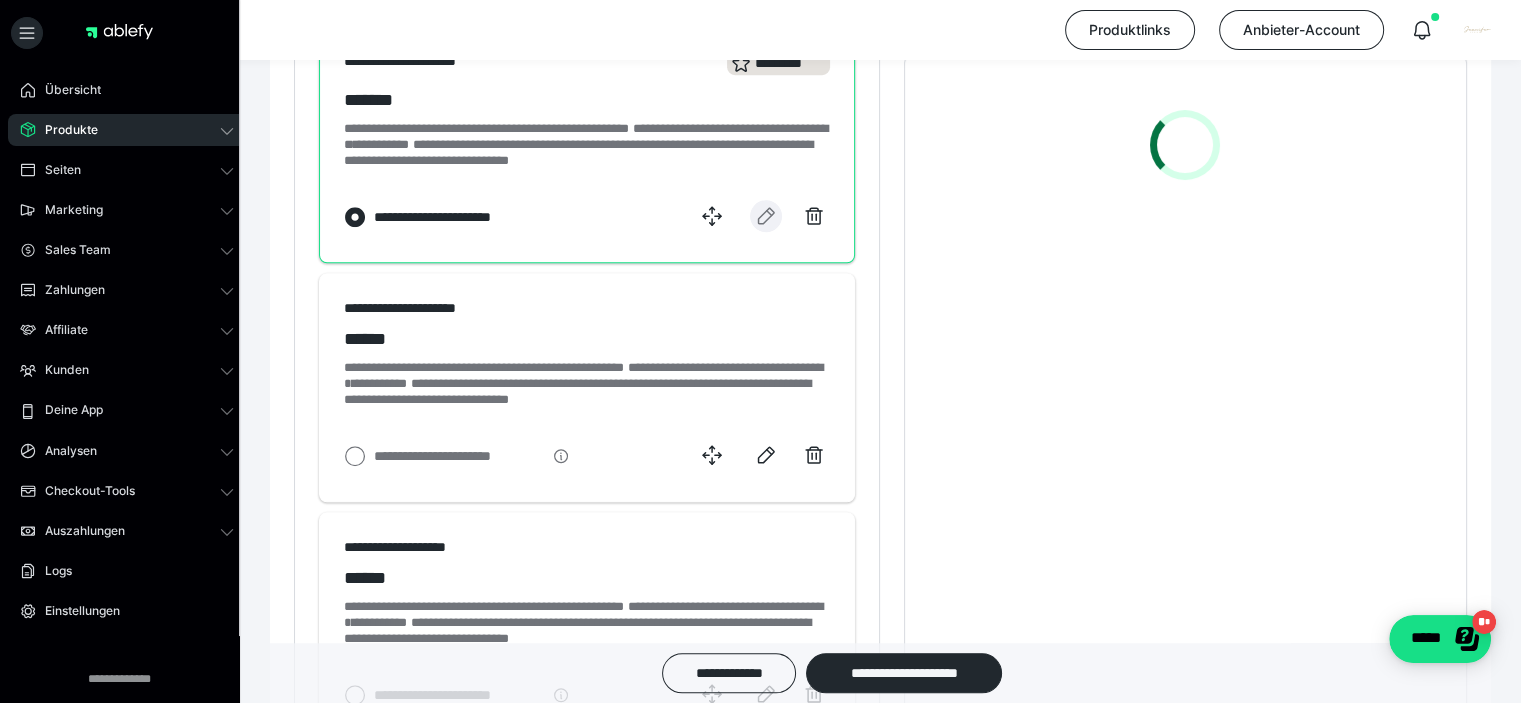 click 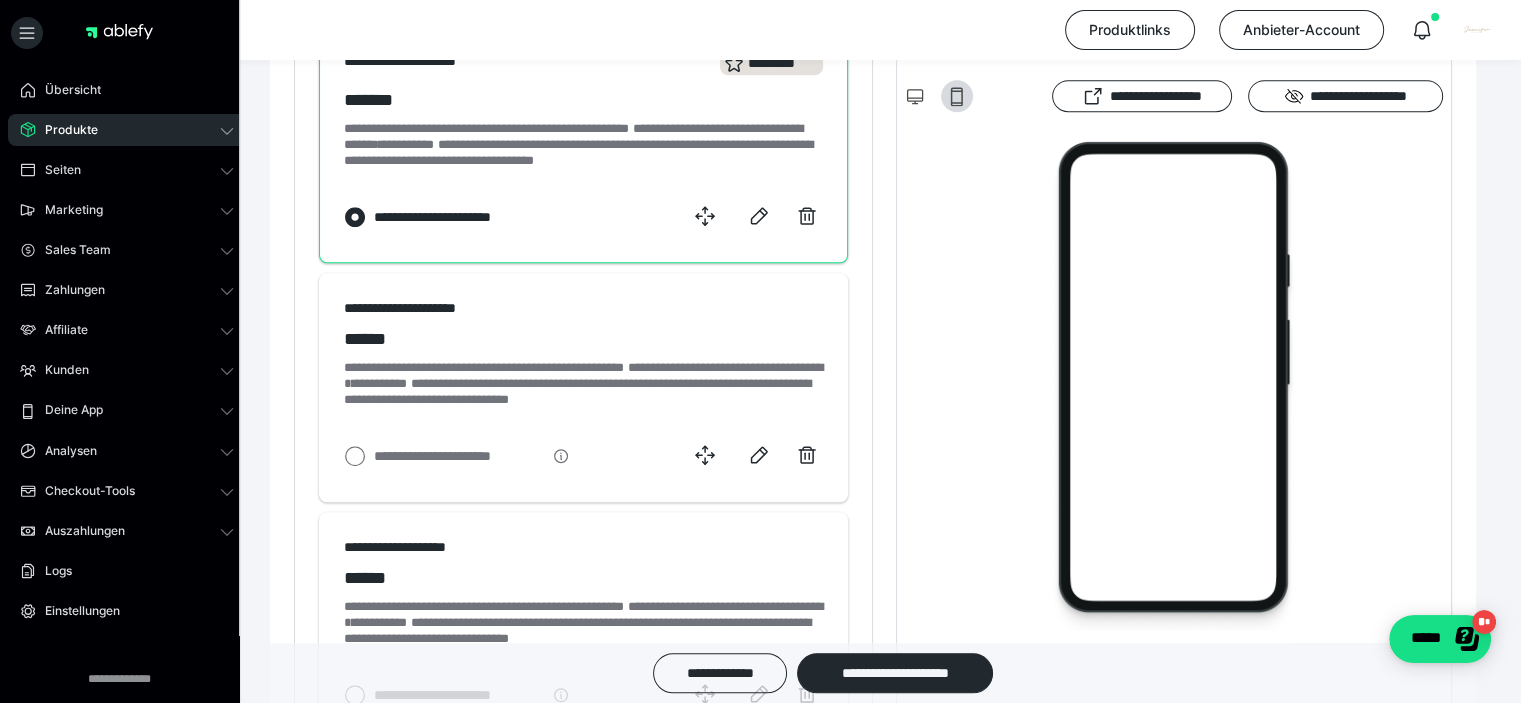 select on "**" 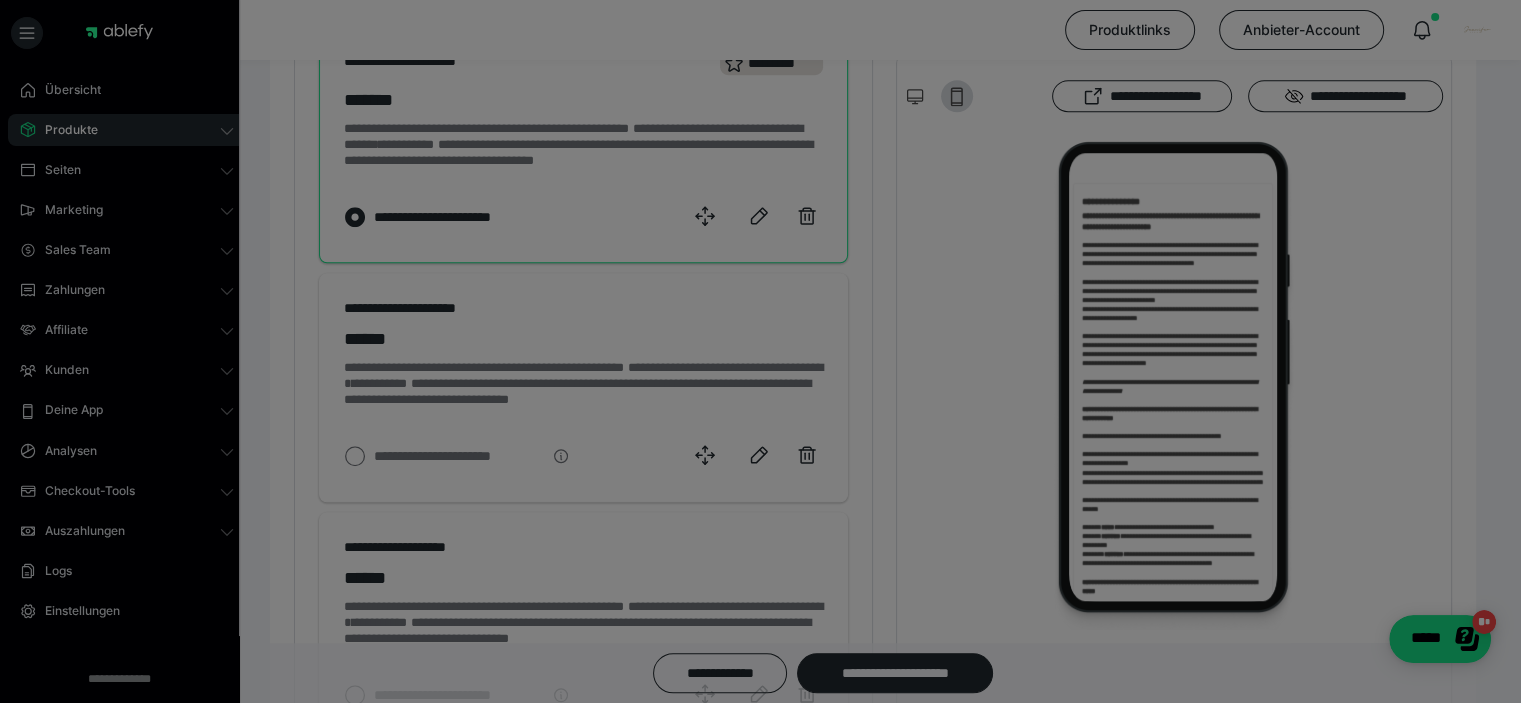 scroll, scrollTop: 0, scrollLeft: 0, axis: both 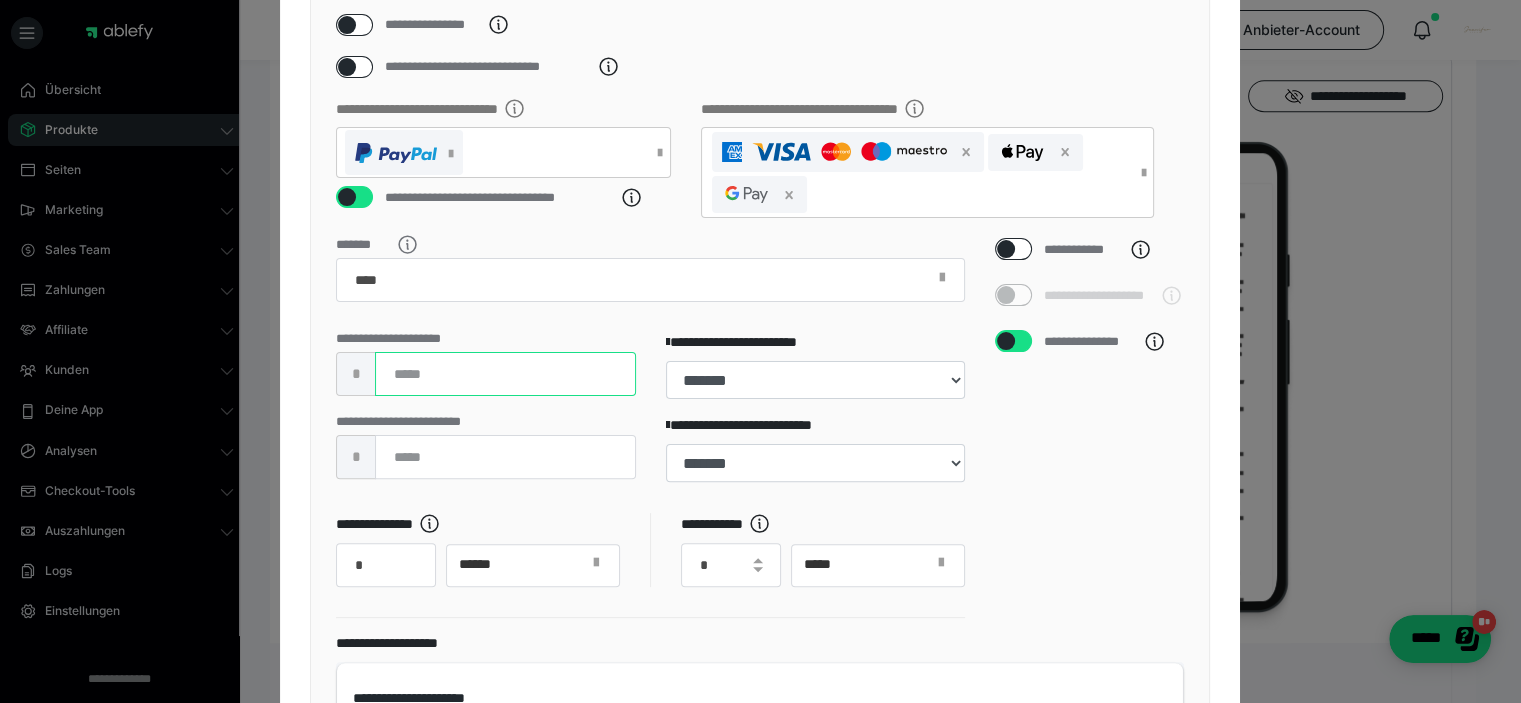 drag, startPoint x: 452, startPoint y: 400, endPoint x: 281, endPoint y: 410, distance: 171.29214 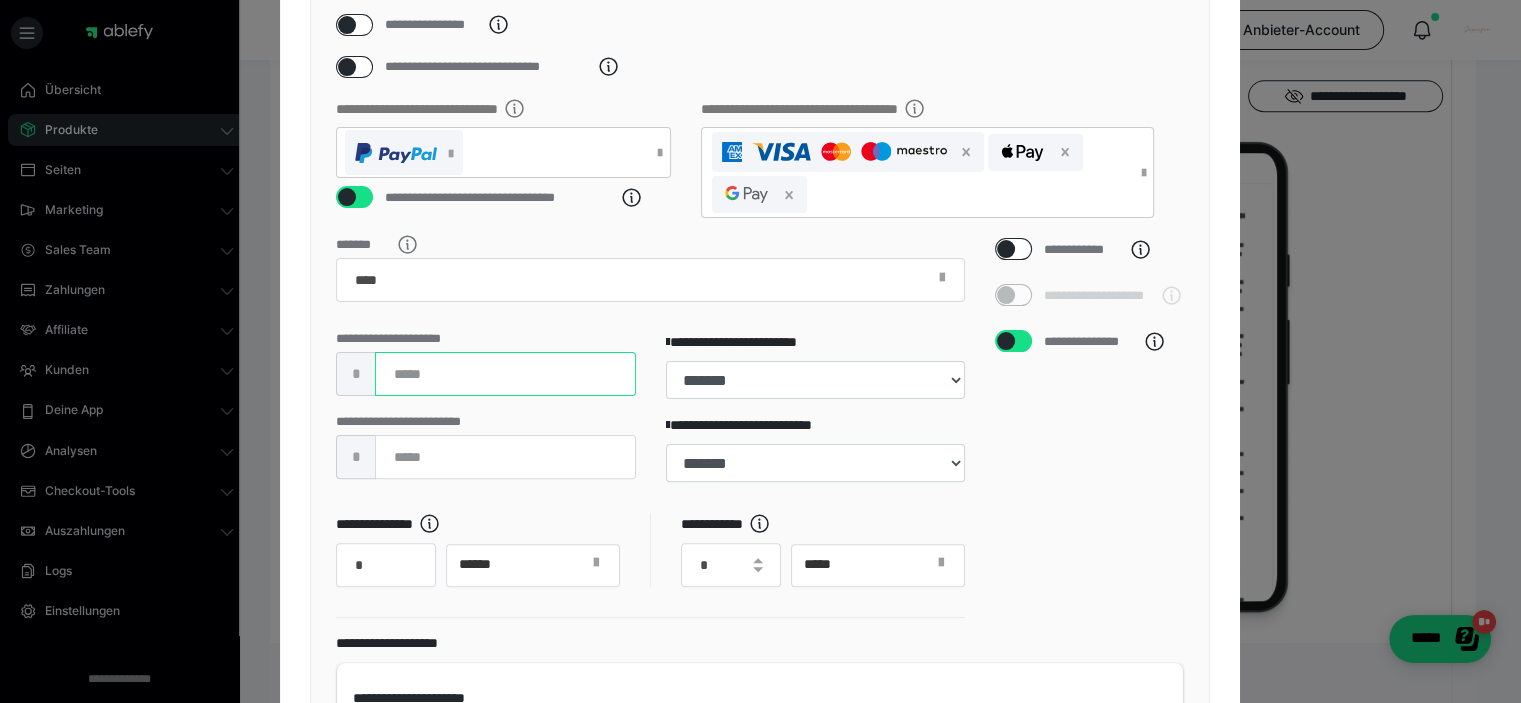 click on "**********" at bounding box center [760, 279] 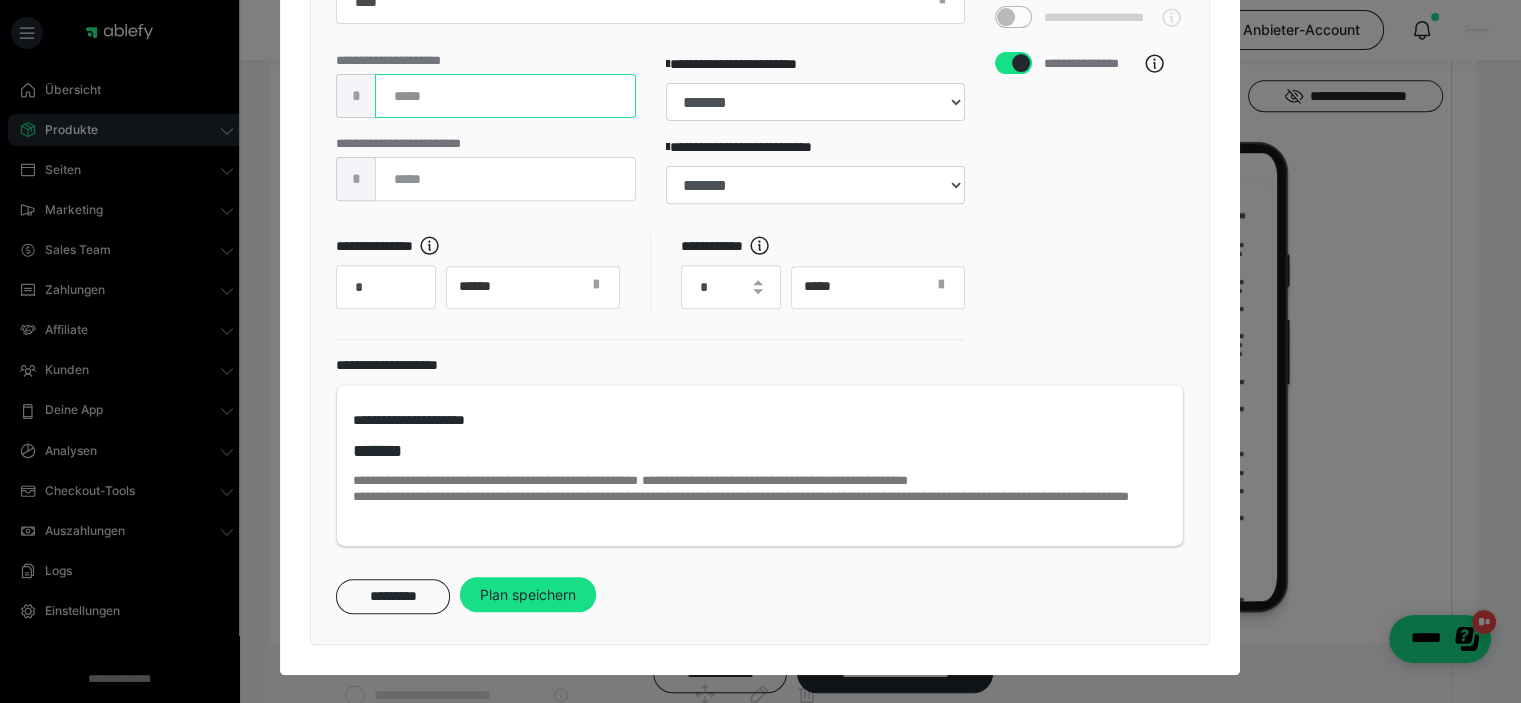 scroll, scrollTop: 596, scrollLeft: 0, axis: vertical 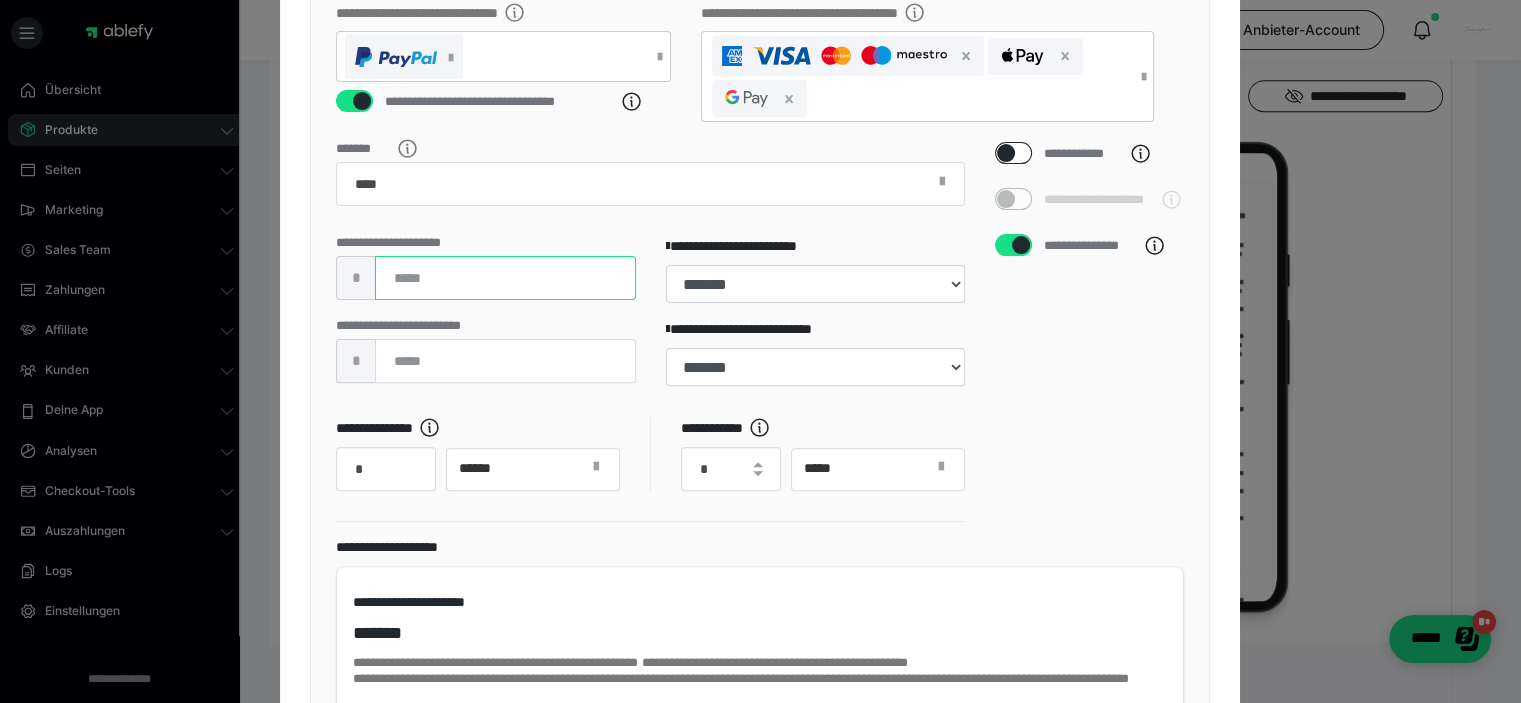 type on "***" 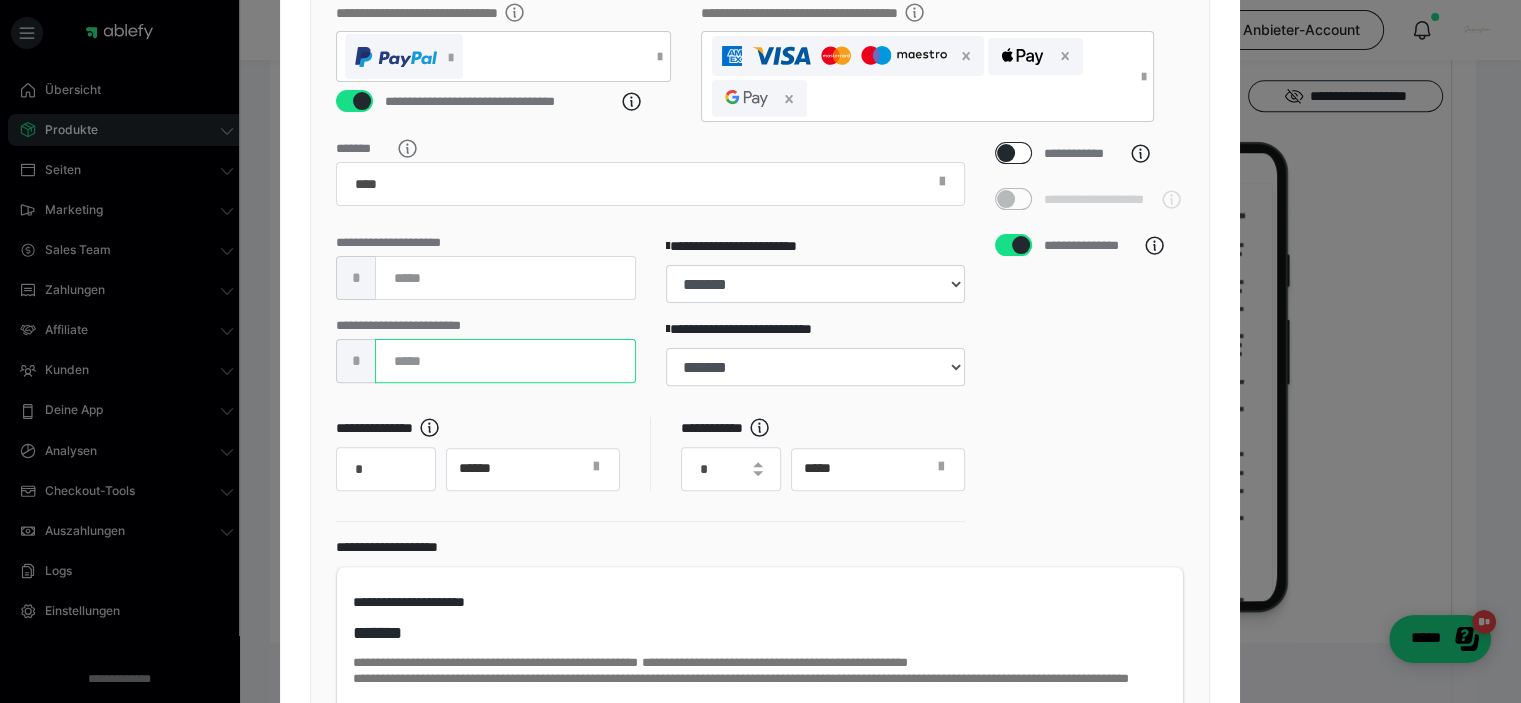 drag, startPoint x: 491, startPoint y: 391, endPoint x: 284, endPoint y: 351, distance: 210.82932 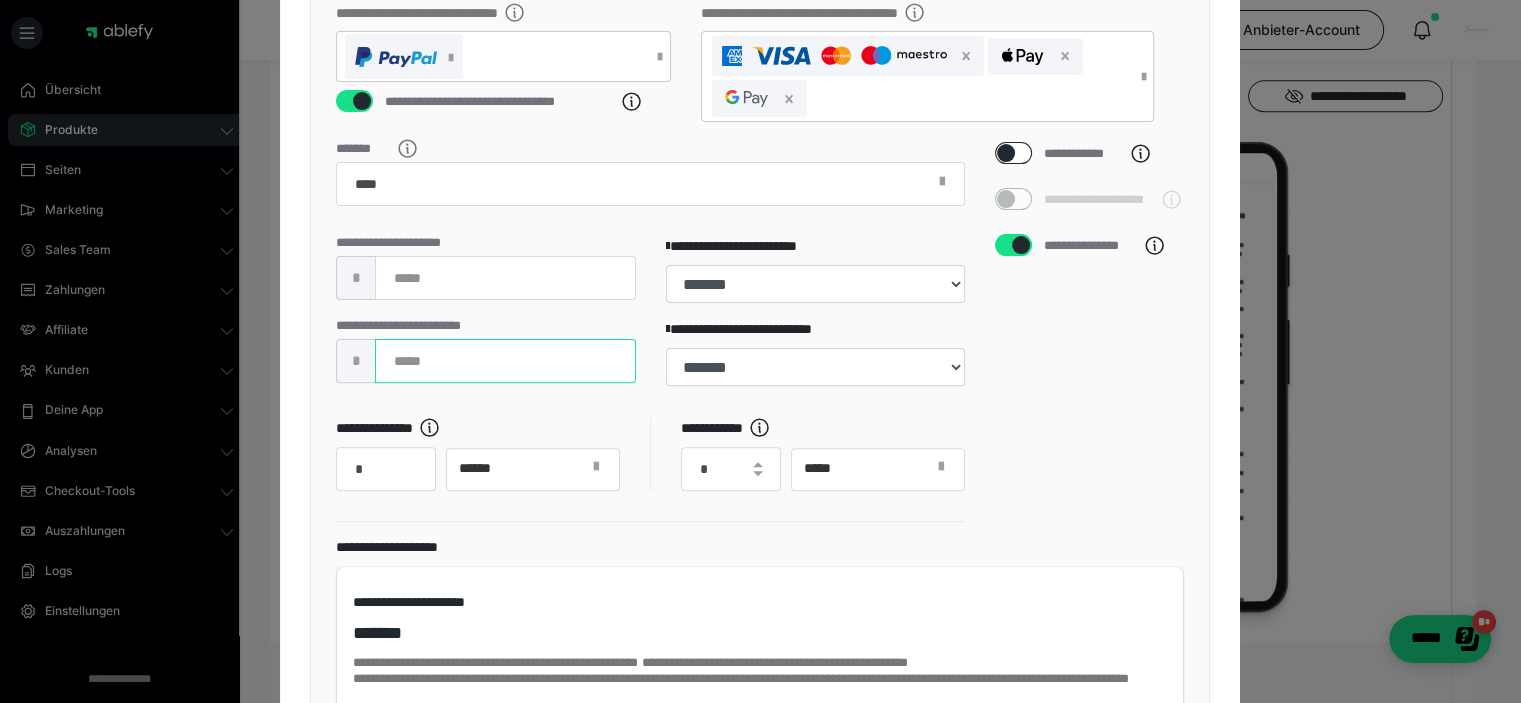 click on "**********" at bounding box center [760, 183] 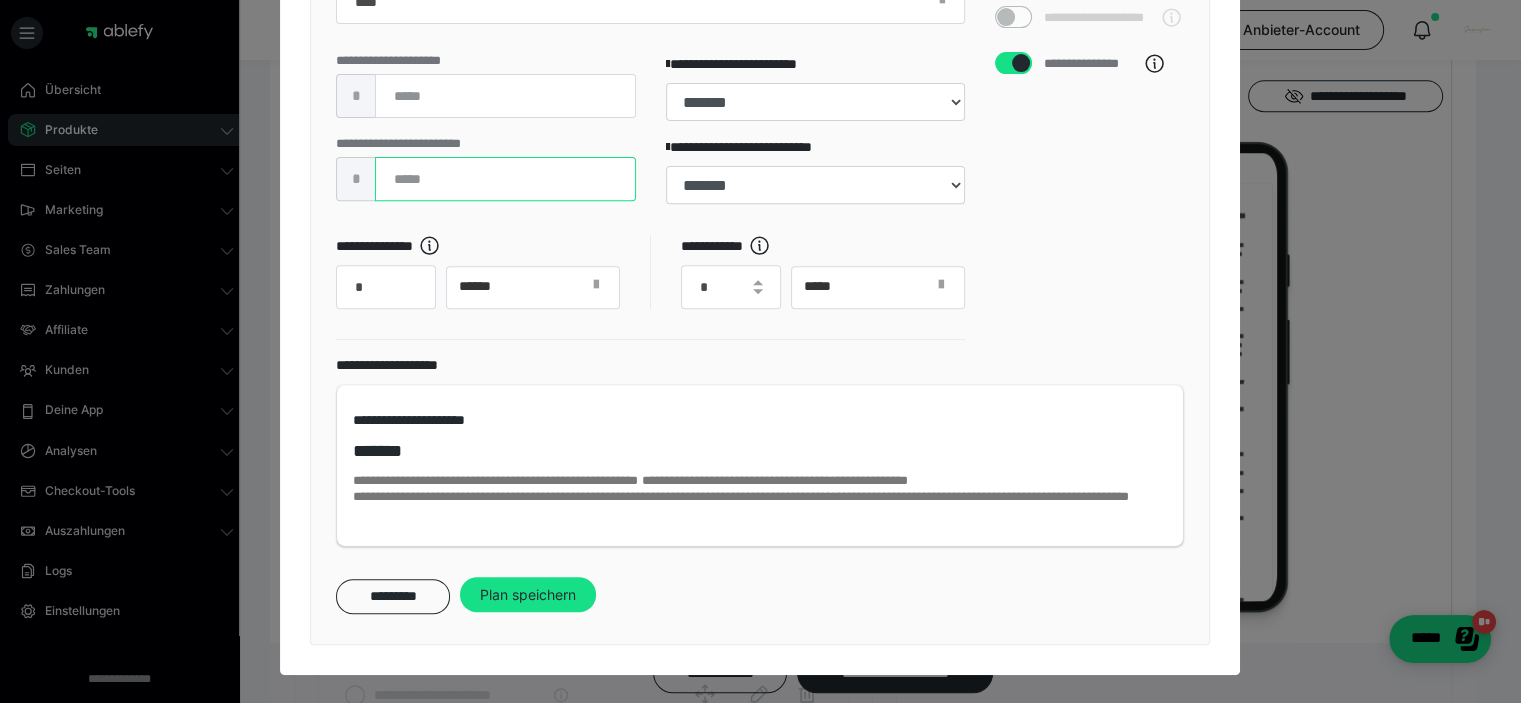 scroll, scrollTop: 796, scrollLeft: 0, axis: vertical 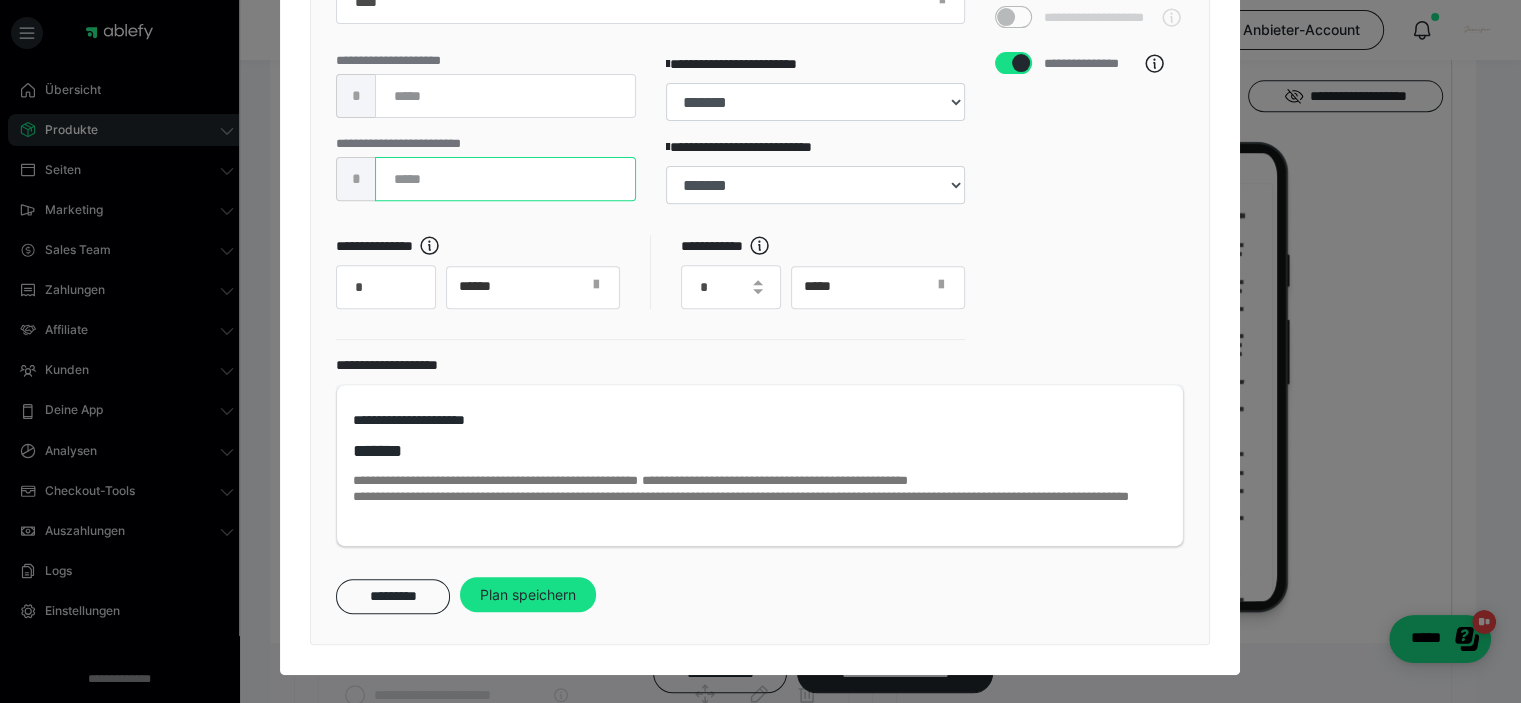 type on "***" 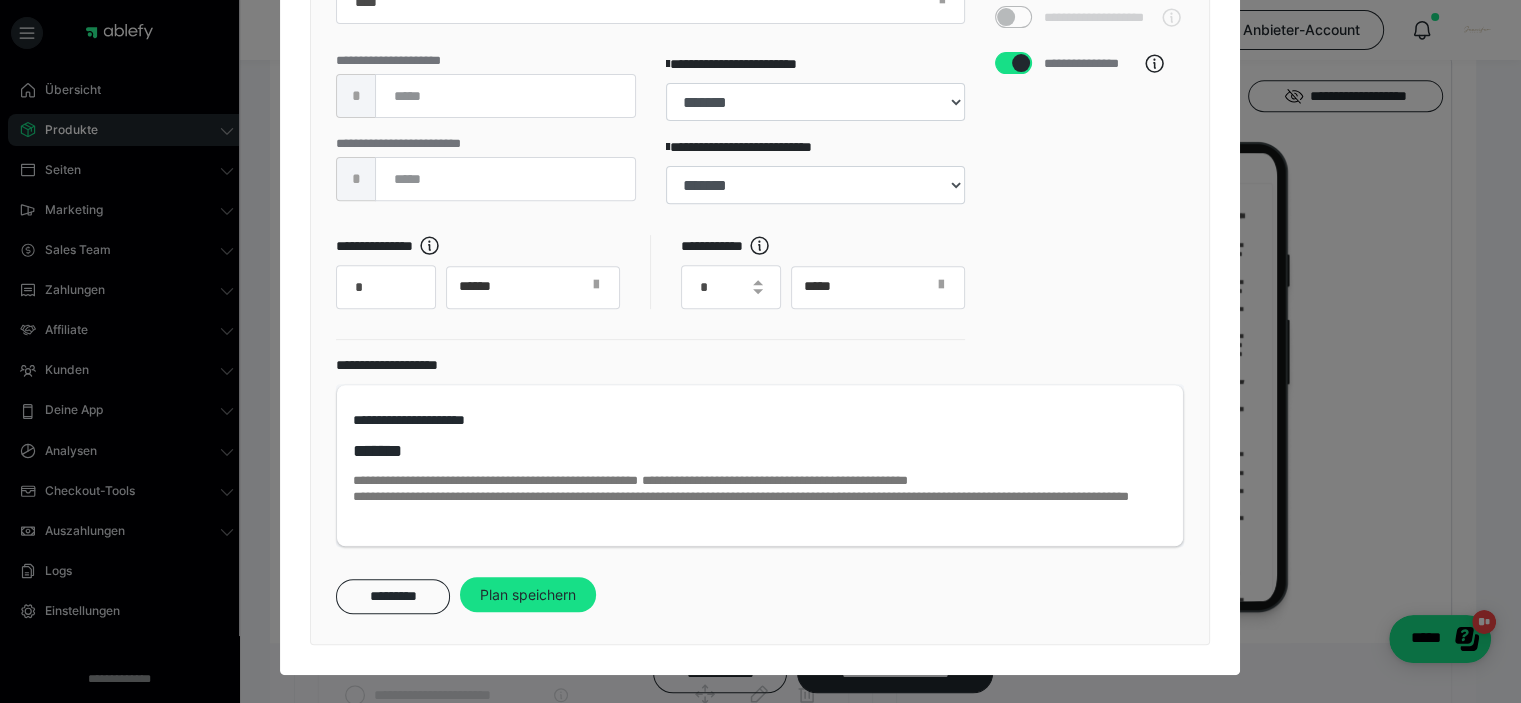 click on "Plan speichern" at bounding box center (528, 595) 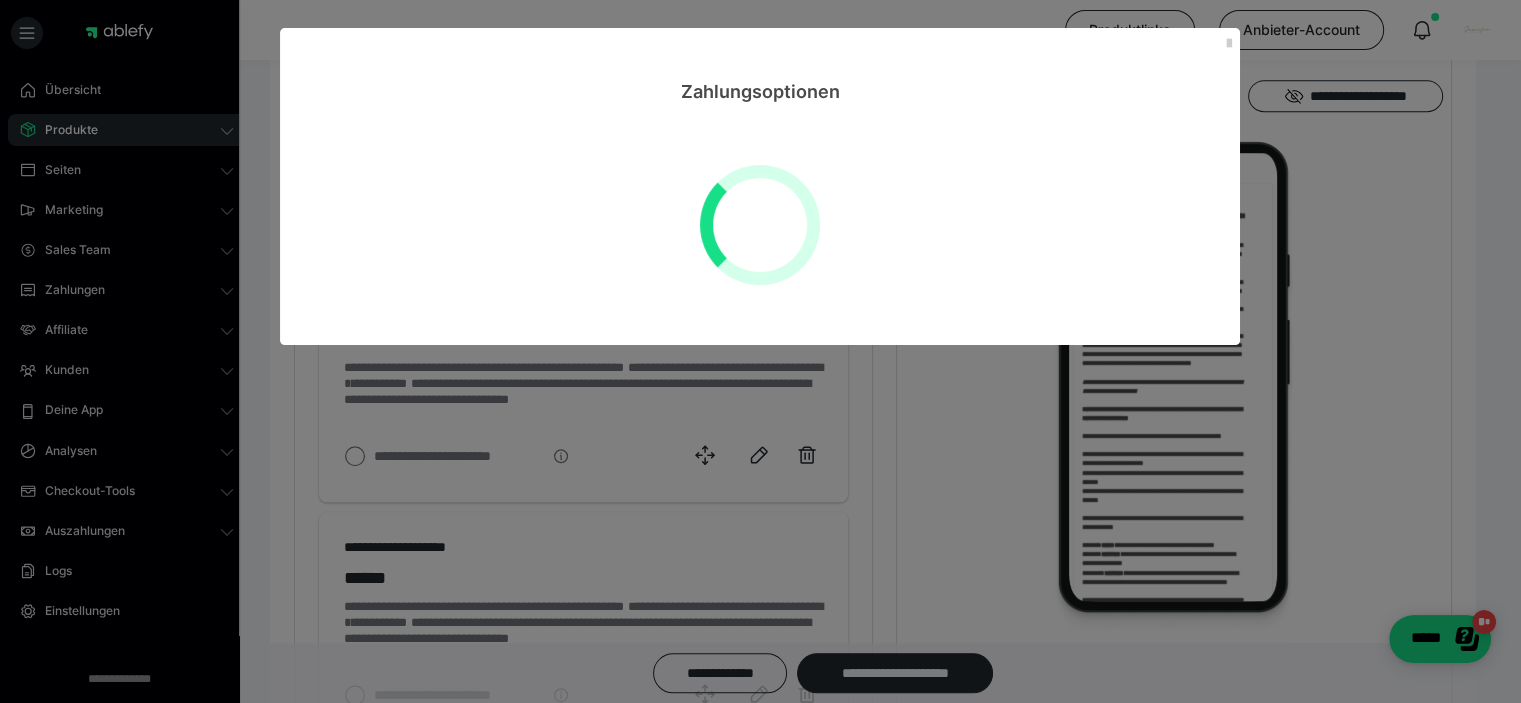 scroll, scrollTop: 0, scrollLeft: 0, axis: both 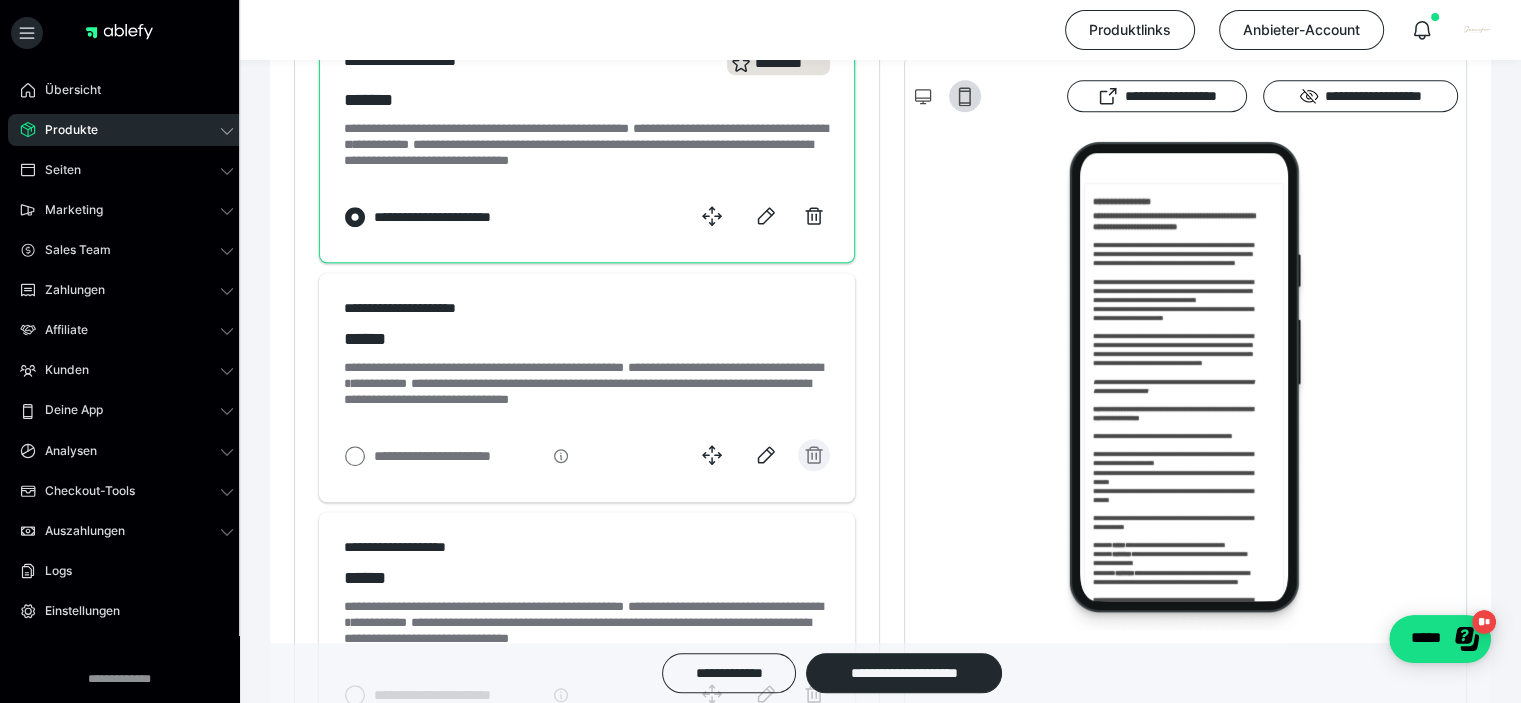 click 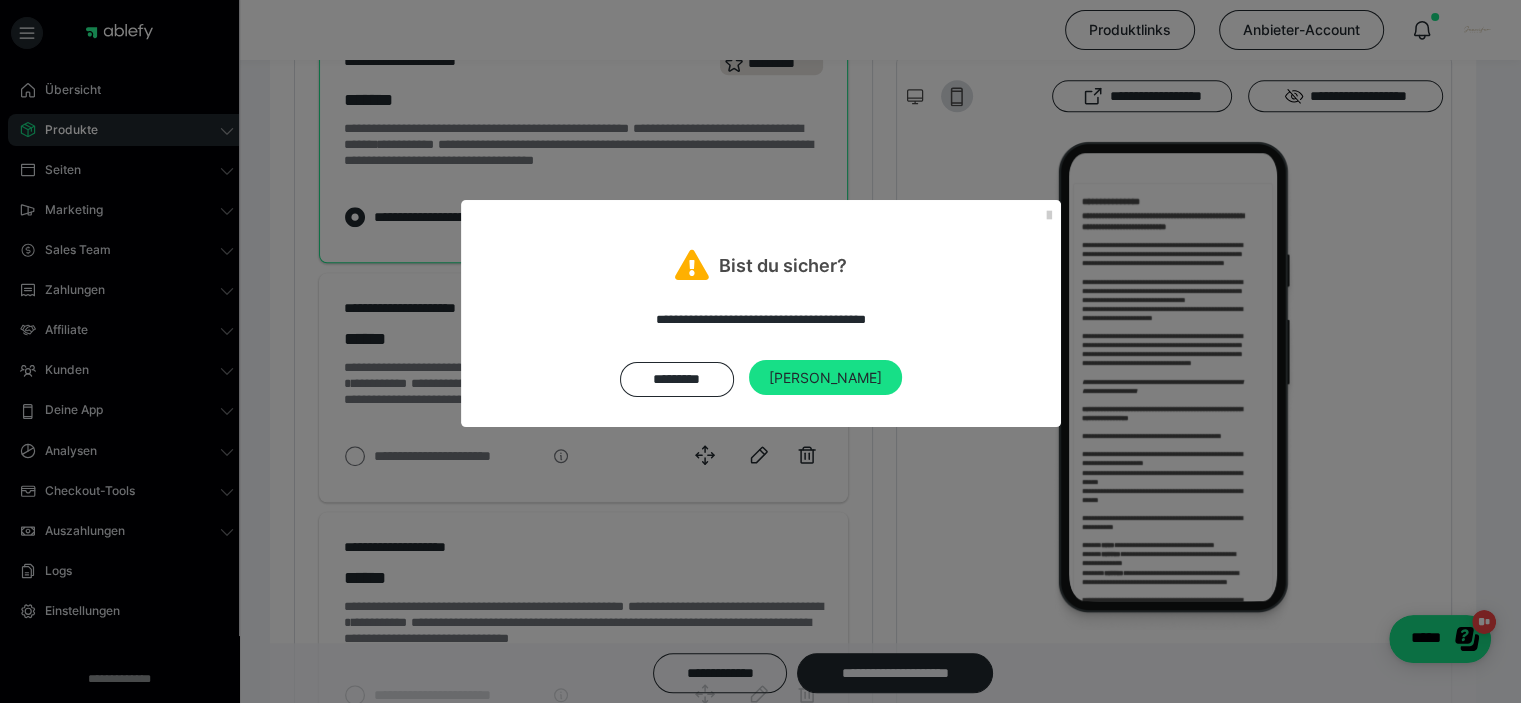 click on "**********" at bounding box center (761, 353) 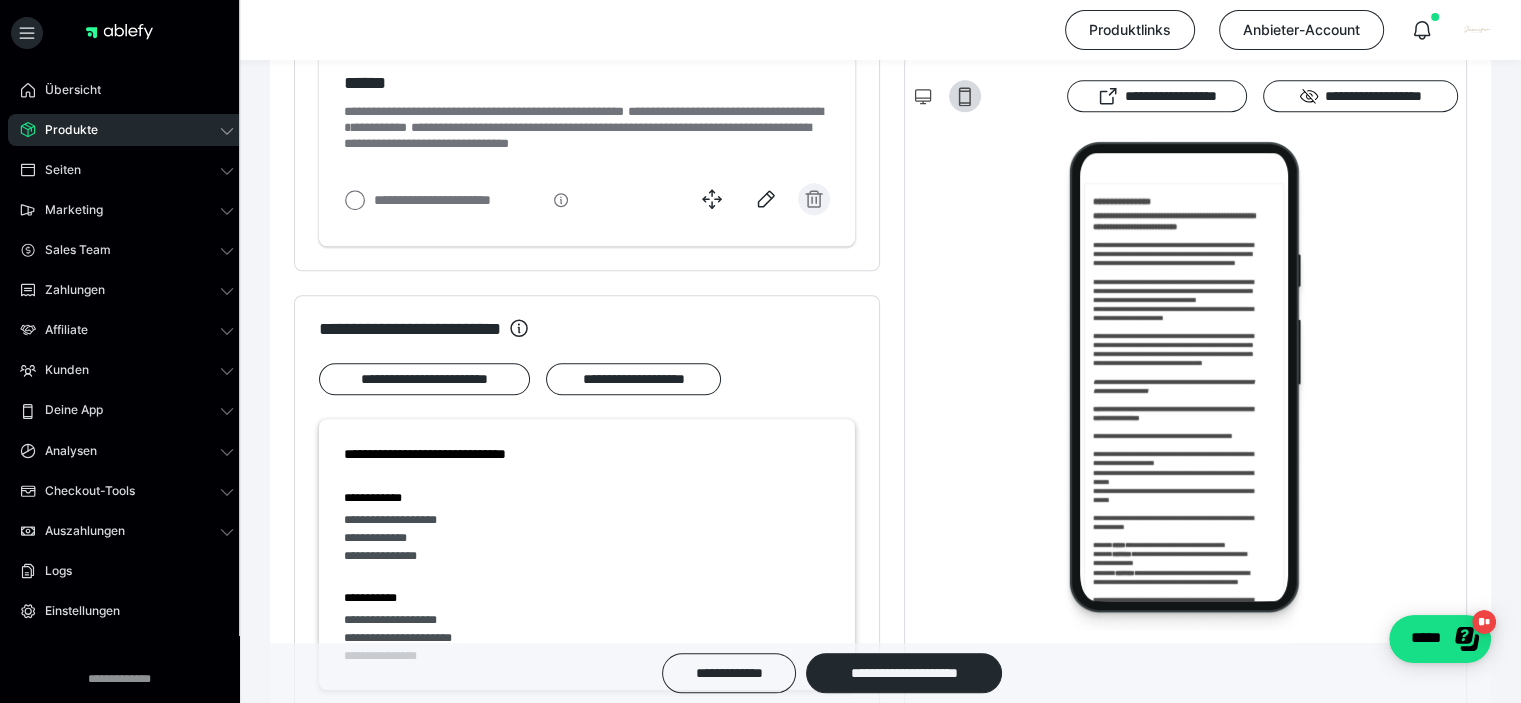 scroll, scrollTop: 1700, scrollLeft: 0, axis: vertical 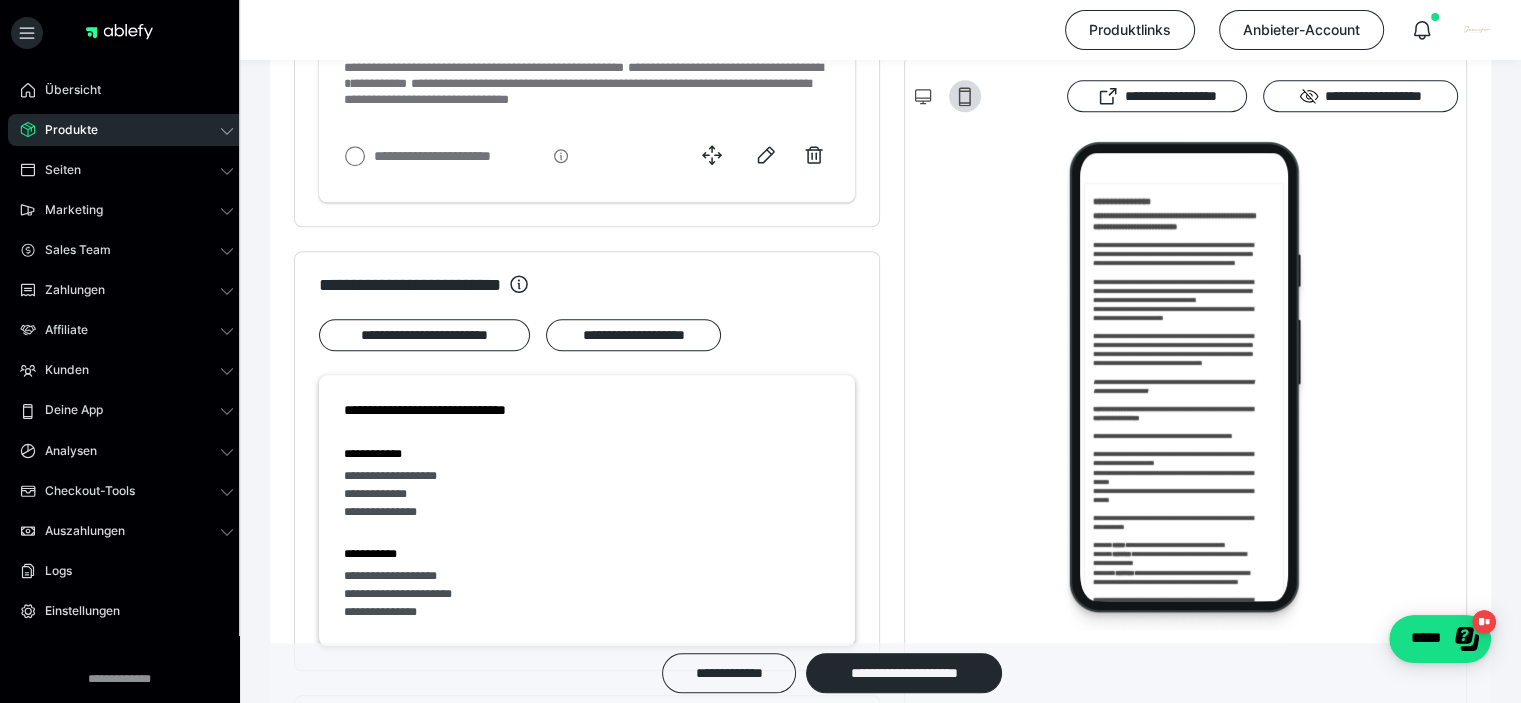 click on "**********" at bounding box center [904, 673] 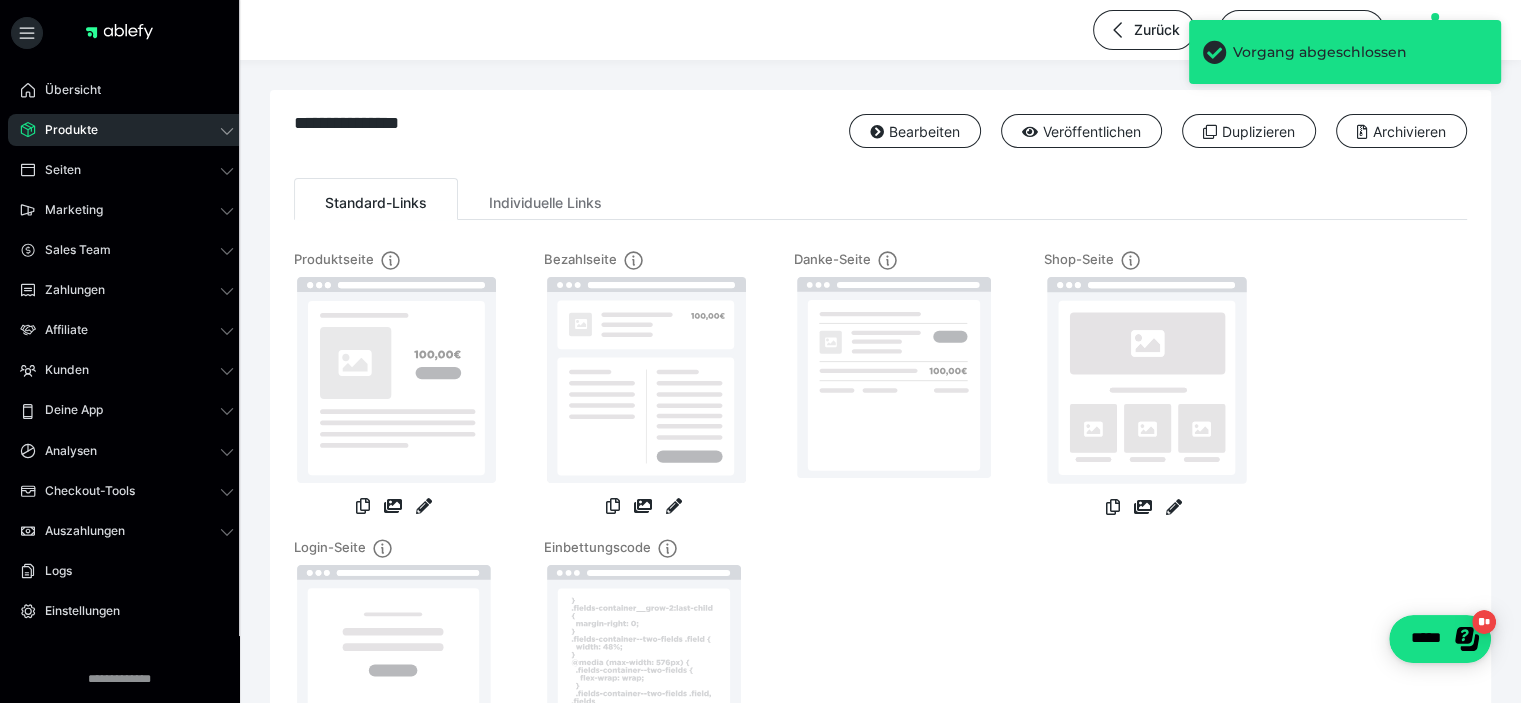 click on "Produktseite  Bezahlseite Danke-Seite Shop-Seite Login-Seite Einbettungscode" at bounding box center [880, 525] 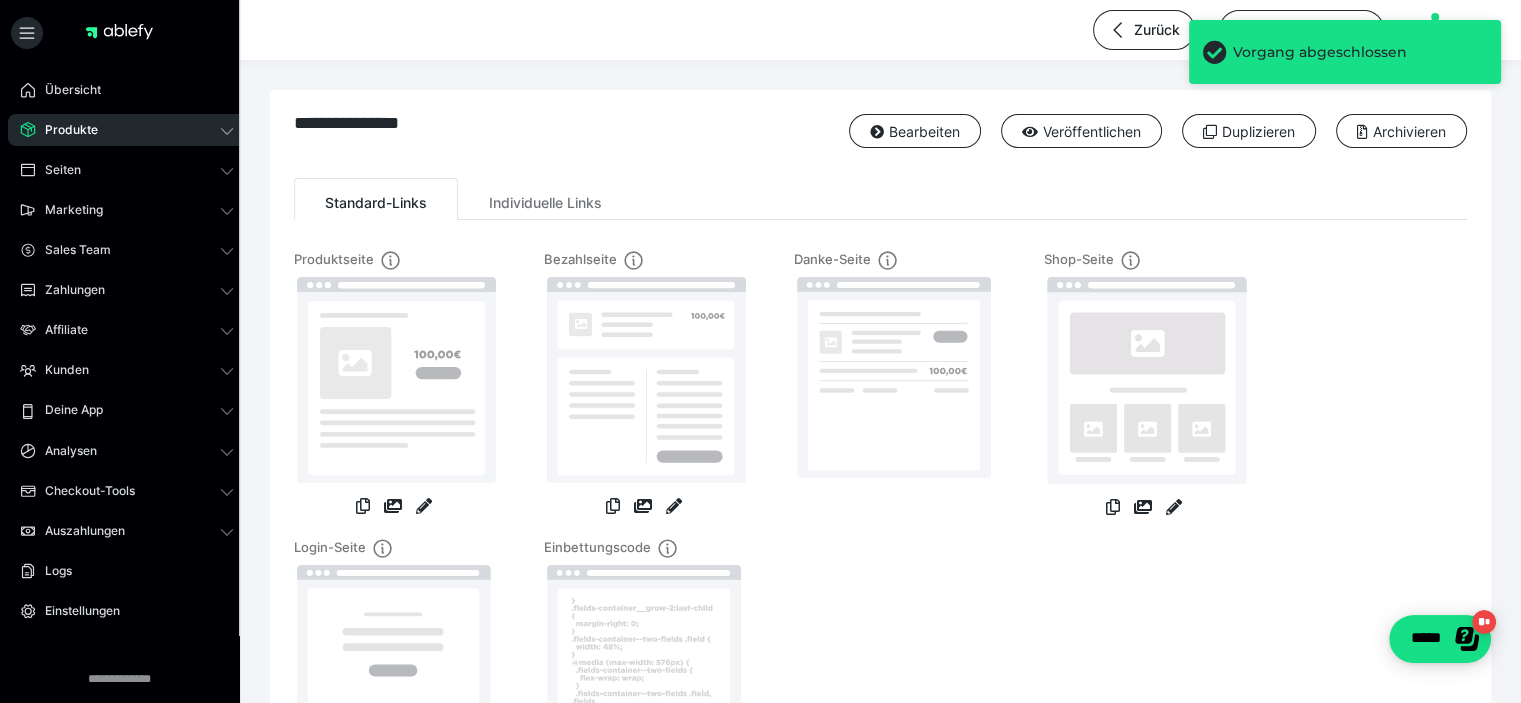 click on "Kunden" at bounding box center (127, 370) 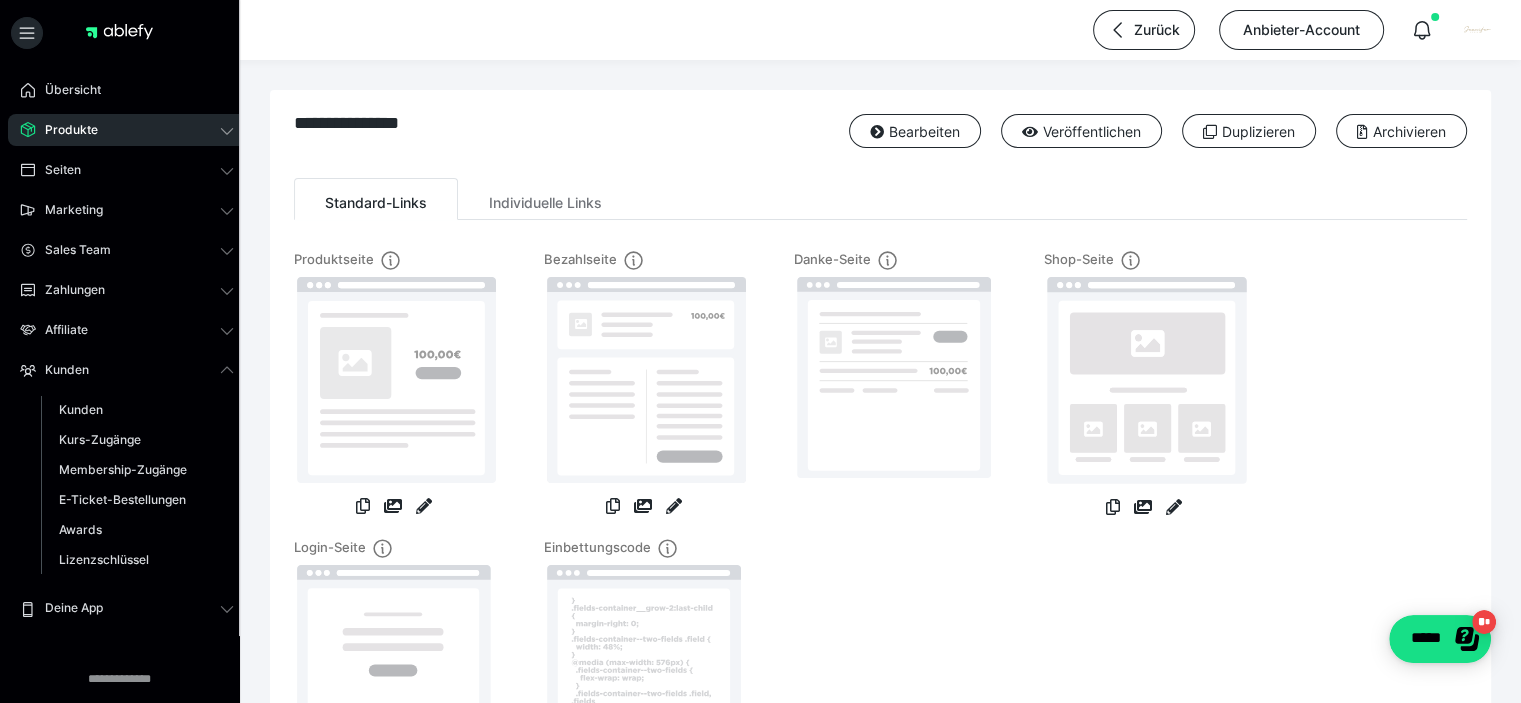 click on "Kunden" at bounding box center [137, 410] 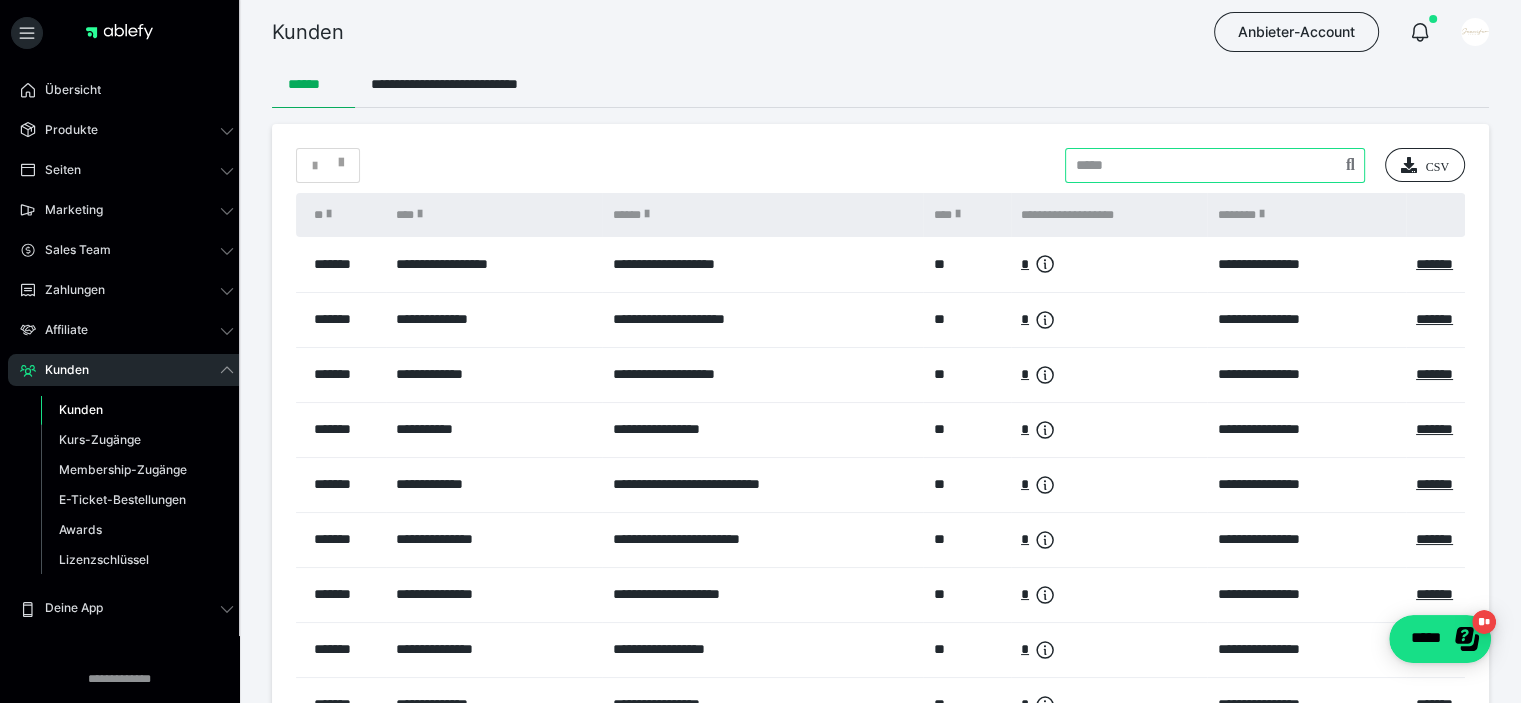 click at bounding box center [1215, 165] 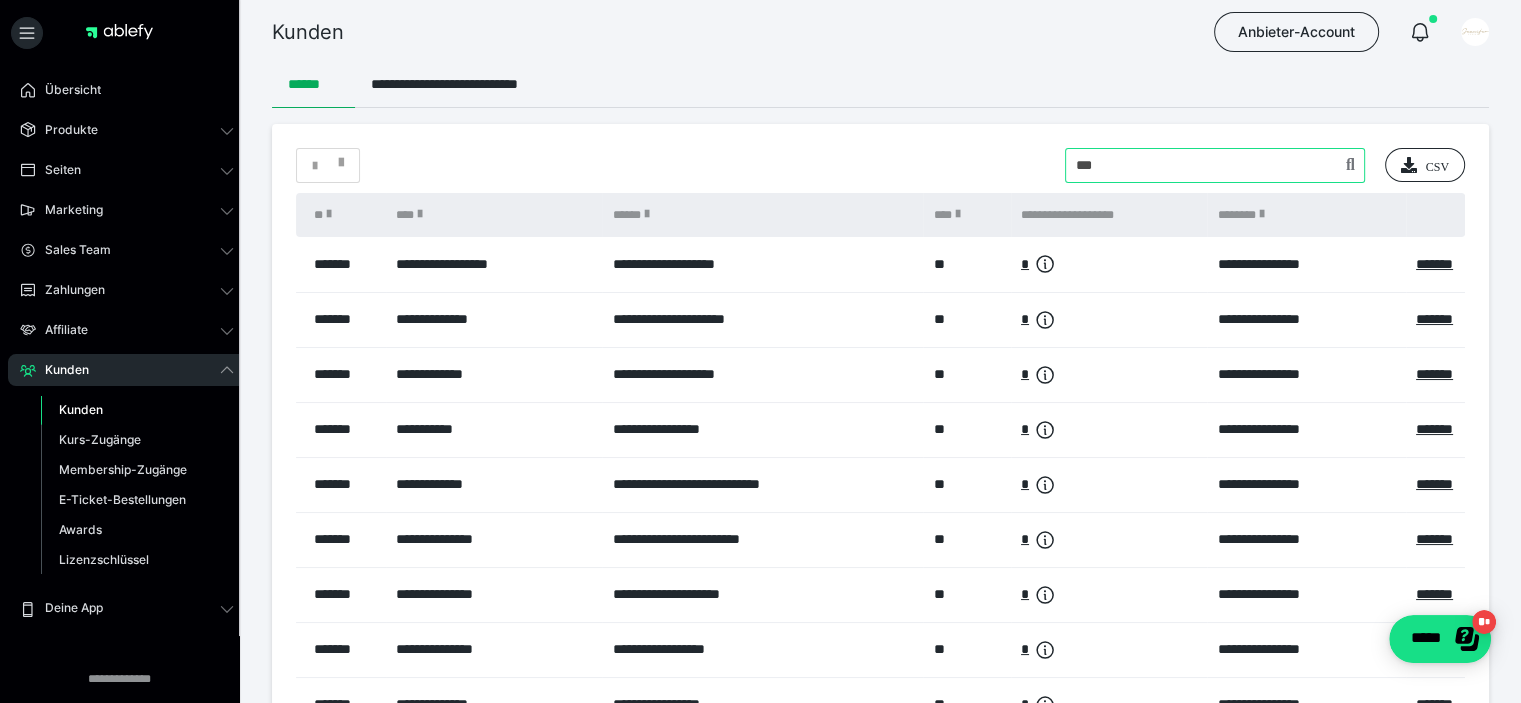 click at bounding box center [1215, 165] 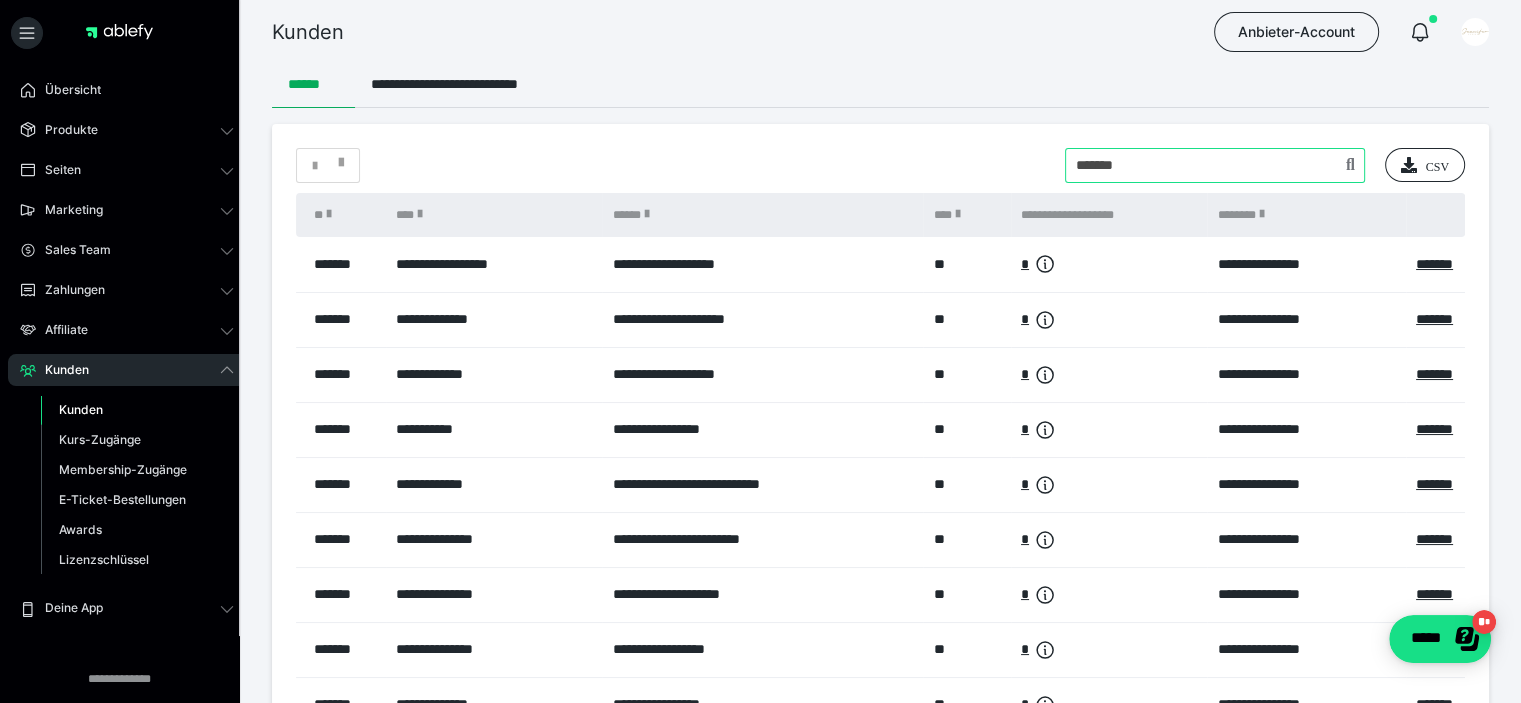 type on "*******" 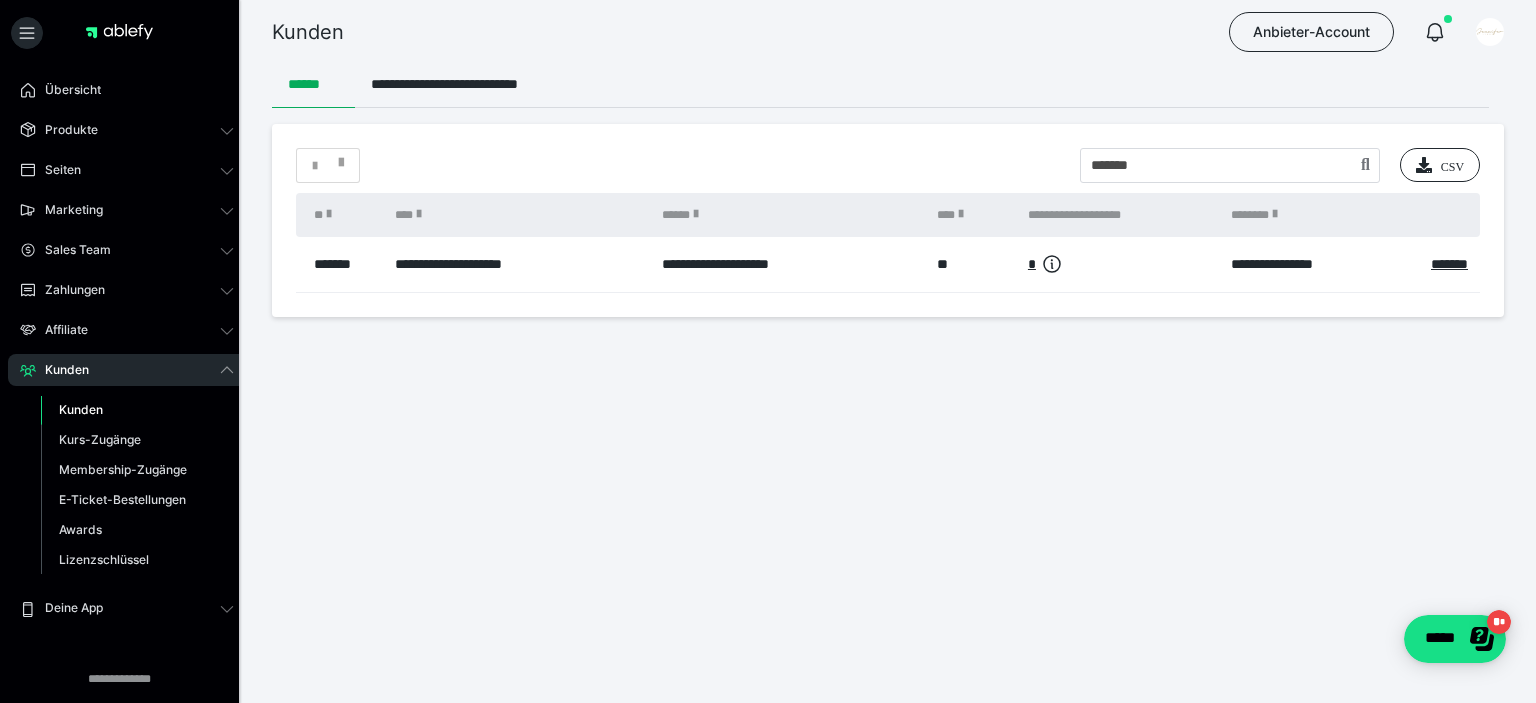 click on "**********" at bounding box center [1321, 264] 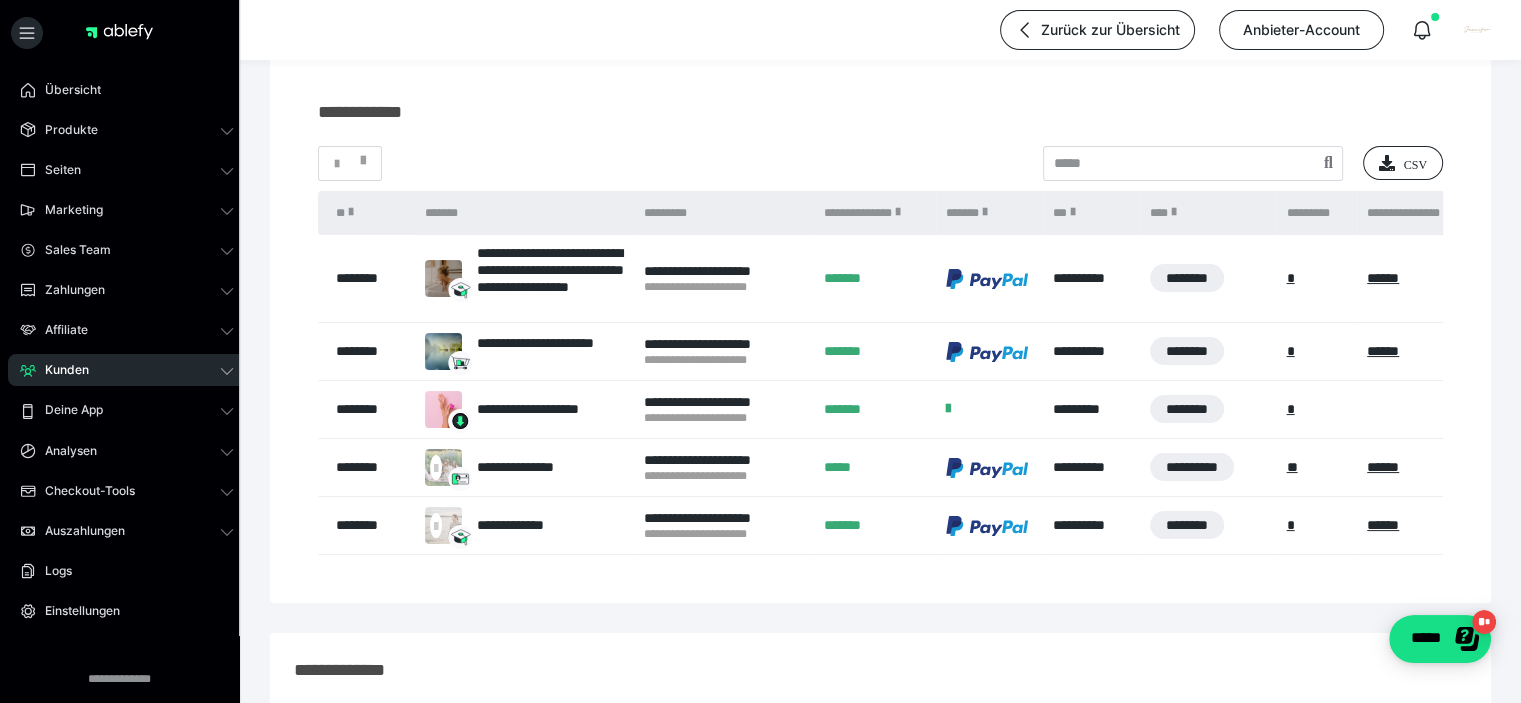 scroll, scrollTop: 200, scrollLeft: 0, axis: vertical 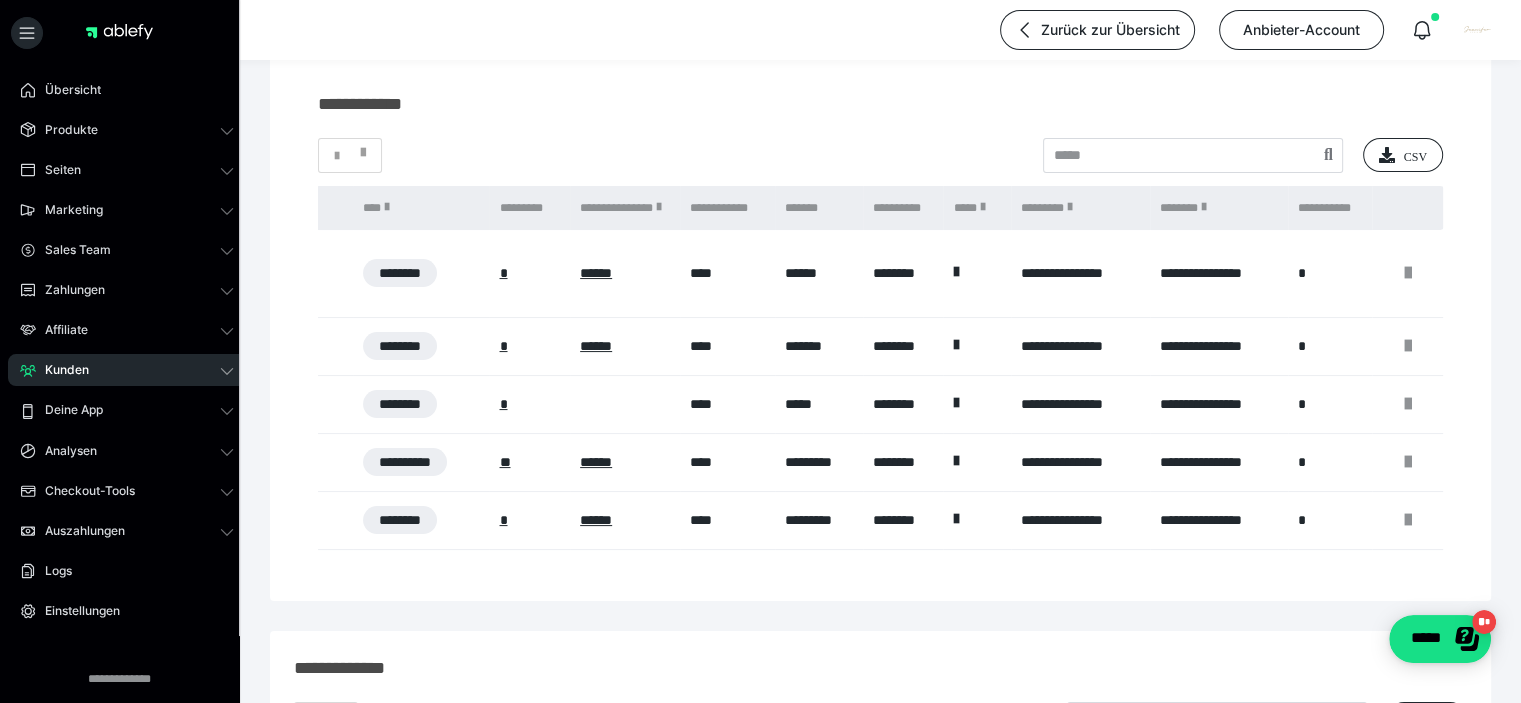 click at bounding box center [1408, 462] 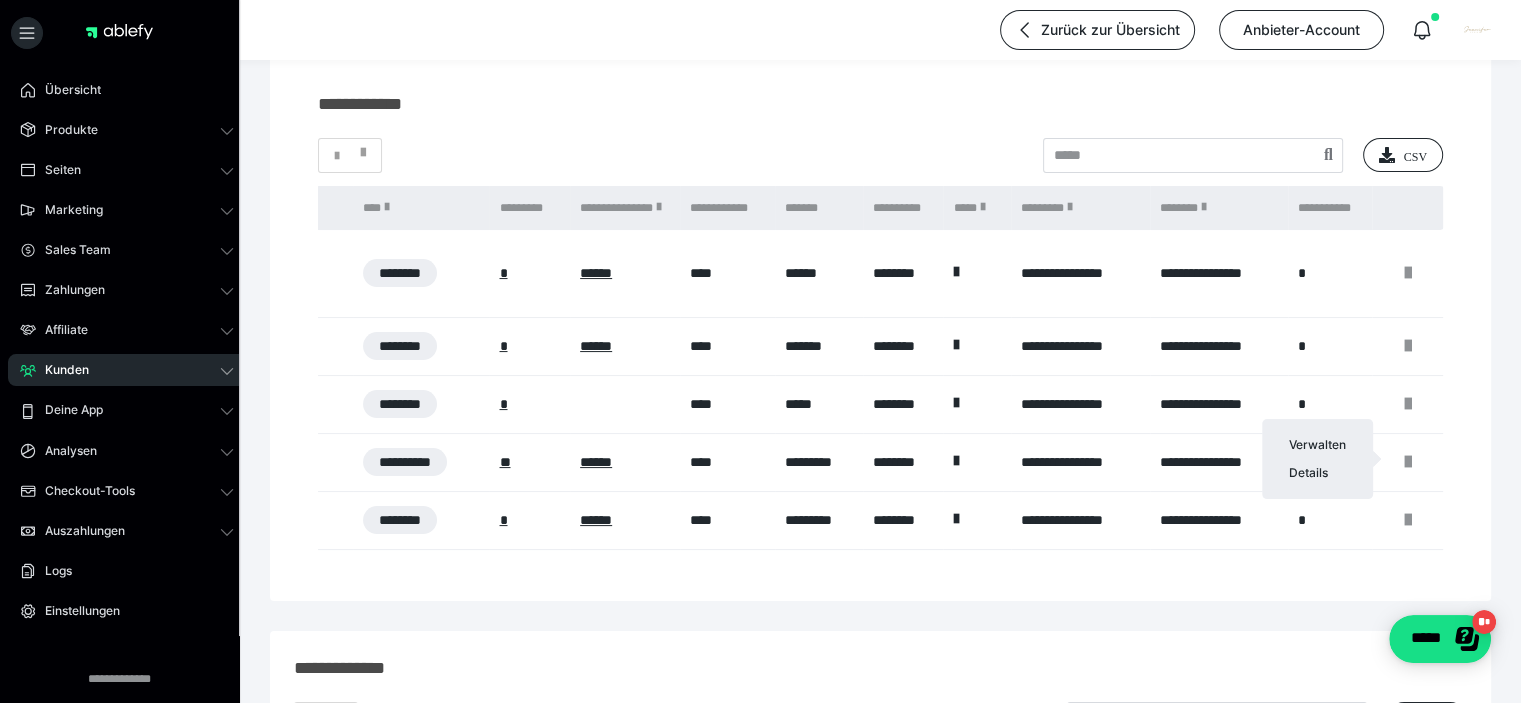 click on "Verwalten" at bounding box center (1317, 445) 